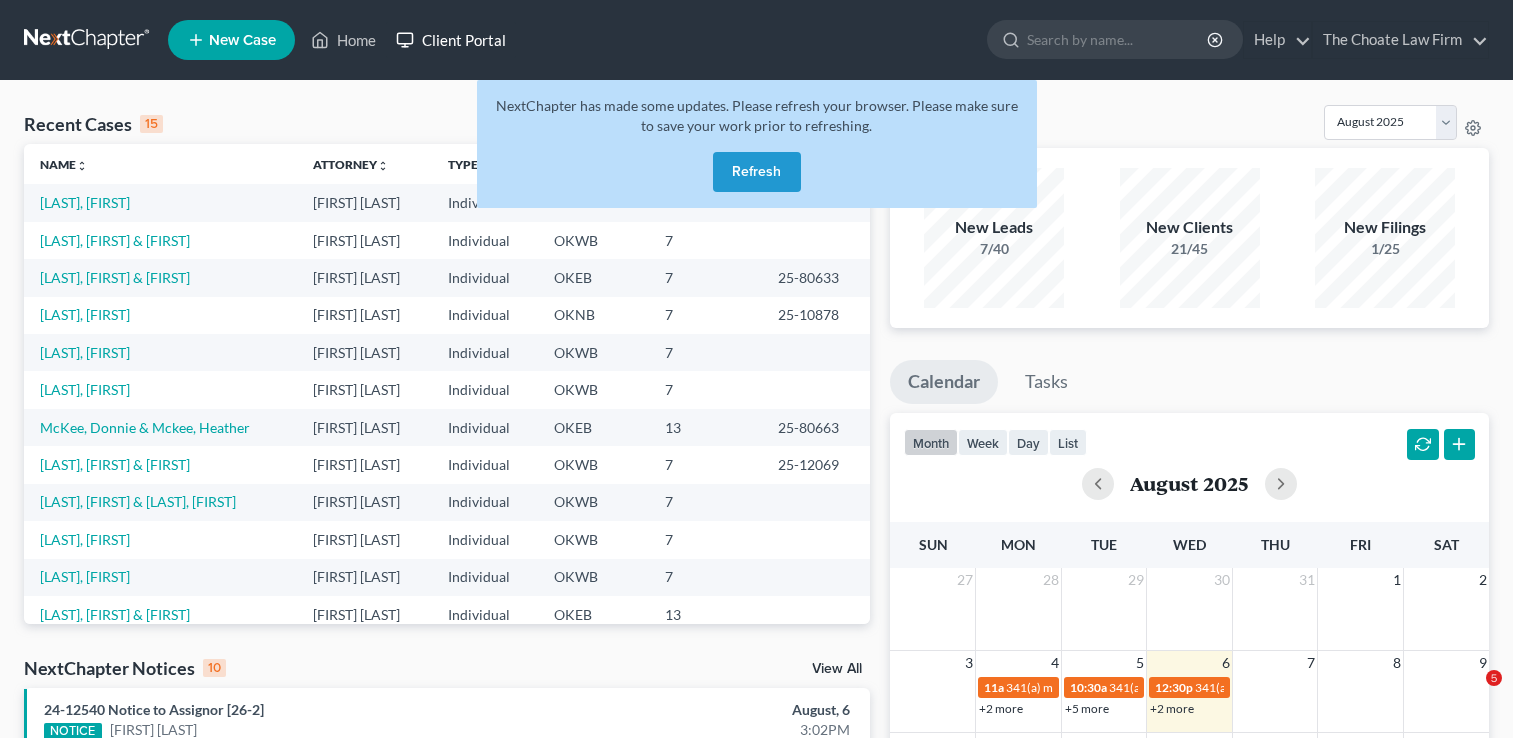 scroll, scrollTop: 0, scrollLeft: 0, axis: both 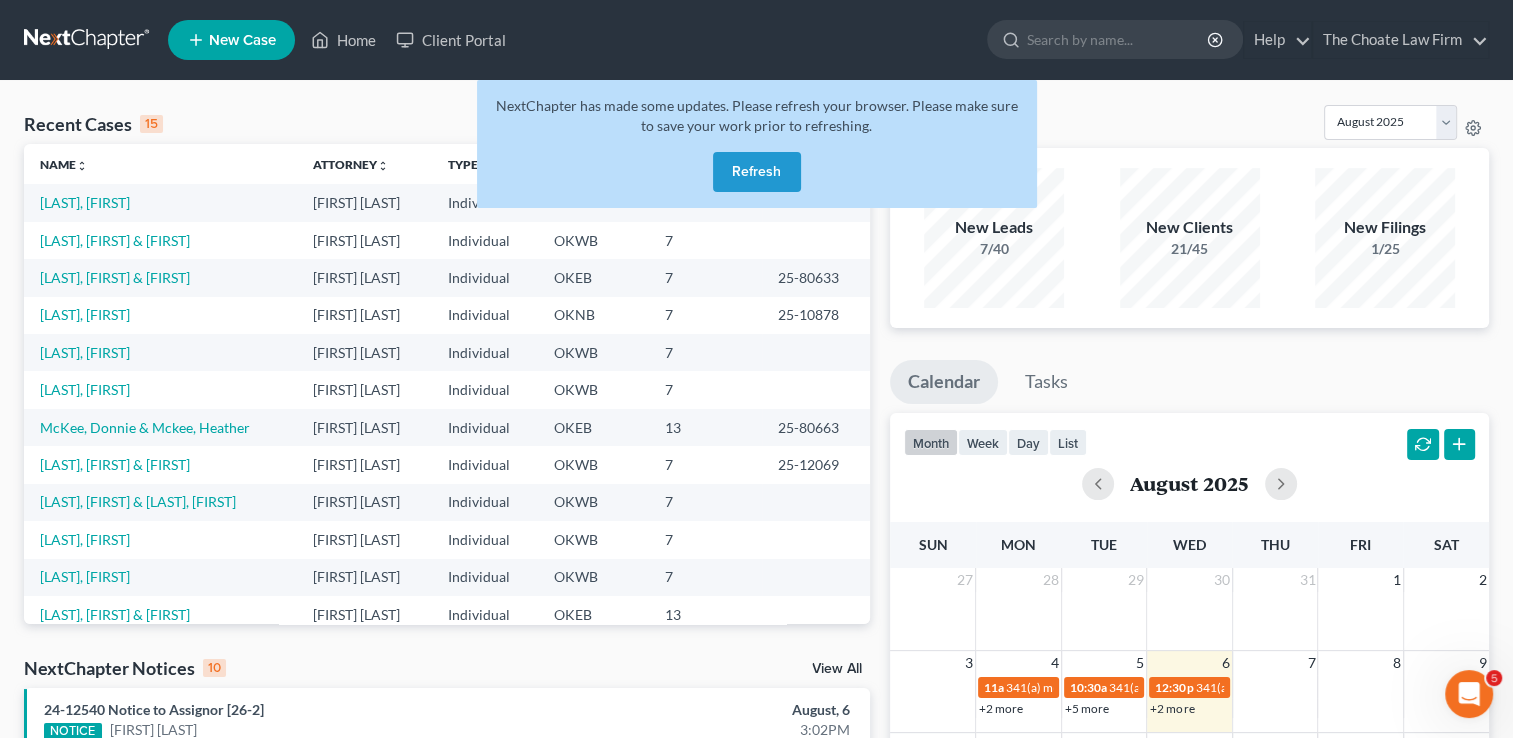 click at bounding box center (88, 40) 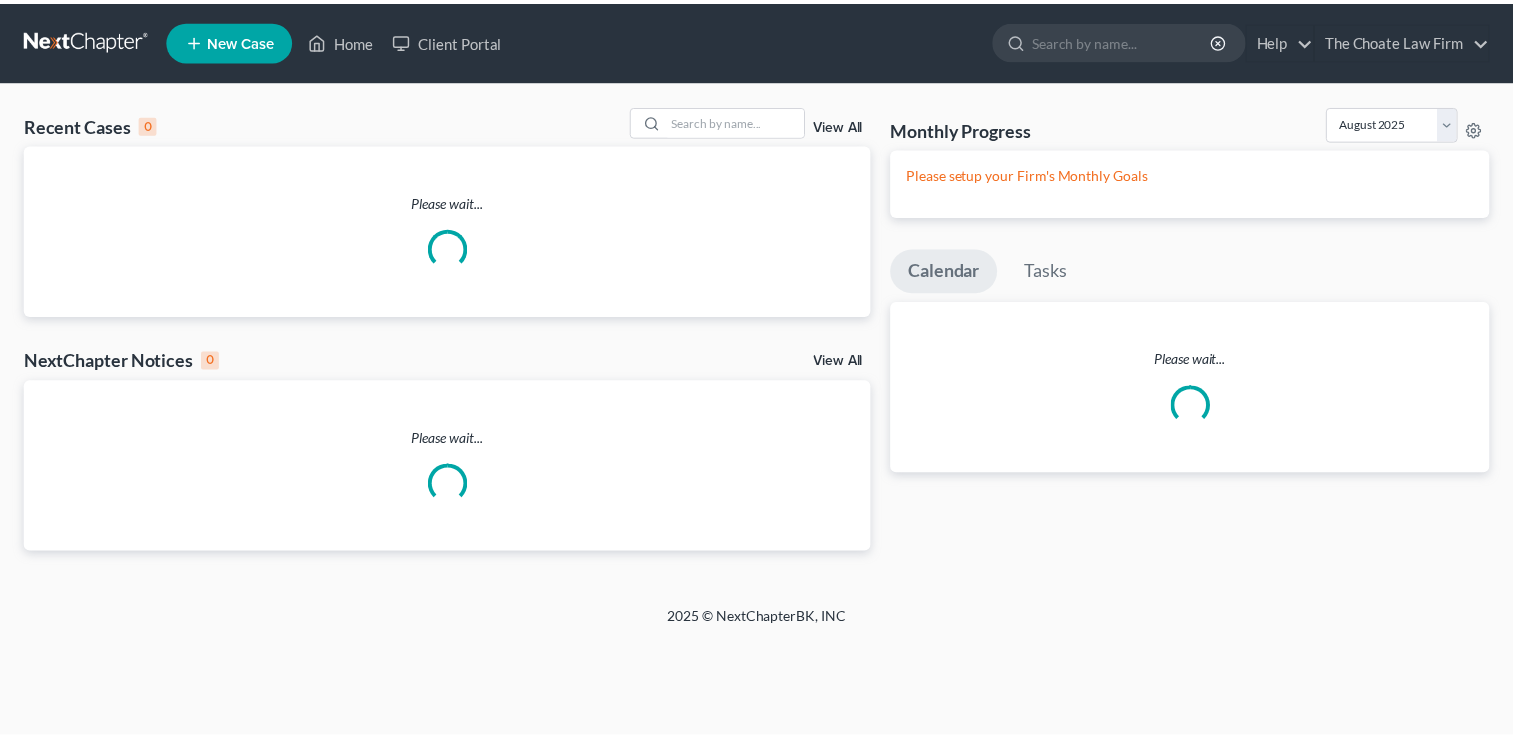 scroll, scrollTop: 0, scrollLeft: 0, axis: both 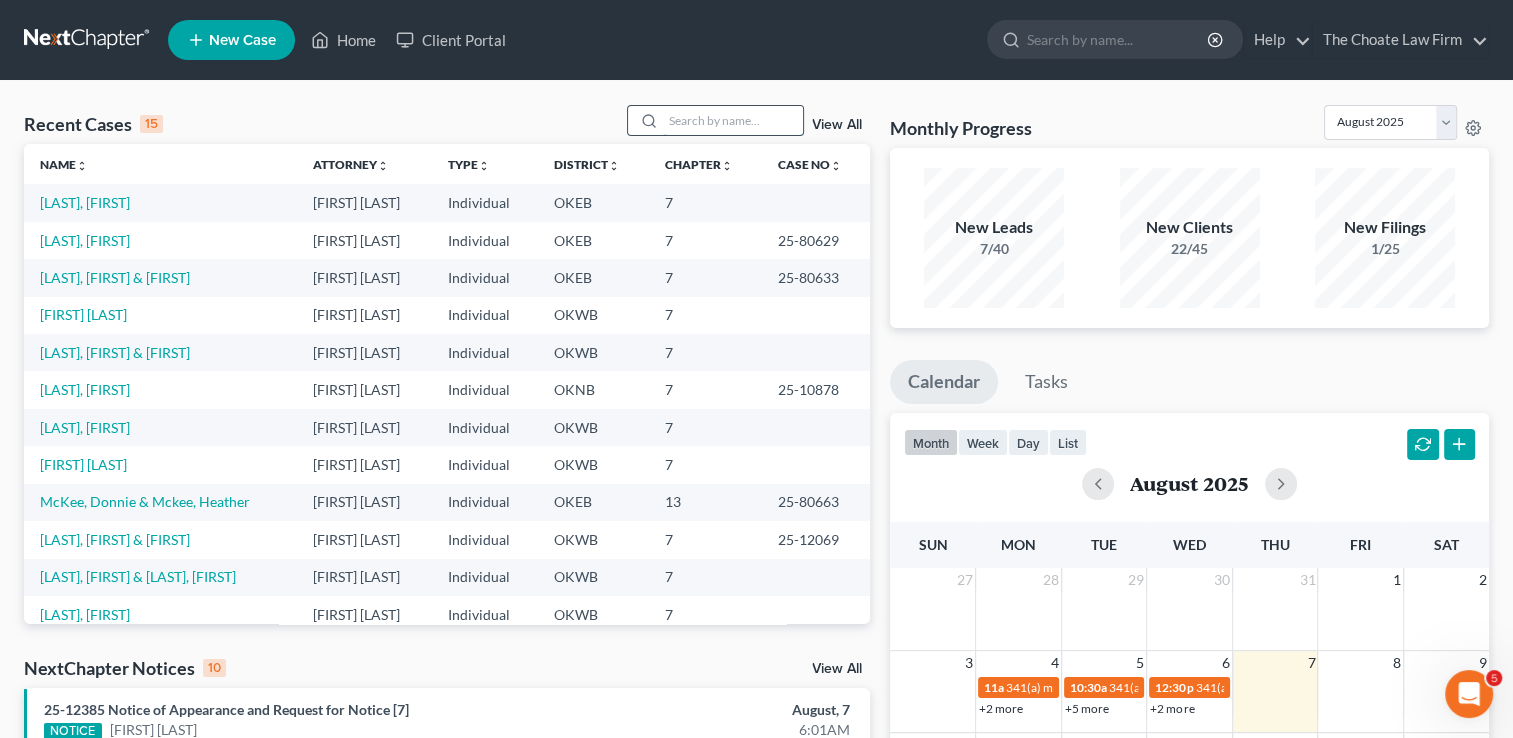 click at bounding box center (733, 120) 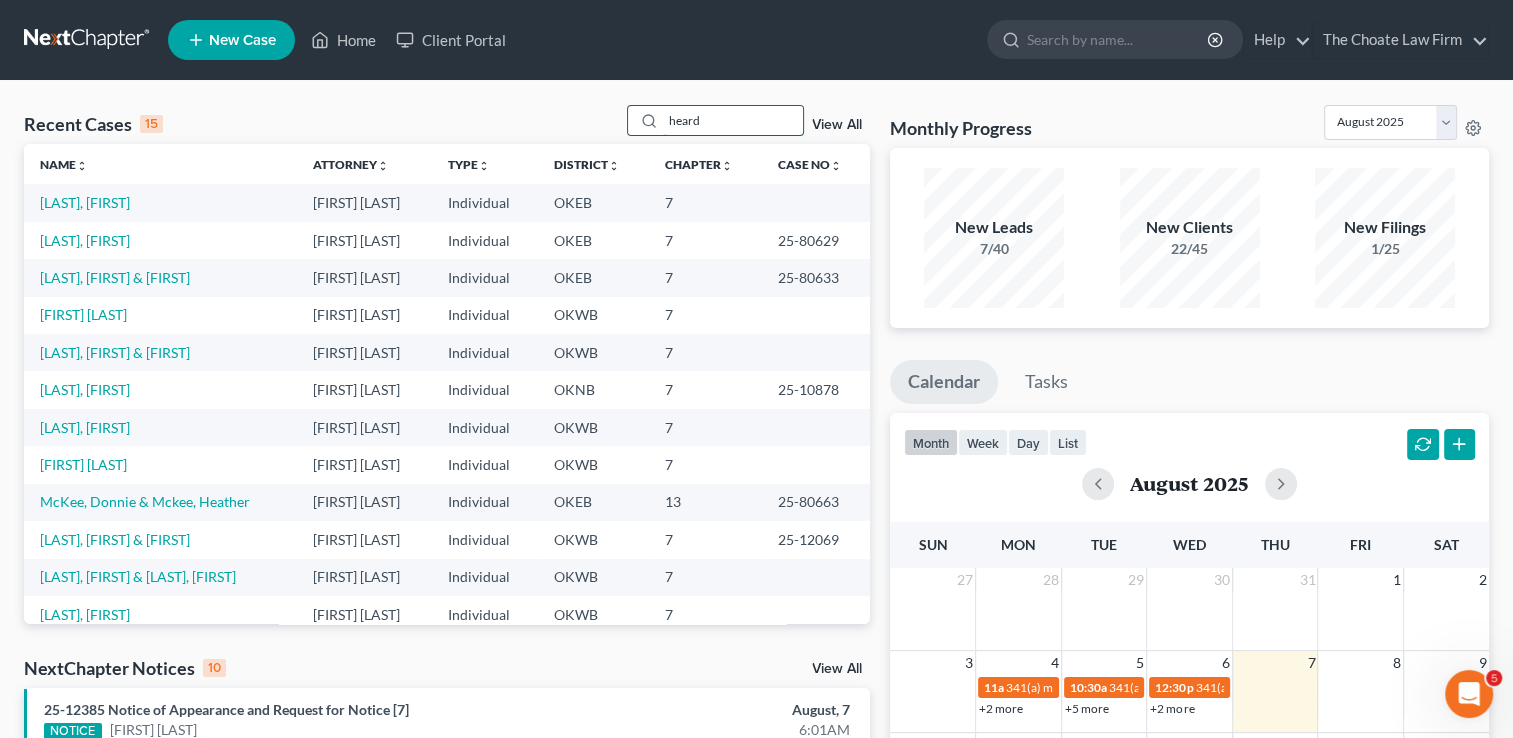 type on "heard" 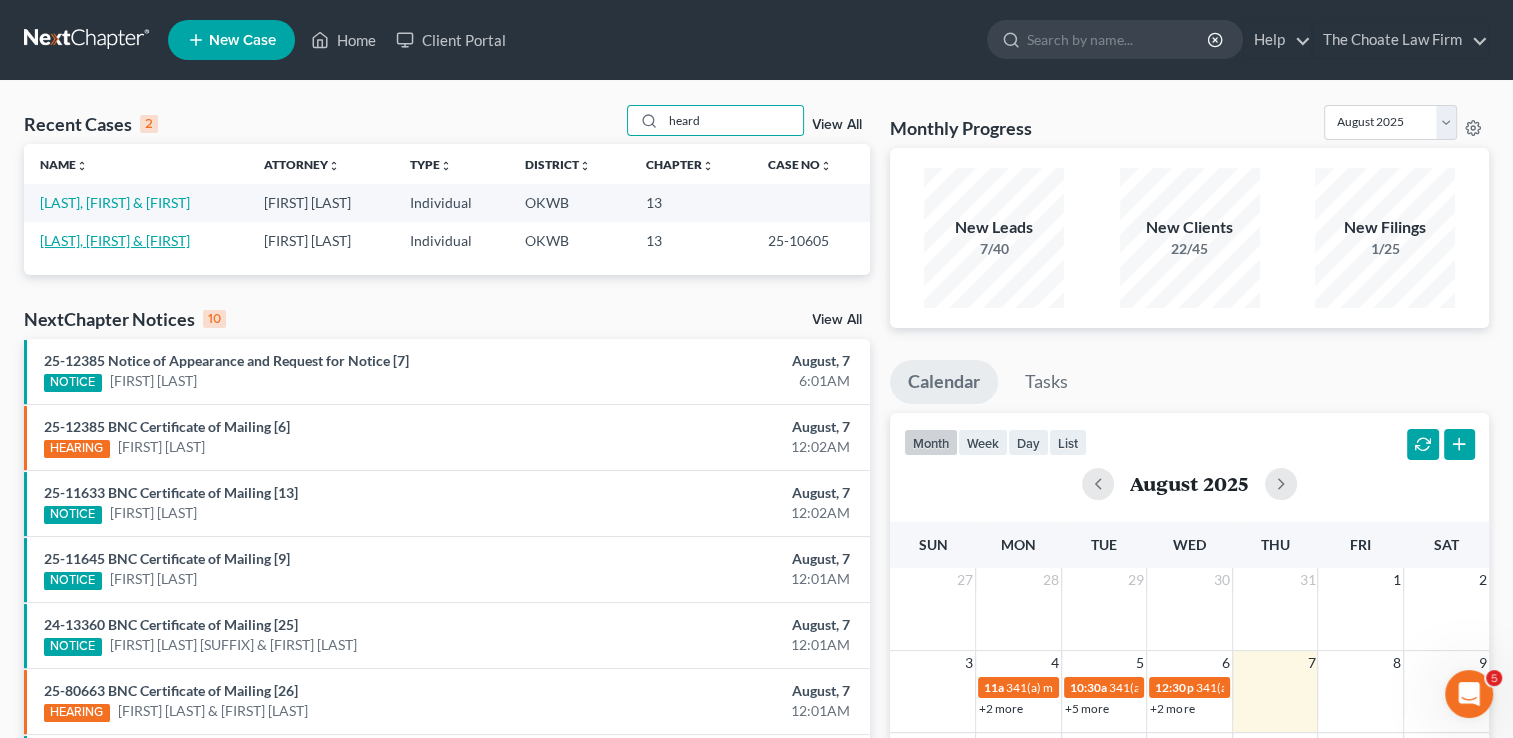 click on "[LAST], [FIRST] & [FIRST], [LAST]" at bounding box center [115, 240] 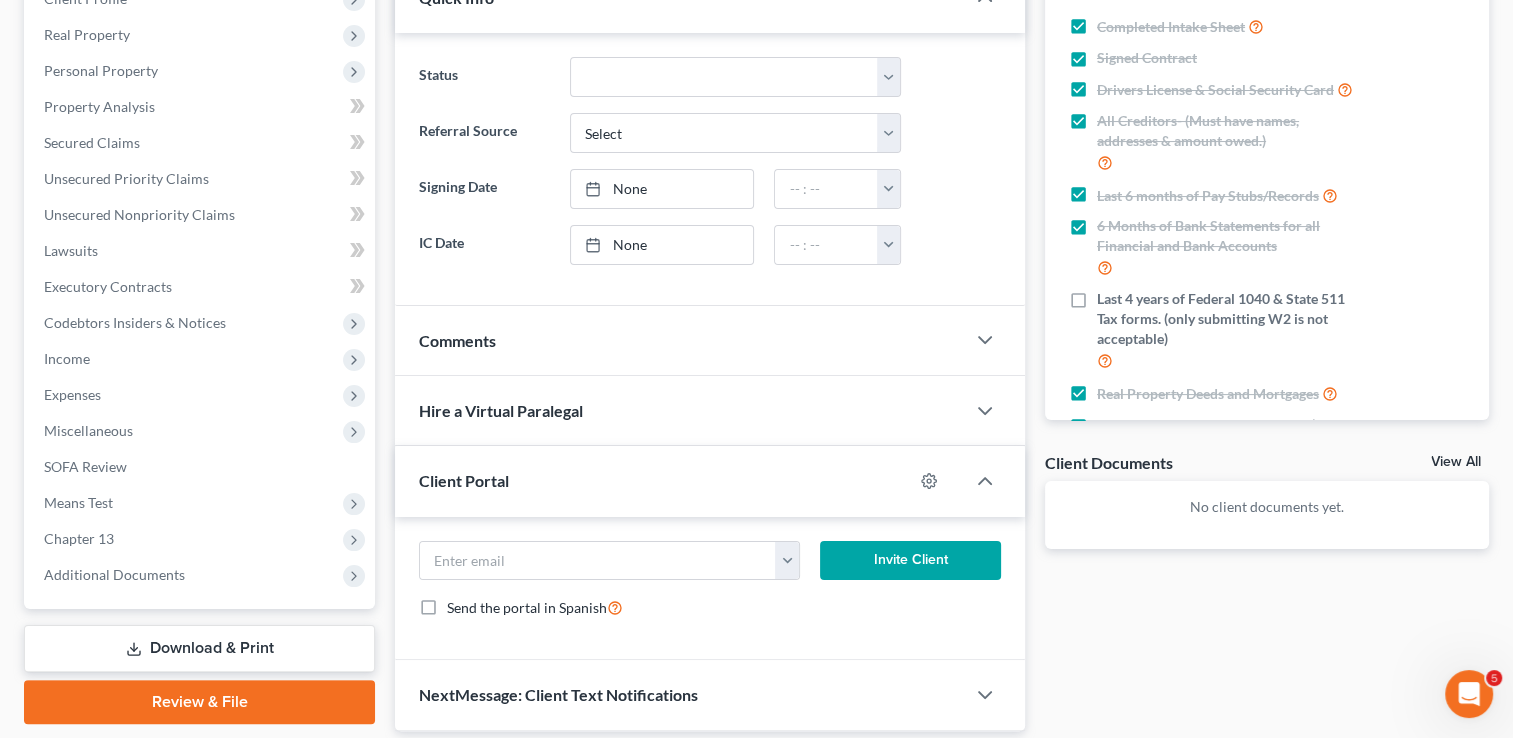 scroll, scrollTop: 300, scrollLeft: 0, axis: vertical 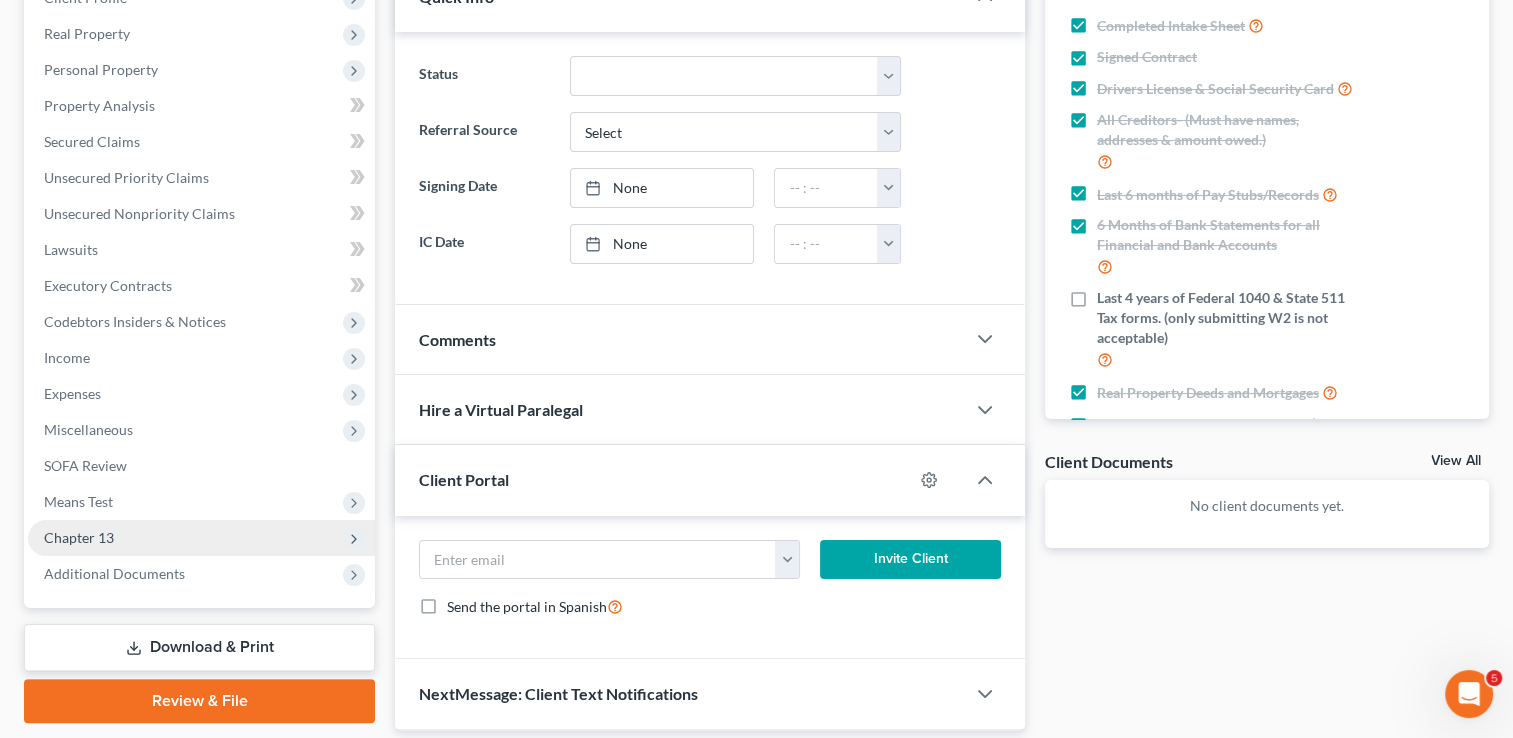 click on "Chapter 13" at bounding box center [79, 537] 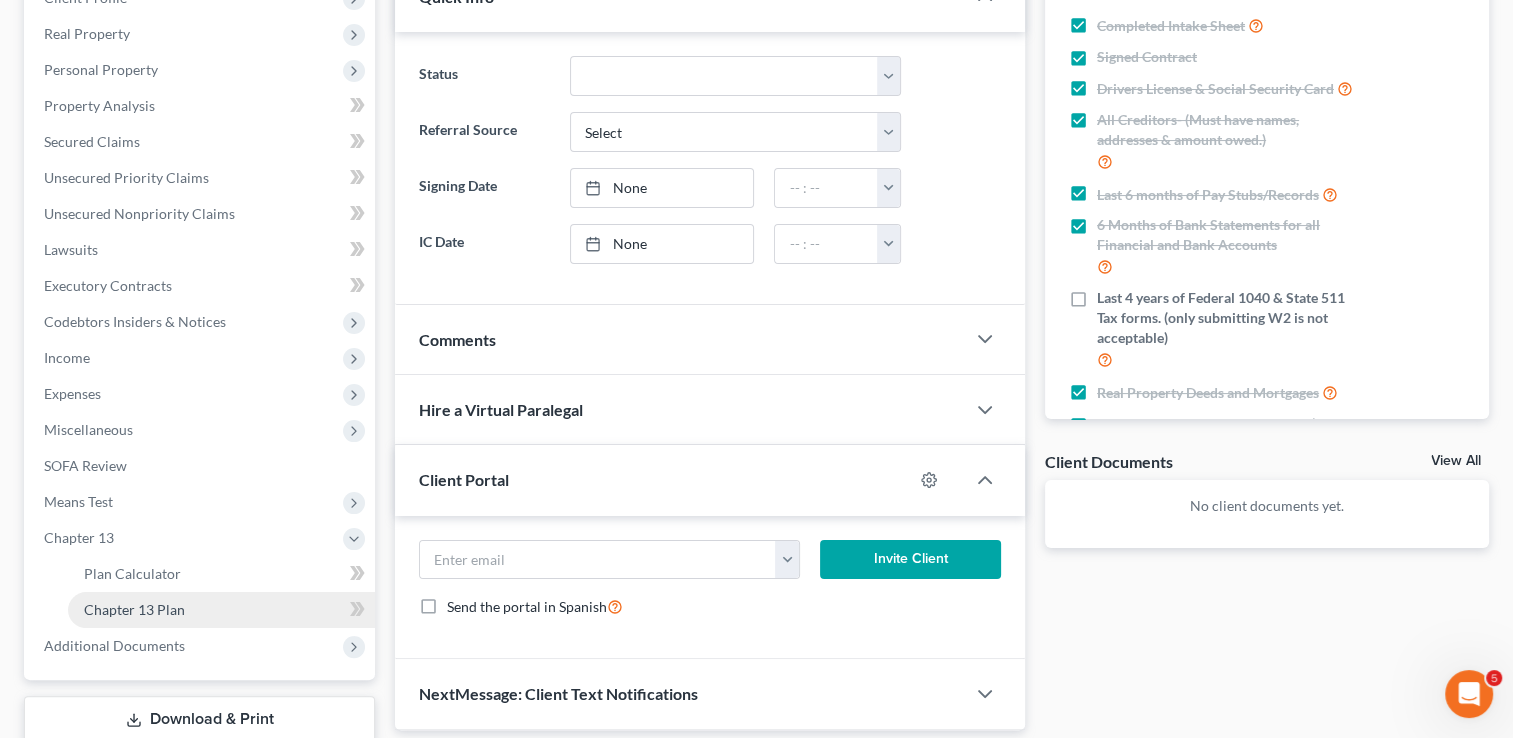 click on "Chapter 13 Plan" at bounding box center [221, 610] 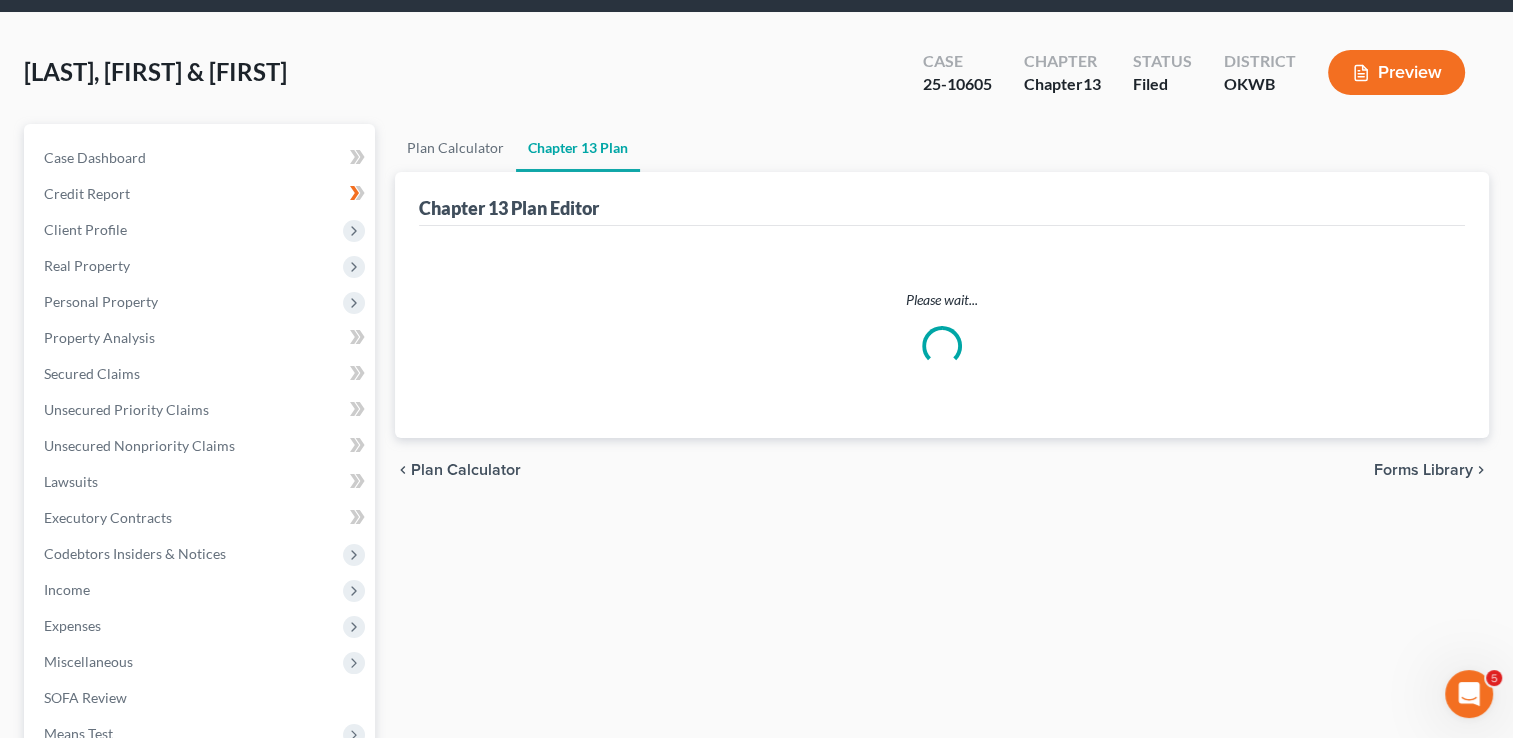 scroll, scrollTop: 0, scrollLeft: 0, axis: both 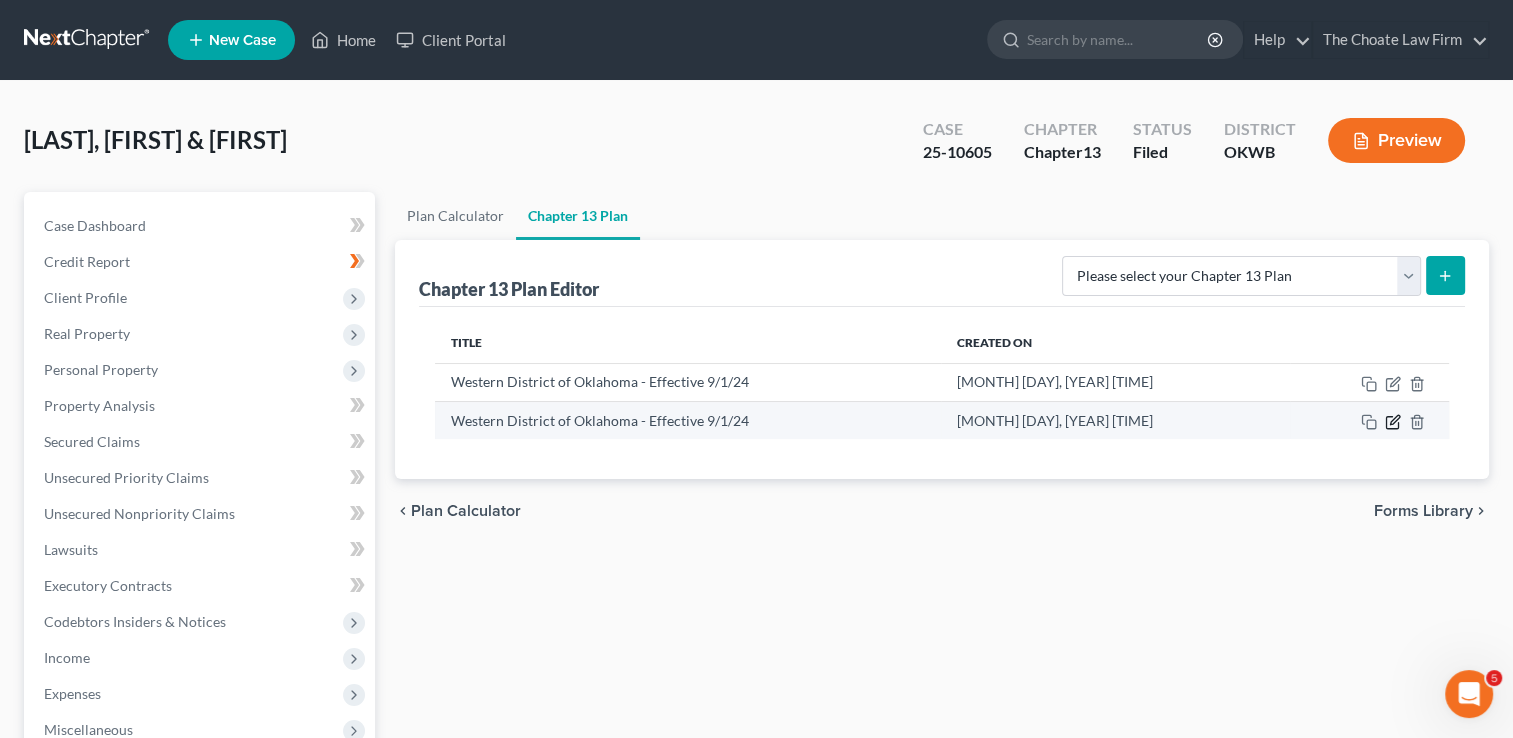 click 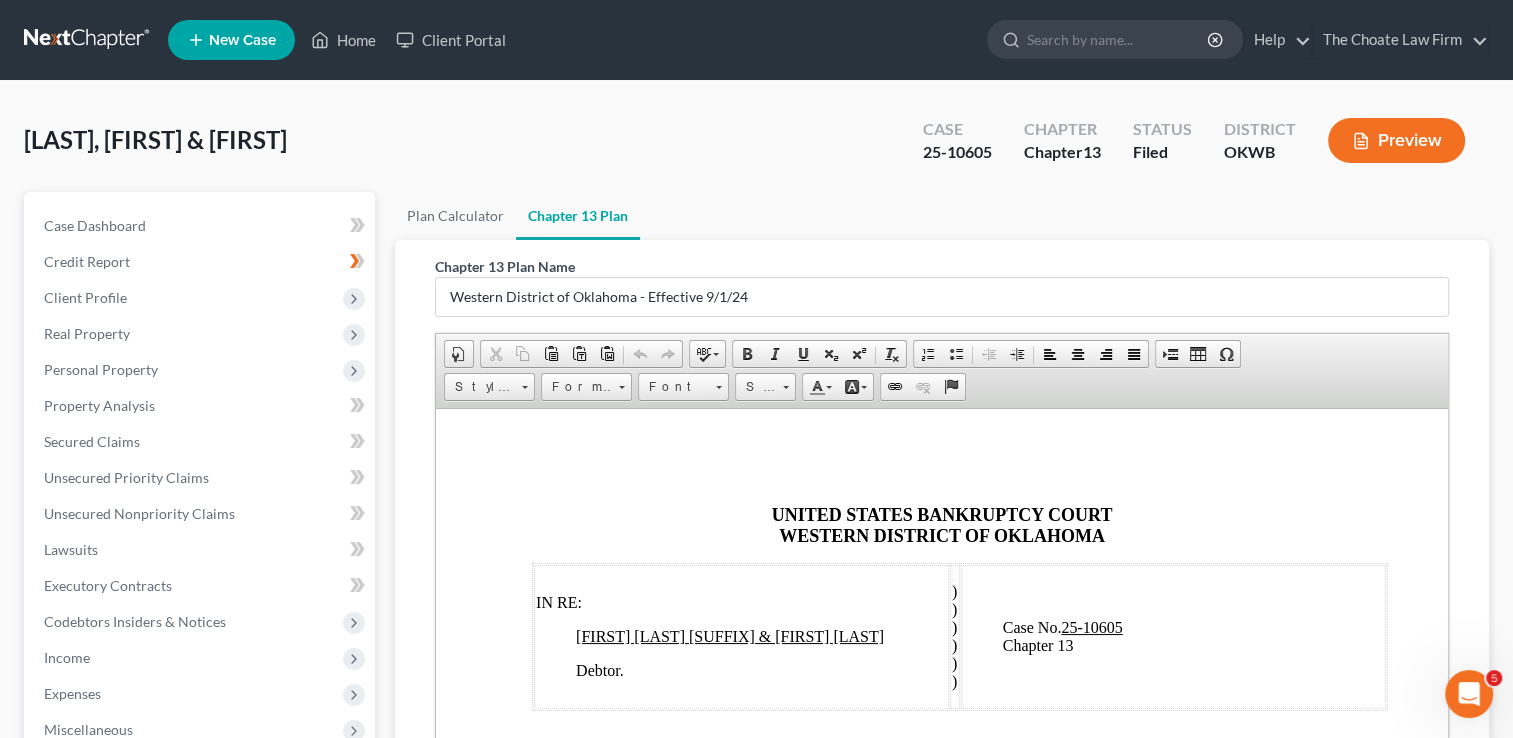 scroll, scrollTop: 0, scrollLeft: 0, axis: both 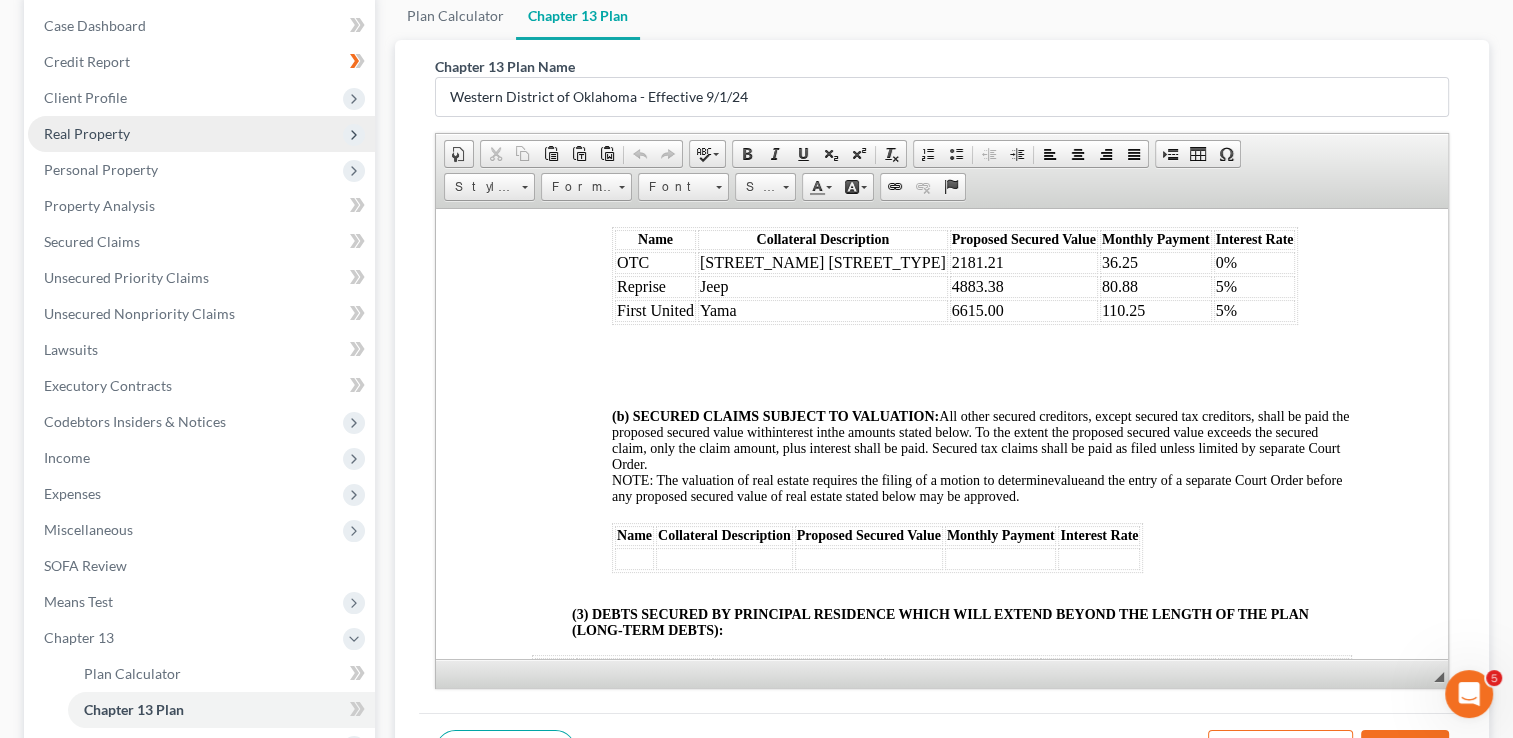 click on "Real Property" at bounding box center [201, 134] 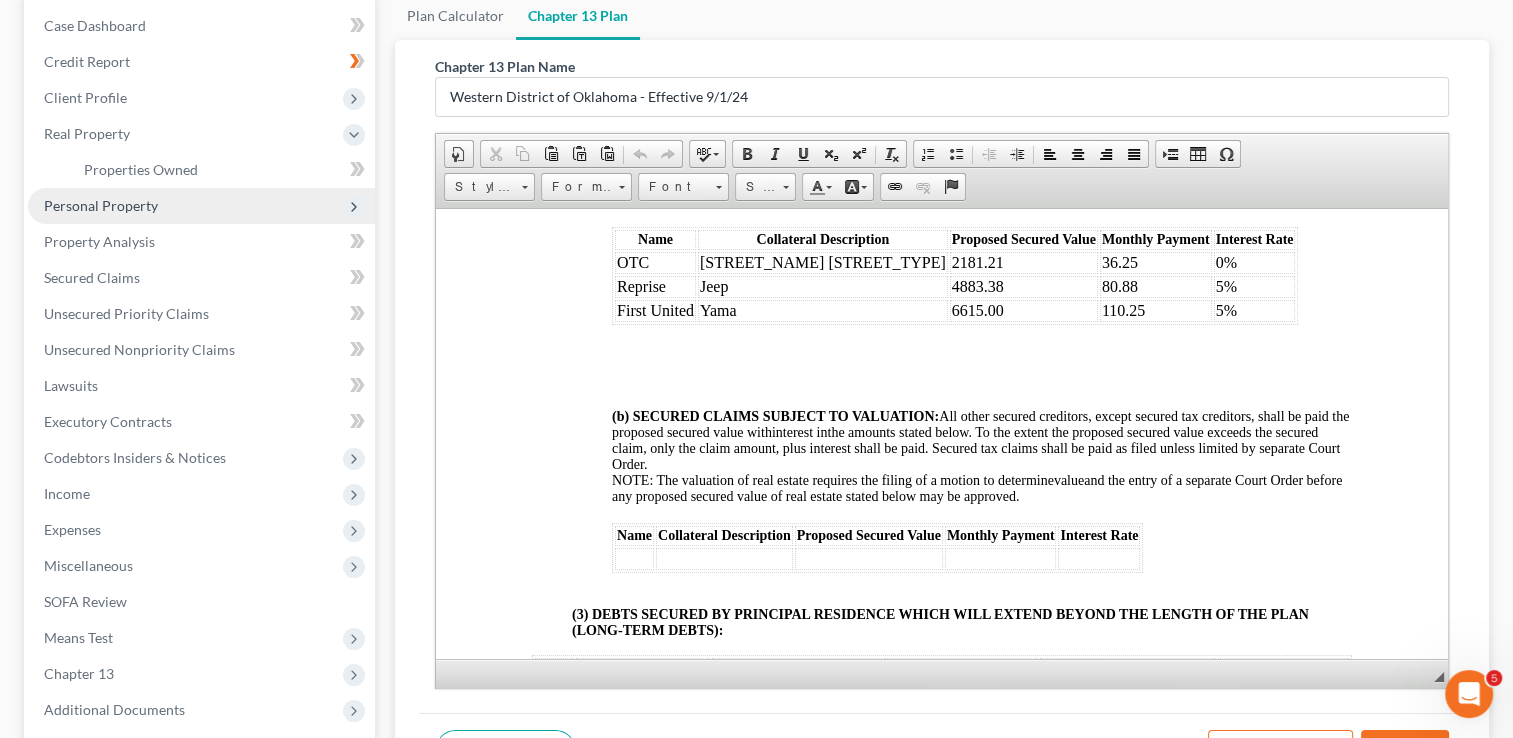 click on "Personal Property" at bounding box center (101, 205) 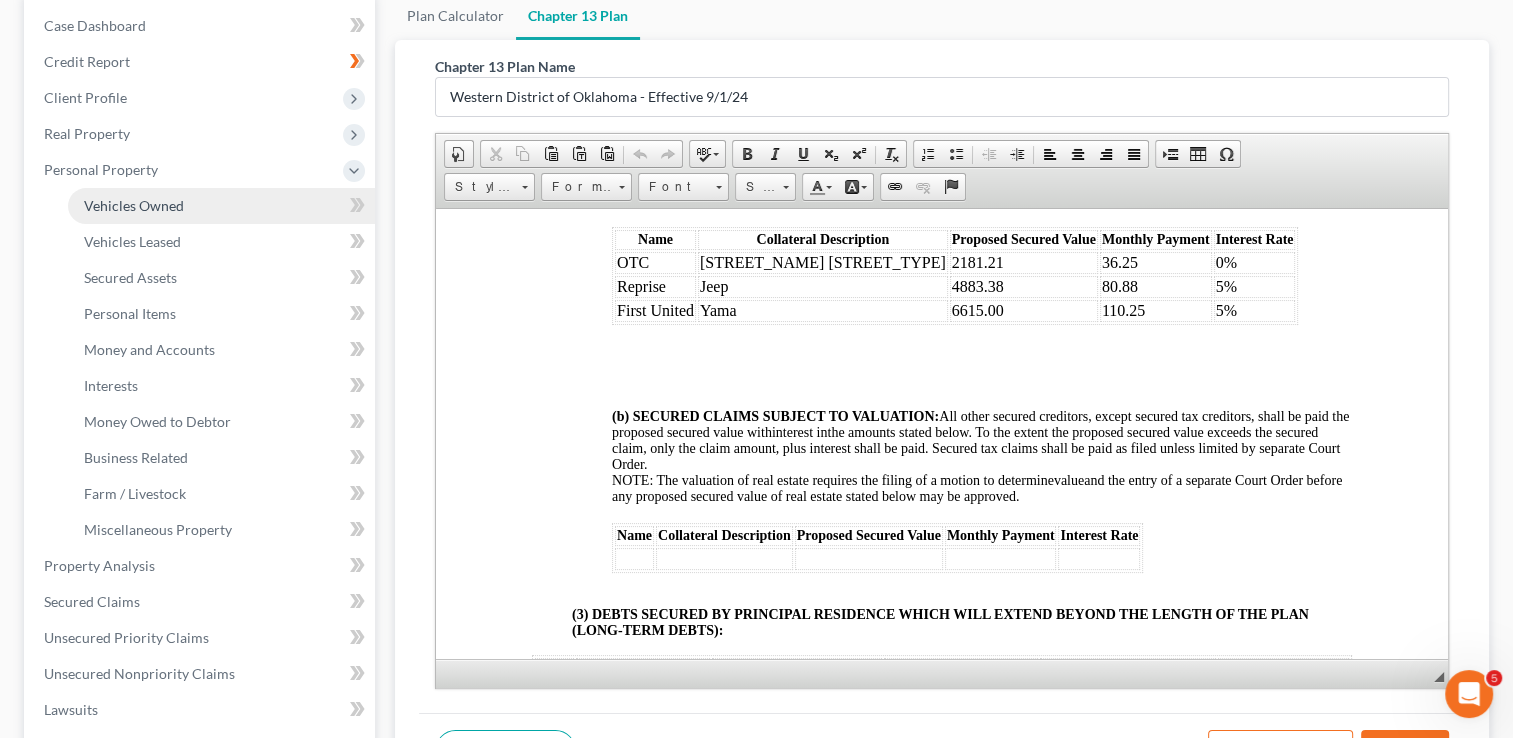 click on "Vehicles Owned" at bounding box center [134, 205] 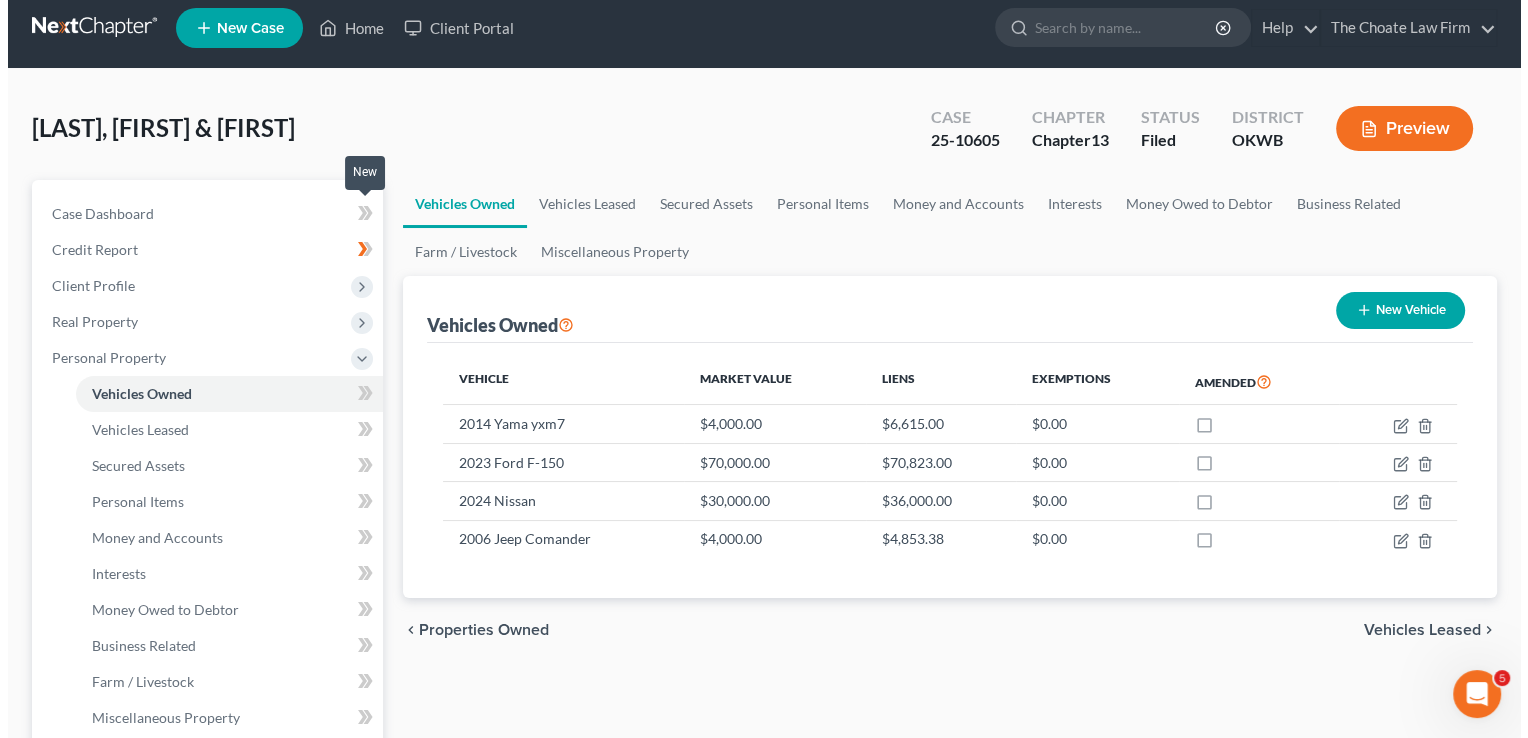 scroll, scrollTop: 0, scrollLeft: 0, axis: both 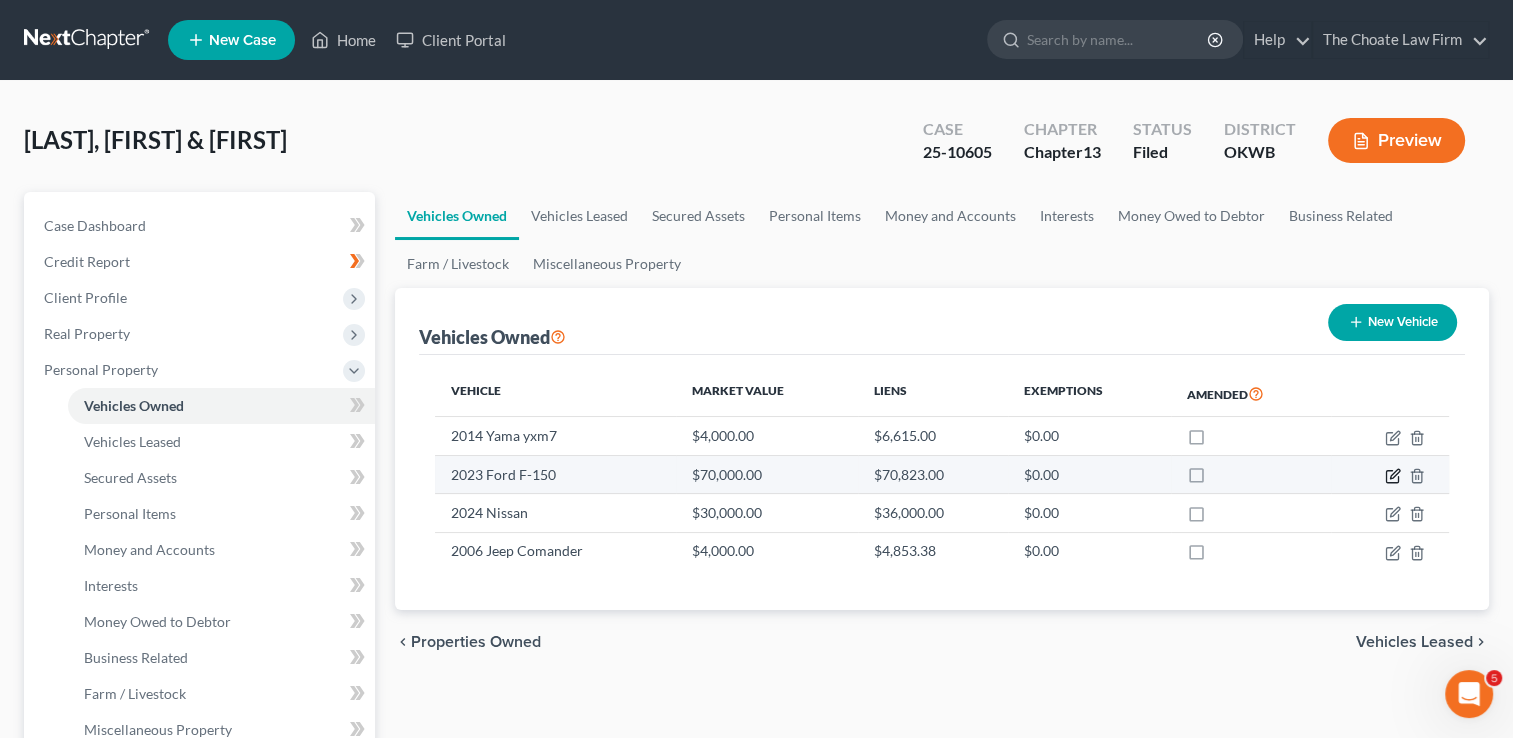 click 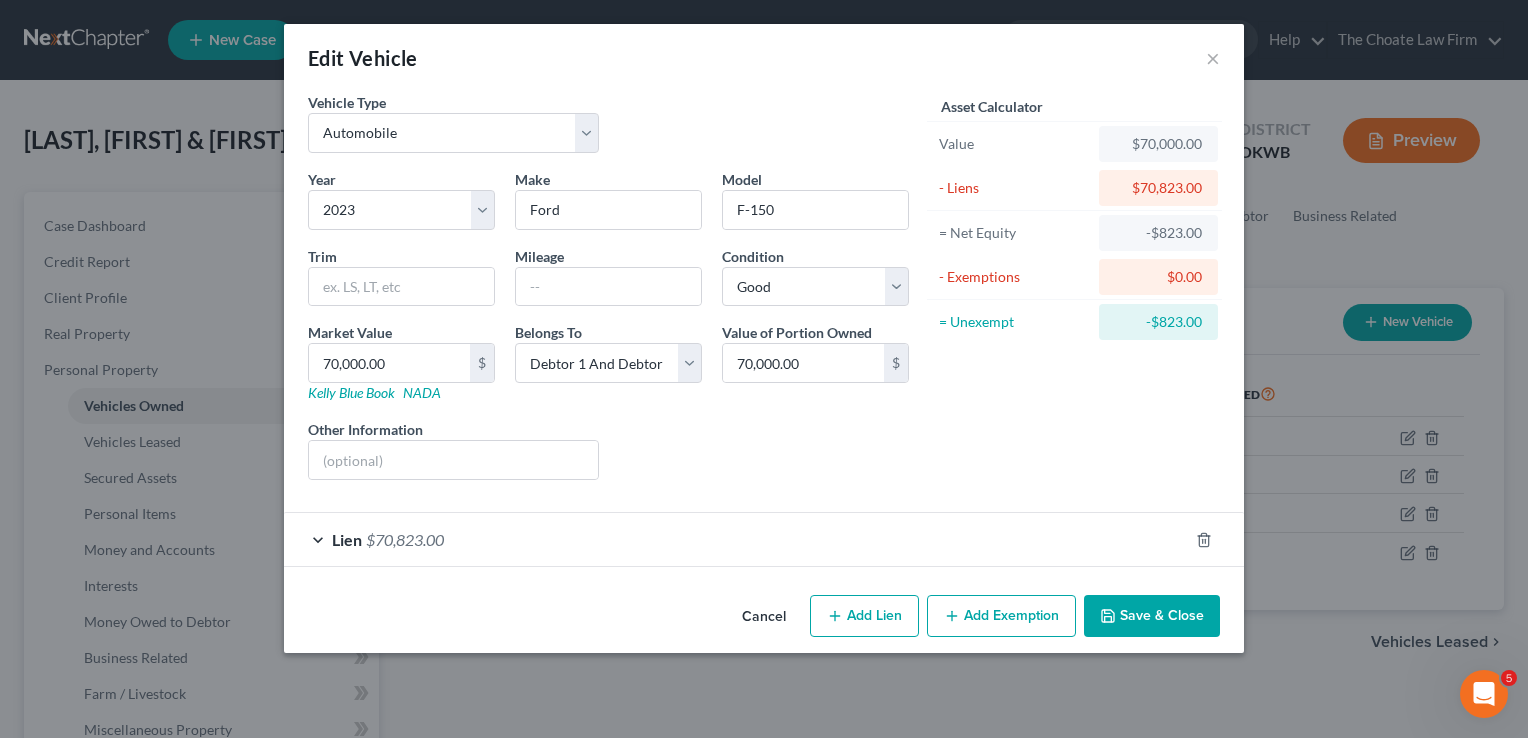 click on "Lien $70,823.00" at bounding box center (736, 539) 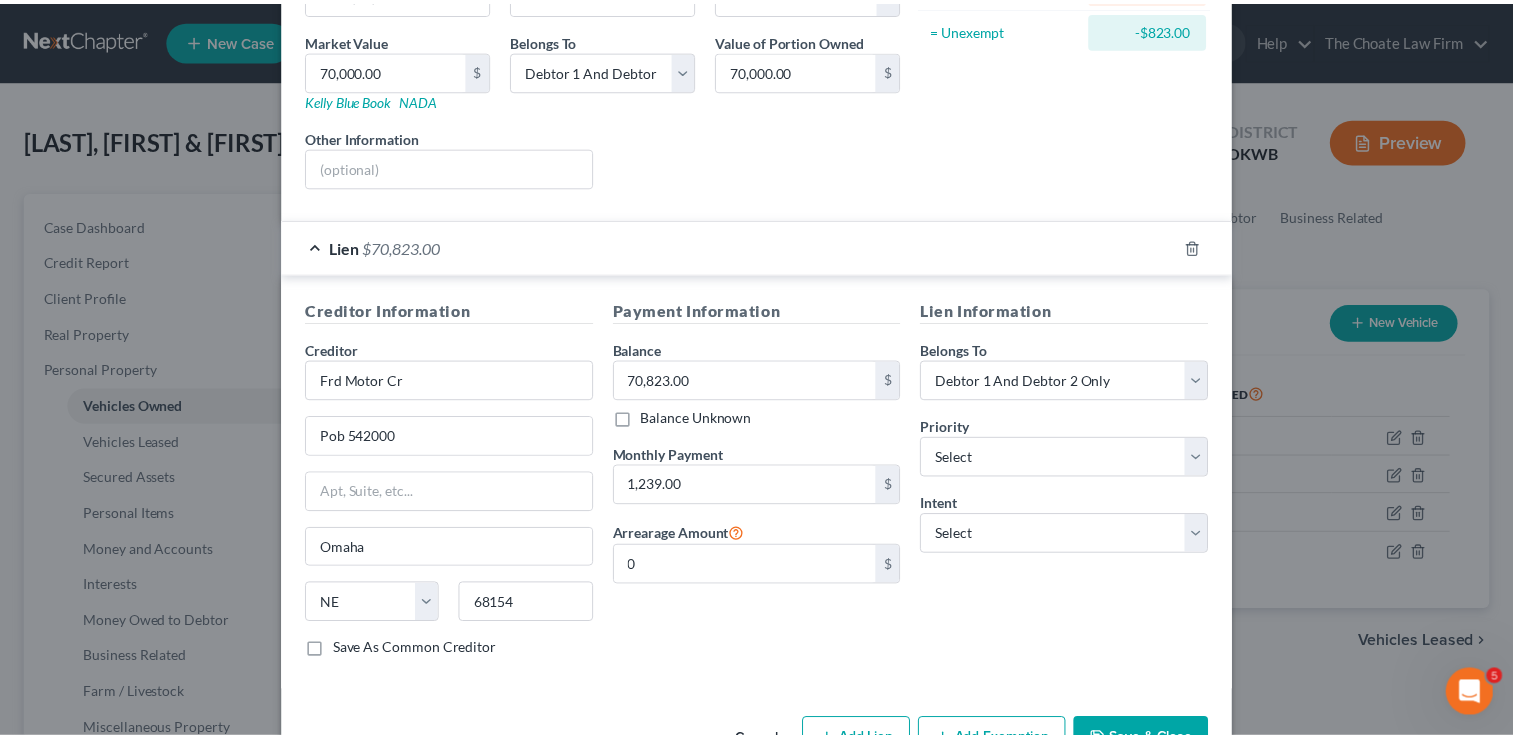 scroll, scrollTop: 351, scrollLeft: 0, axis: vertical 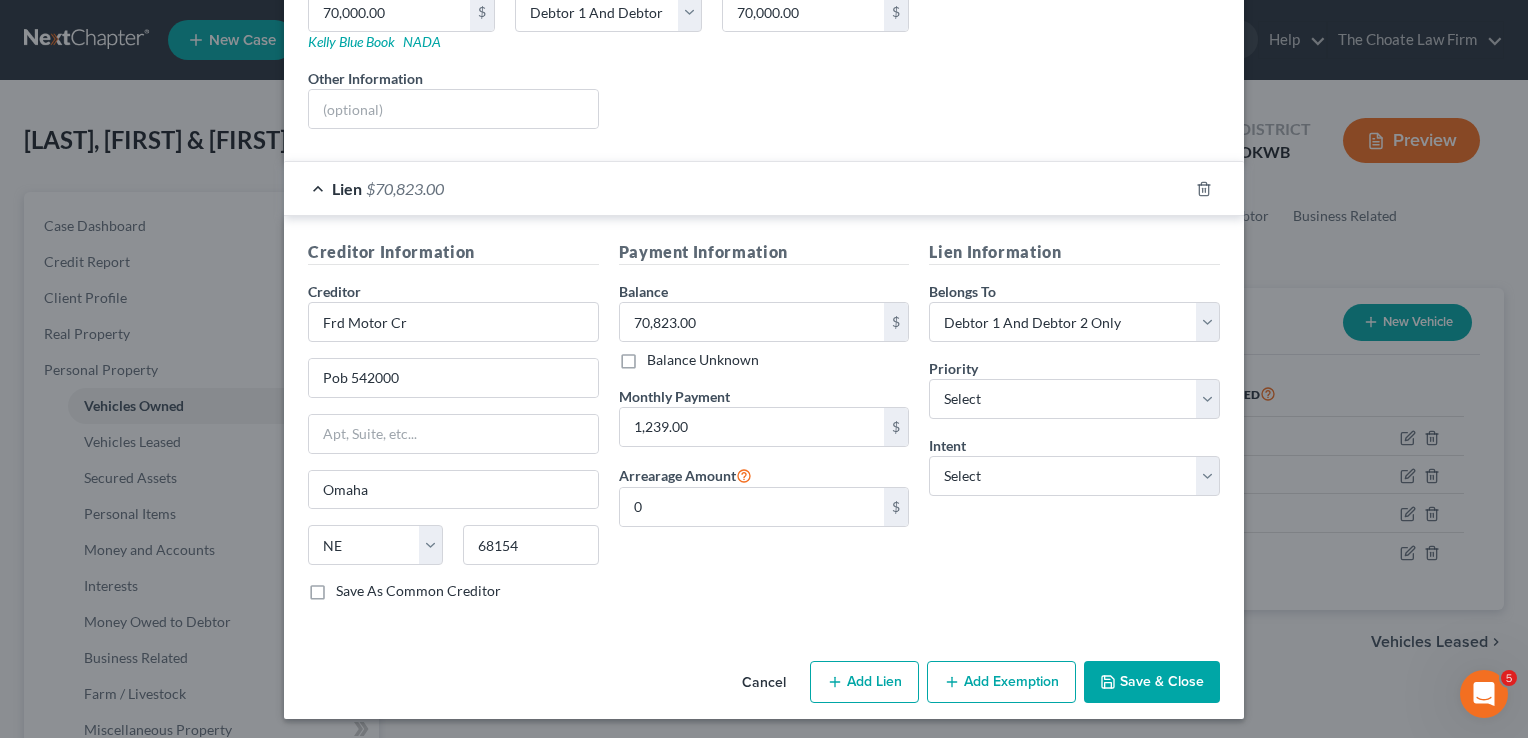 click on "Cancel" at bounding box center [764, 683] 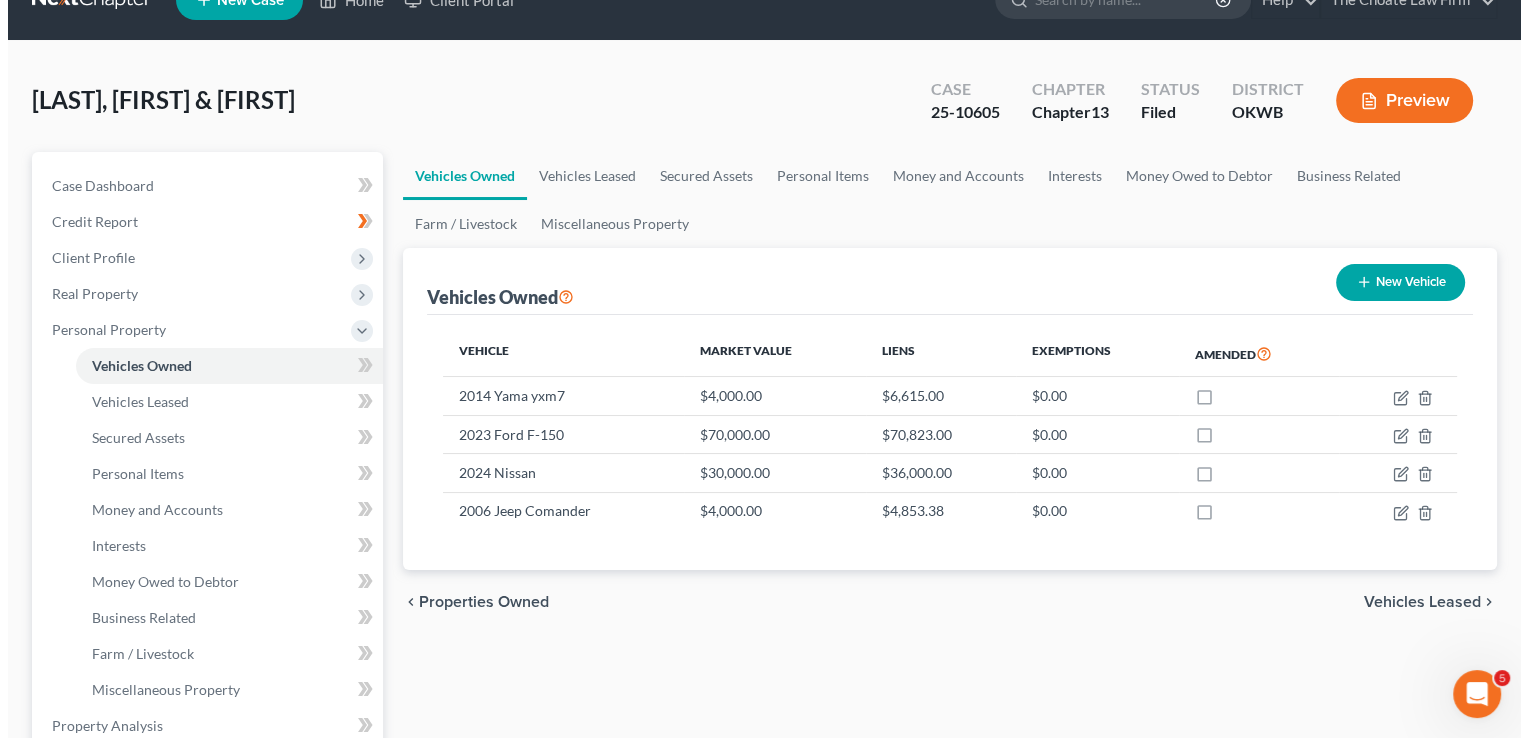 scroll, scrollTop: 100, scrollLeft: 0, axis: vertical 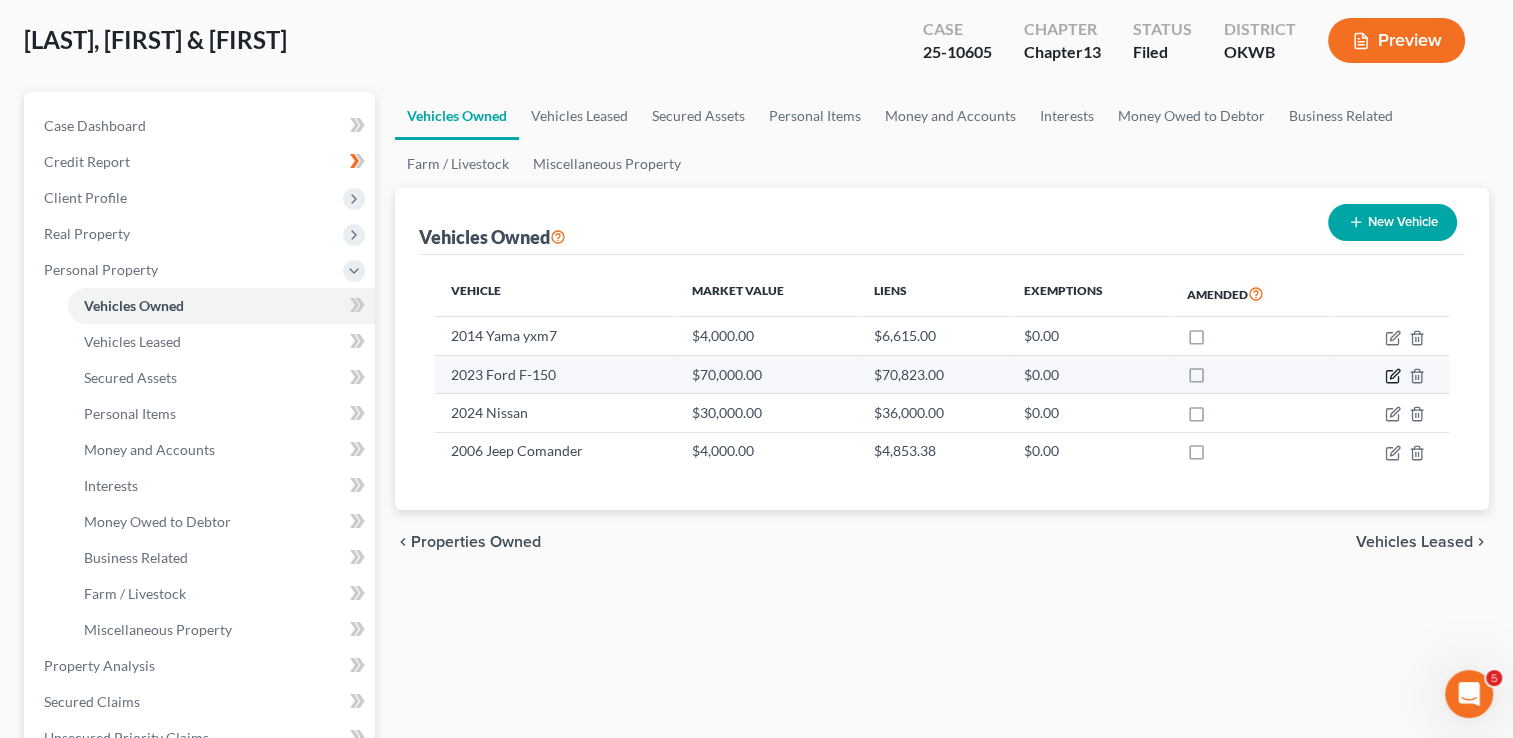 click 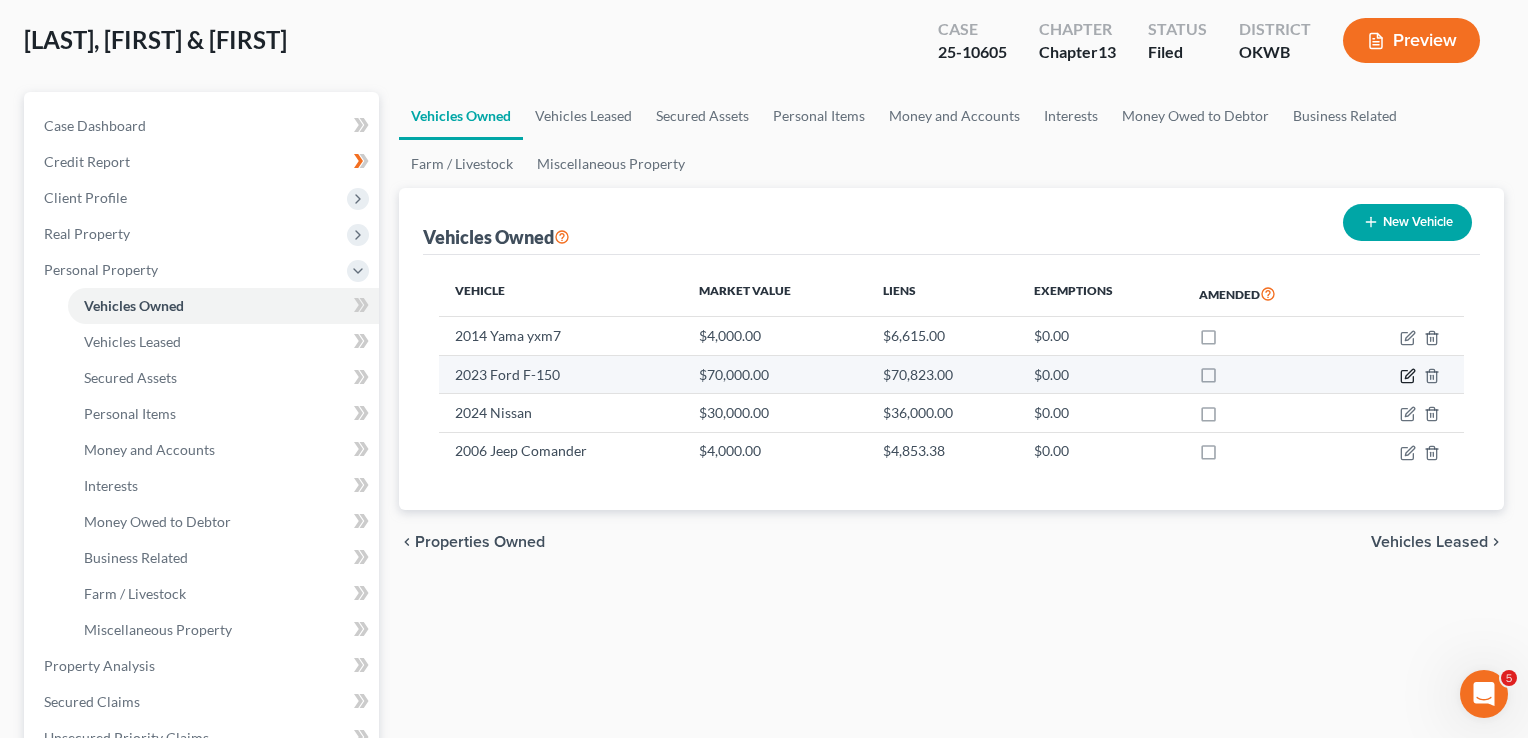 select on "0" 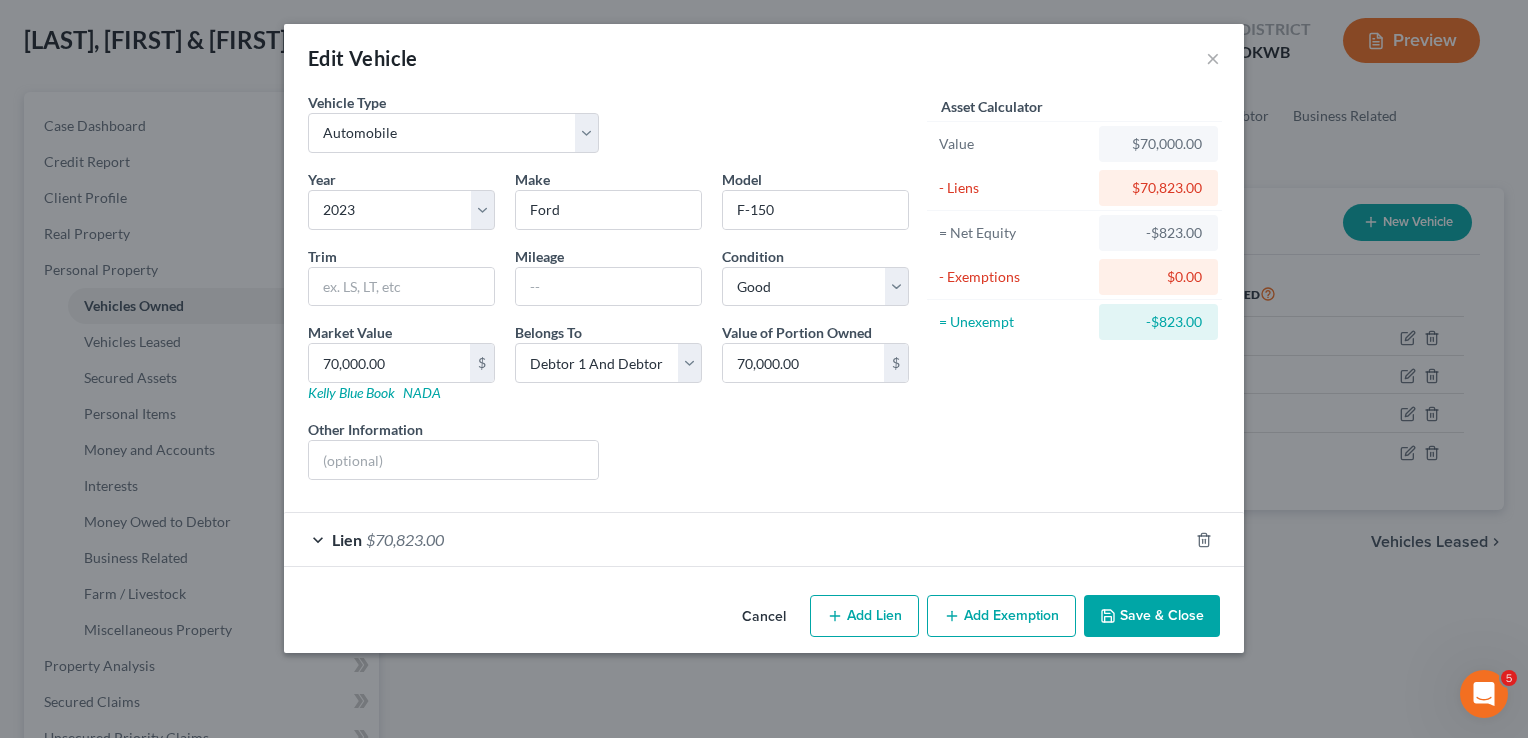 click on "Lien $70,823.00" at bounding box center [736, 539] 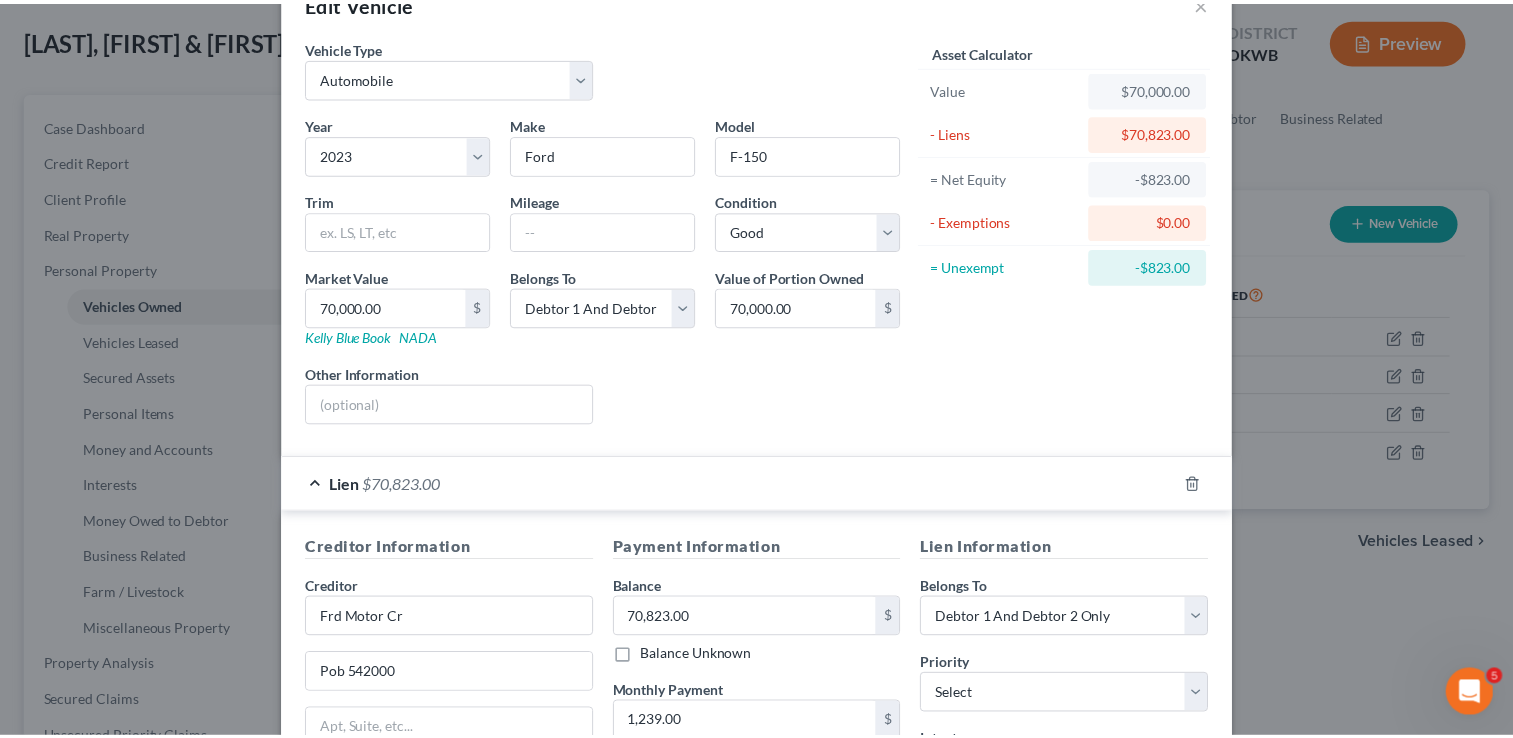 scroll, scrollTop: 0, scrollLeft: 0, axis: both 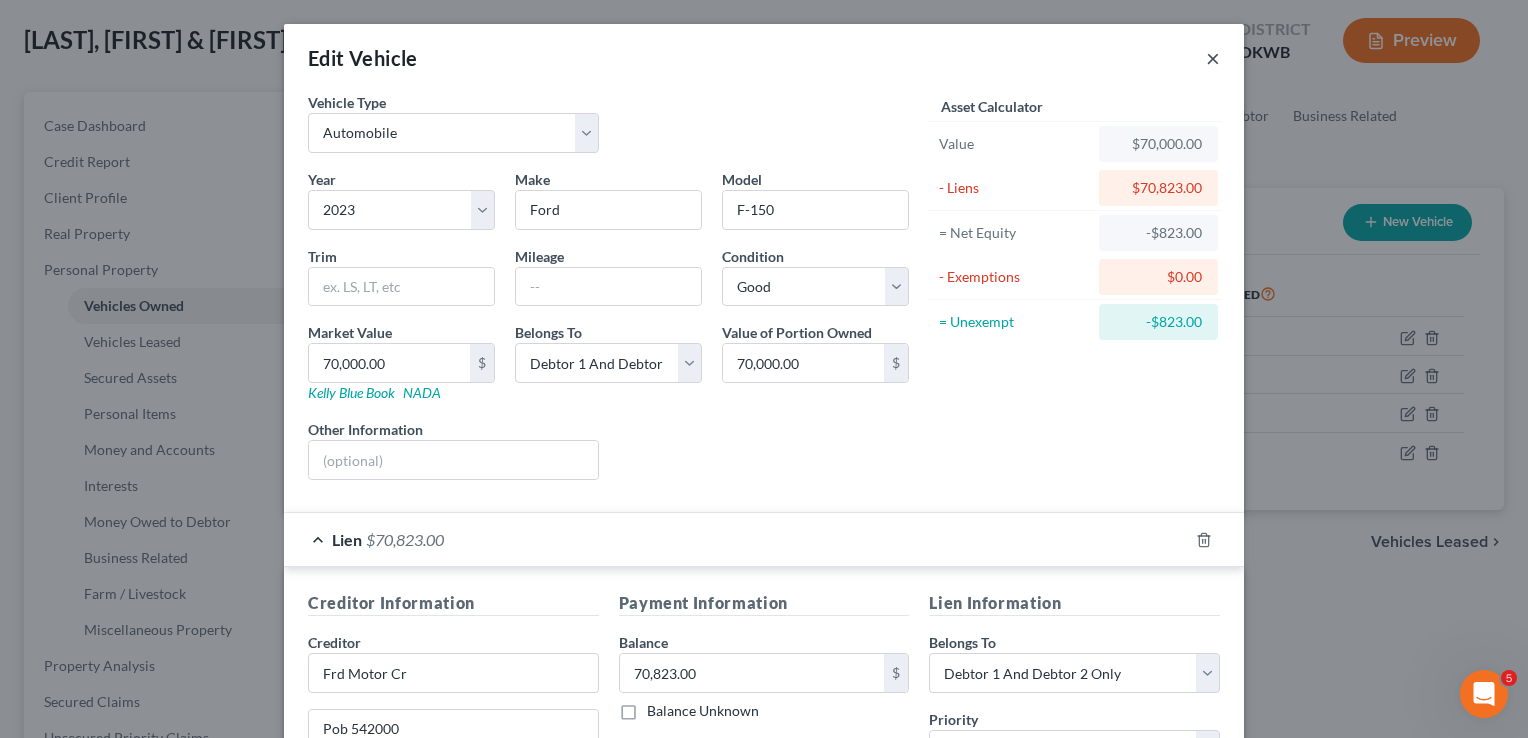 click on "×" at bounding box center [1213, 58] 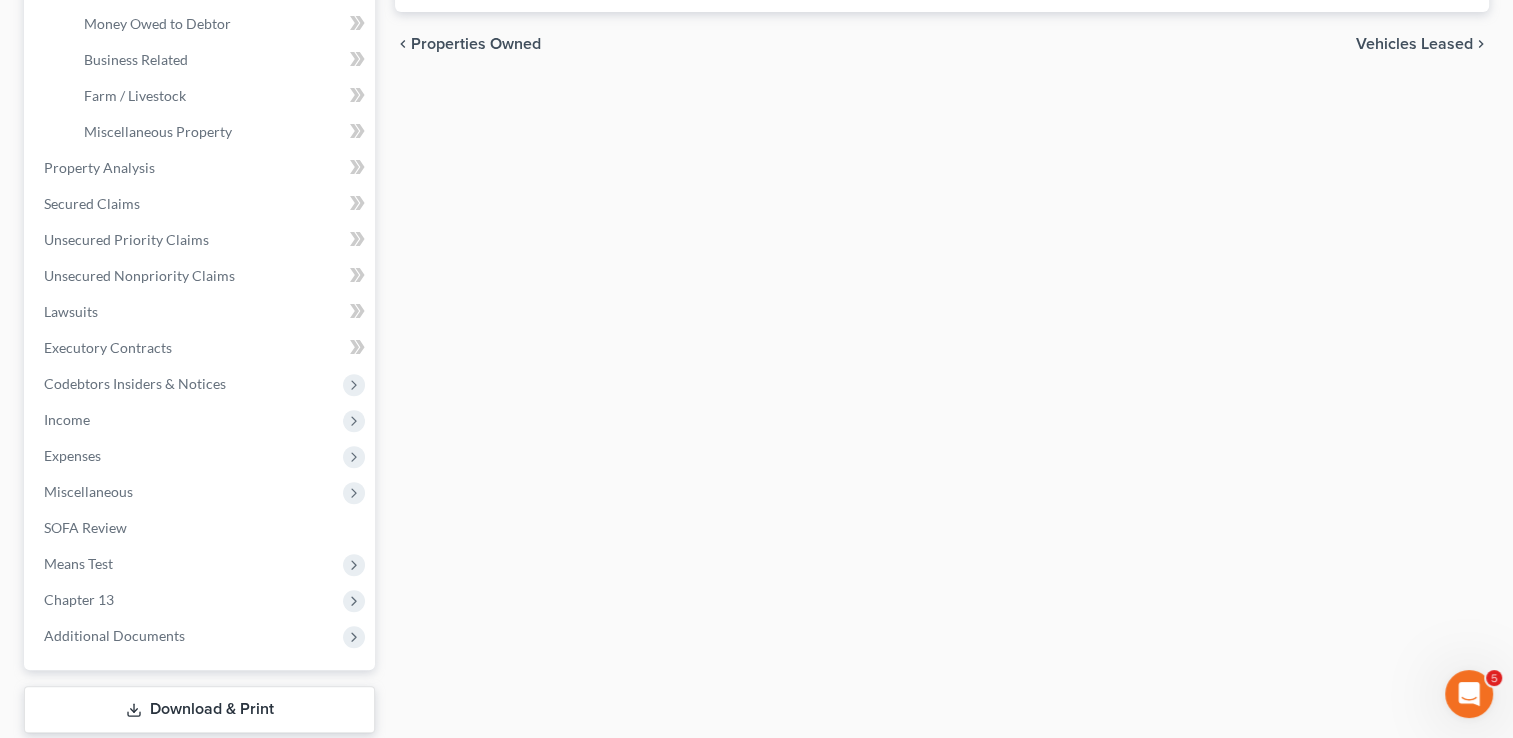scroll, scrollTop: 600, scrollLeft: 0, axis: vertical 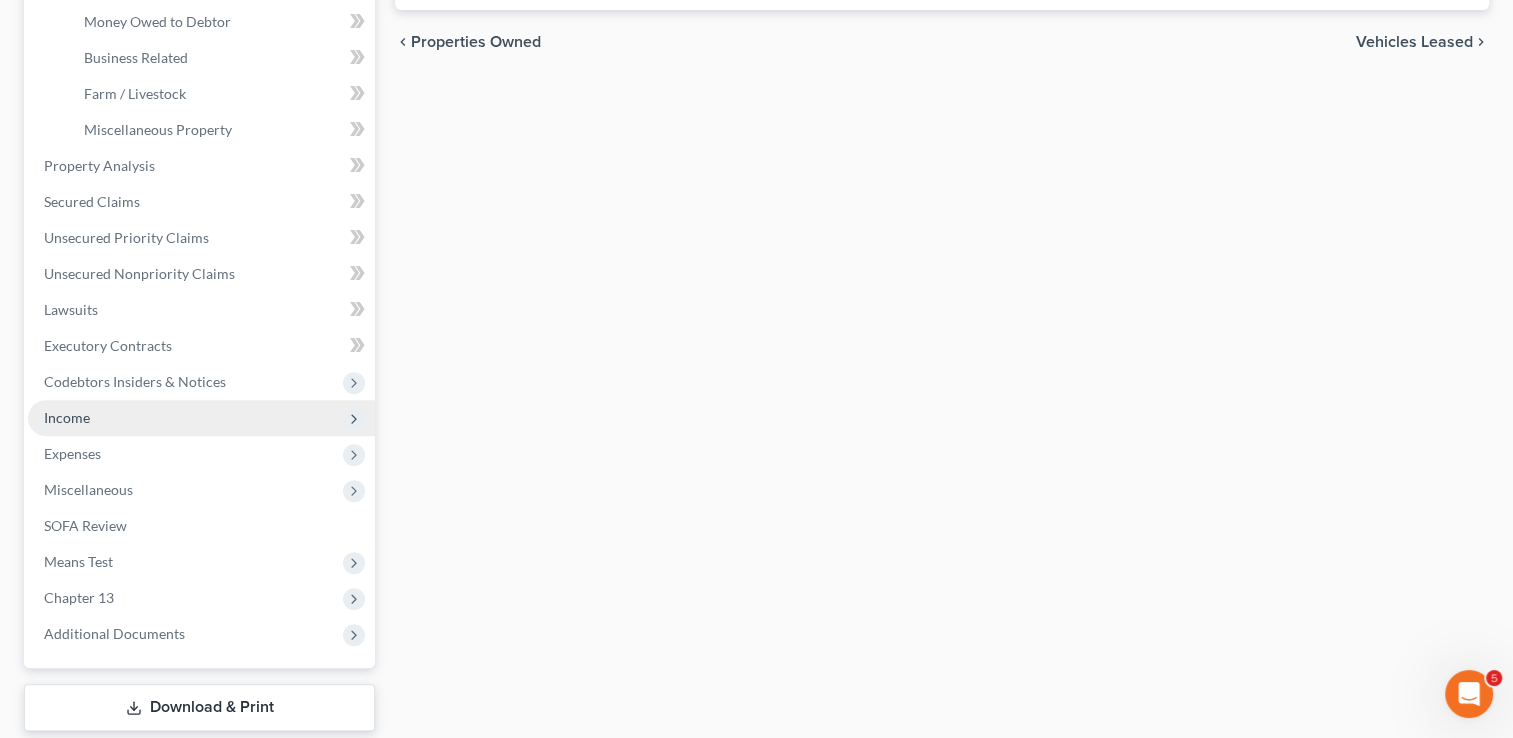 click on "Income" at bounding box center [67, 417] 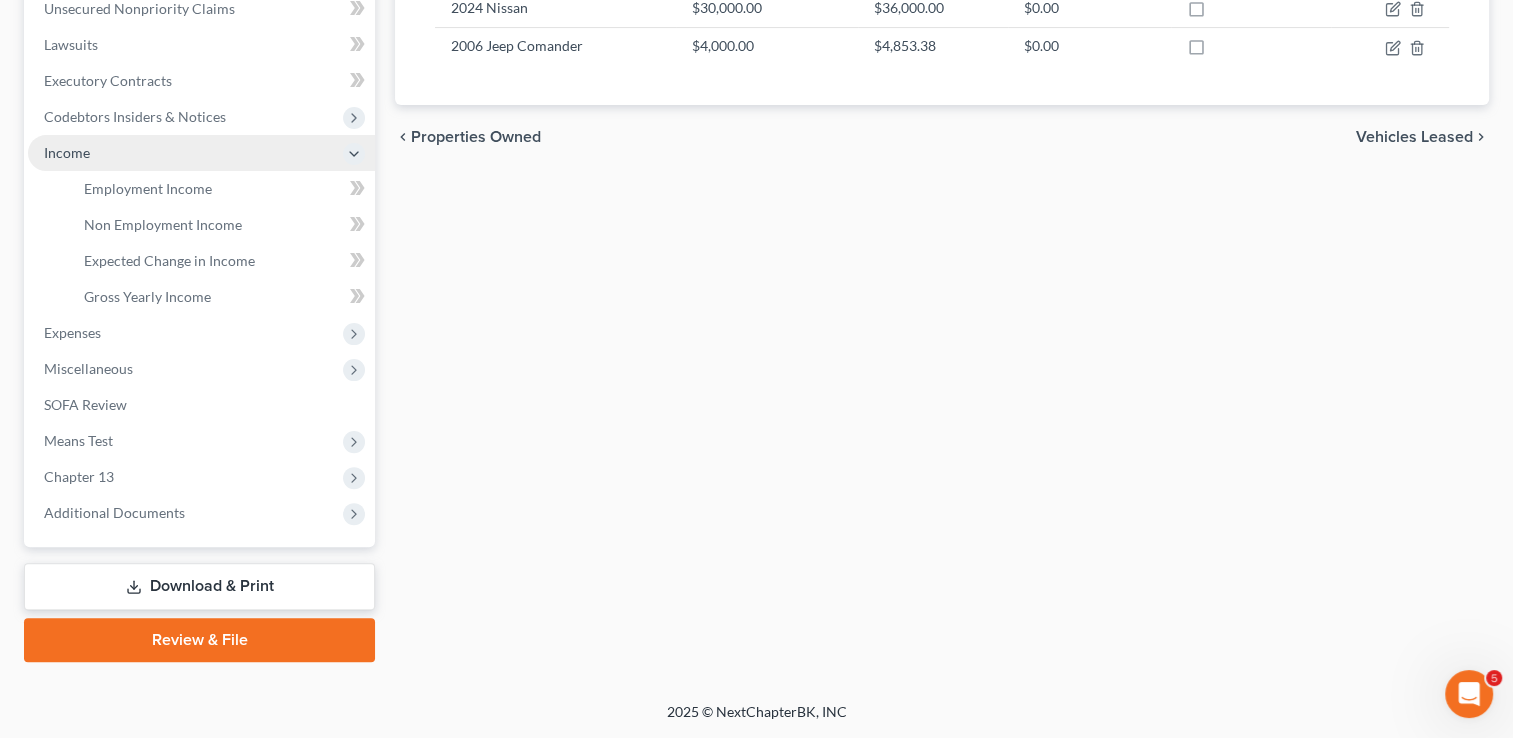 scroll, scrollTop: 502, scrollLeft: 0, axis: vertical 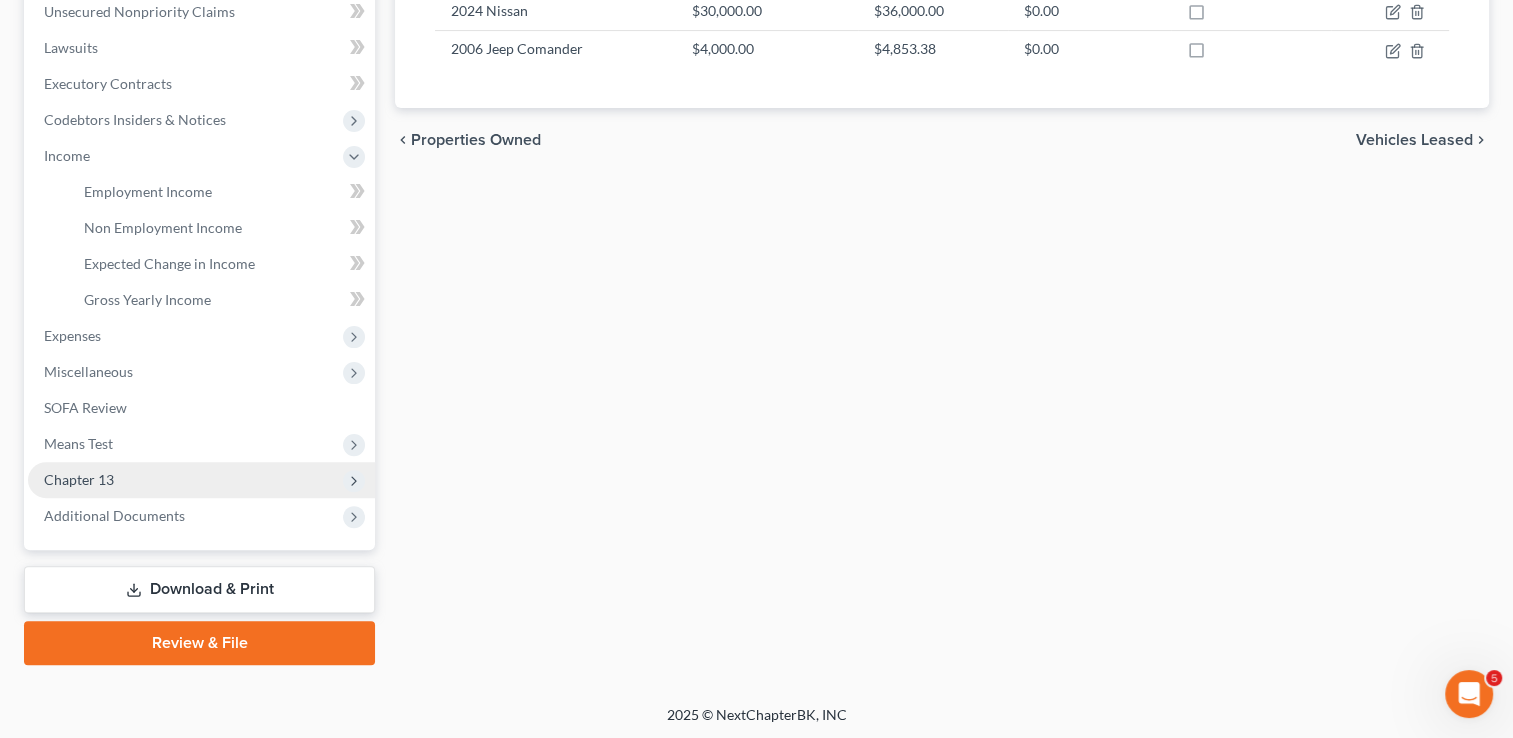 click on "Chapter 13" at bounding box center [79, 479] 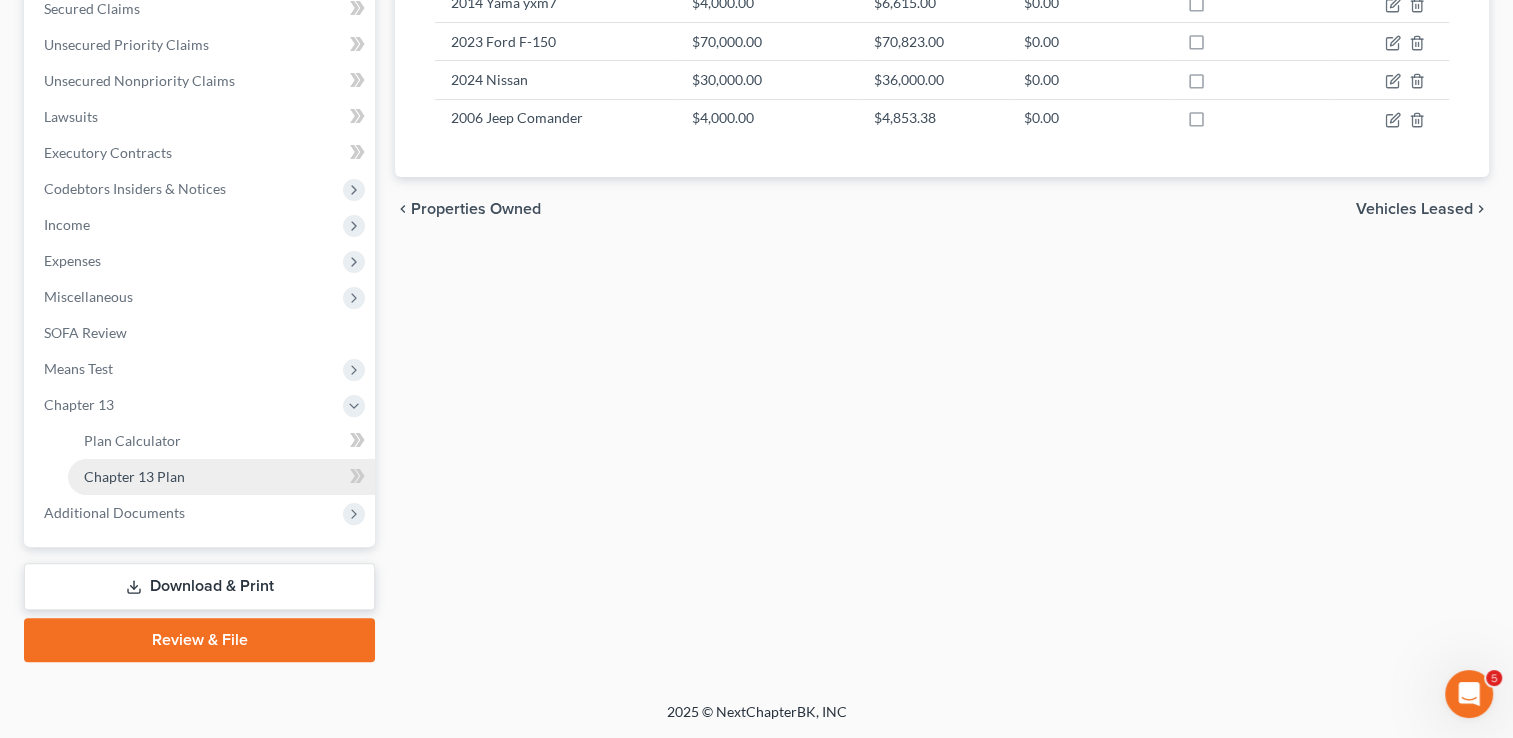scroll, scrollTop: 431, scrollLeft: 0, axis: vertical 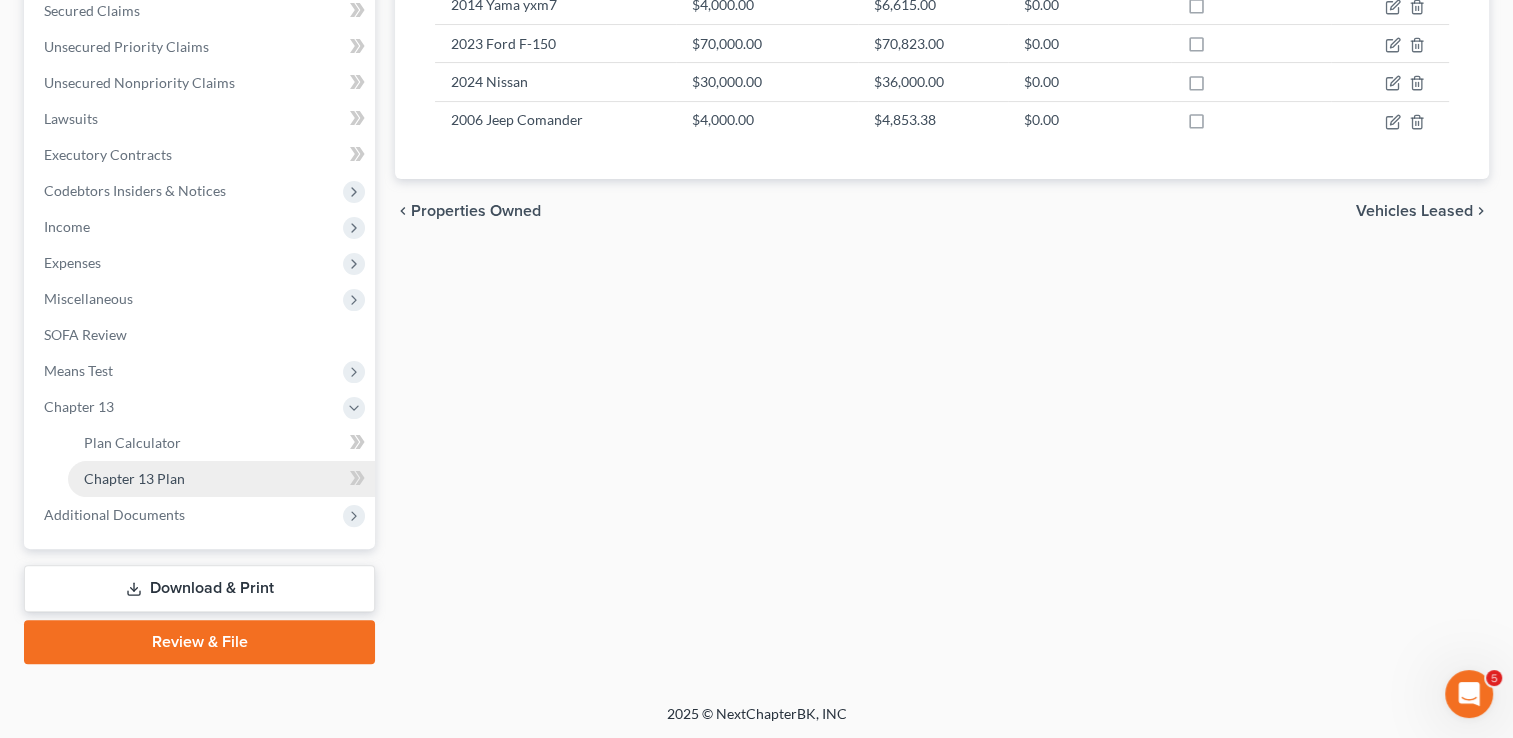 click on "Chapter 13 Plan" at bounding box center [134, 478] 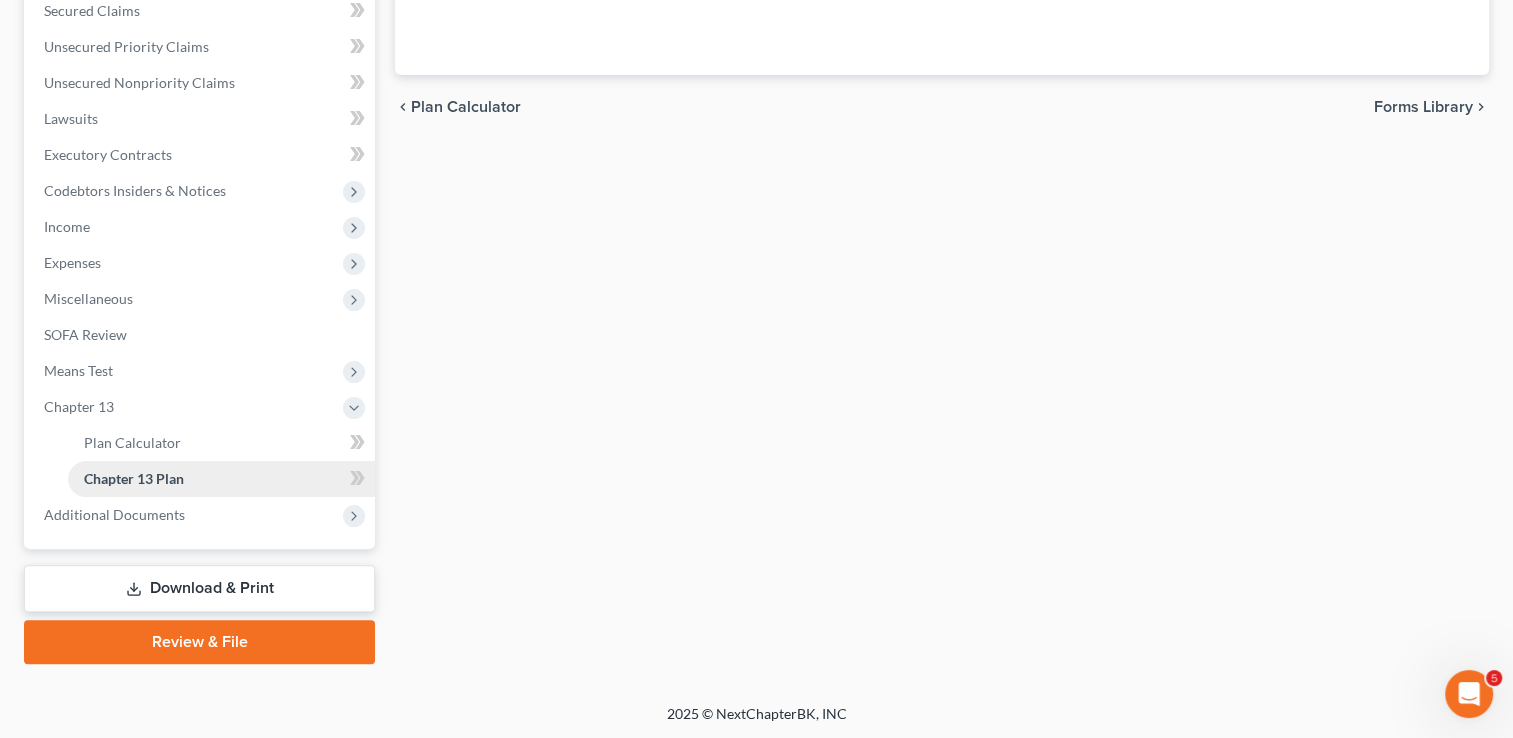 scroll, scrollTop: 0, scrollLeft: 0, axis: both 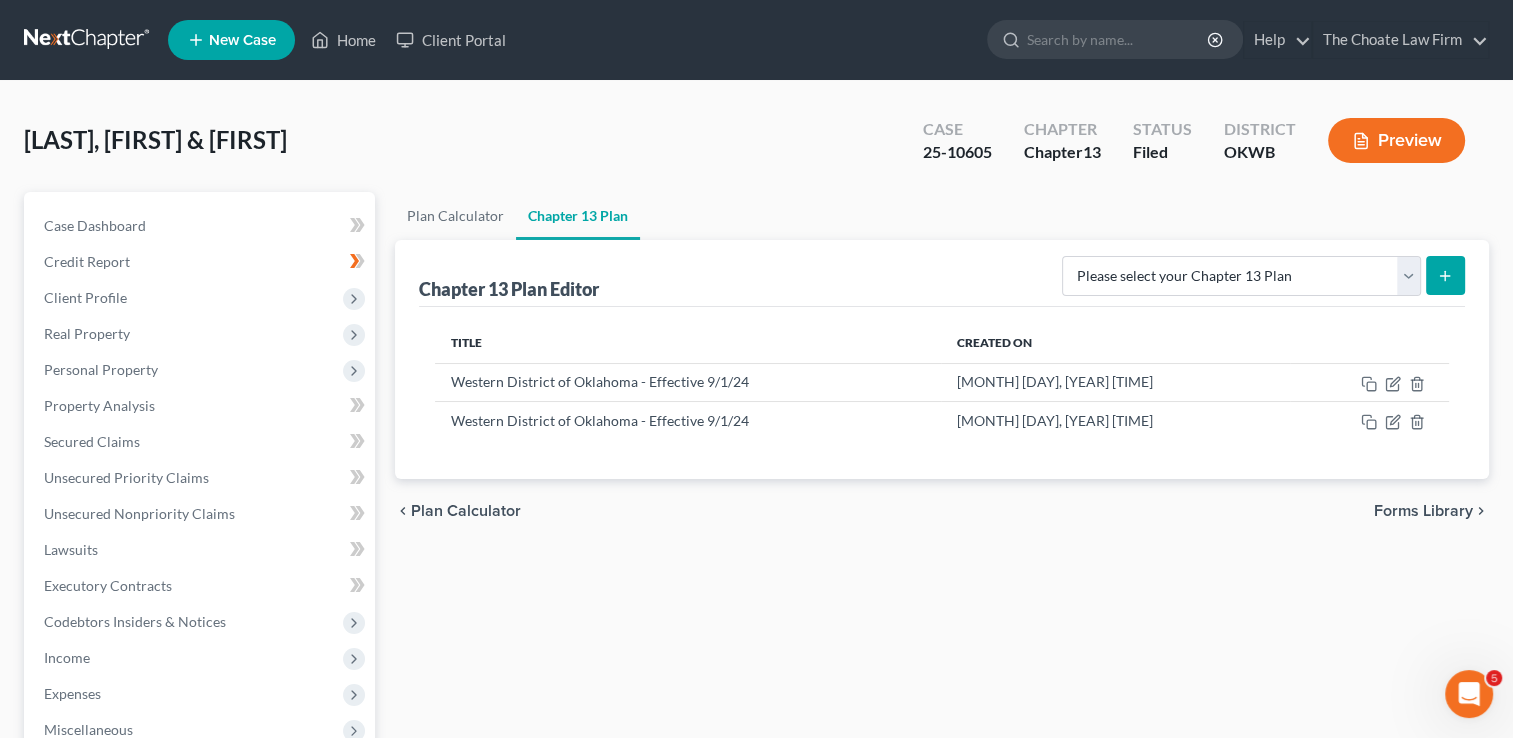 click at bounding box center [88, 40] 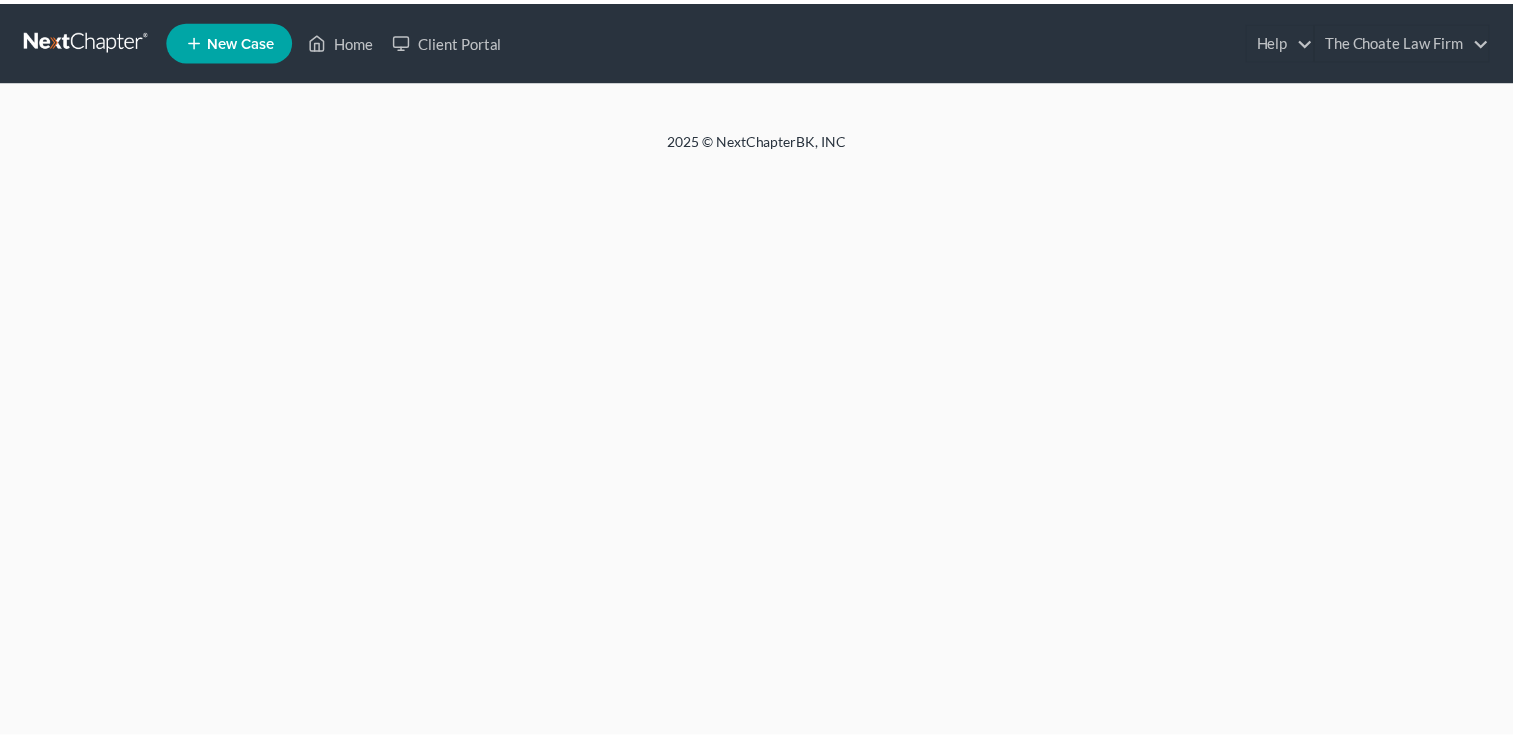 scroll, scrollTop: 0, scrollLeft: 0, axis: both 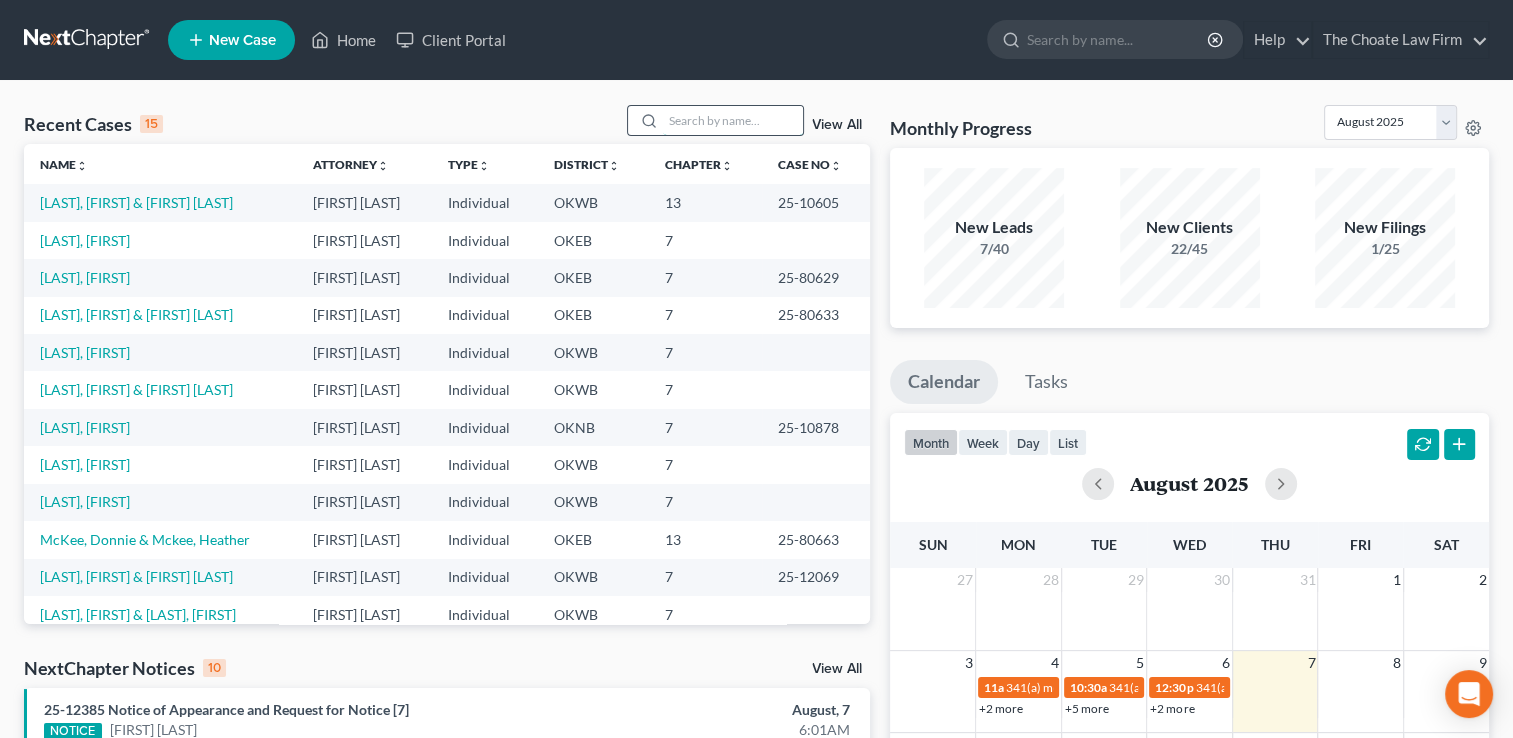 click at bounding box center (733, 120) 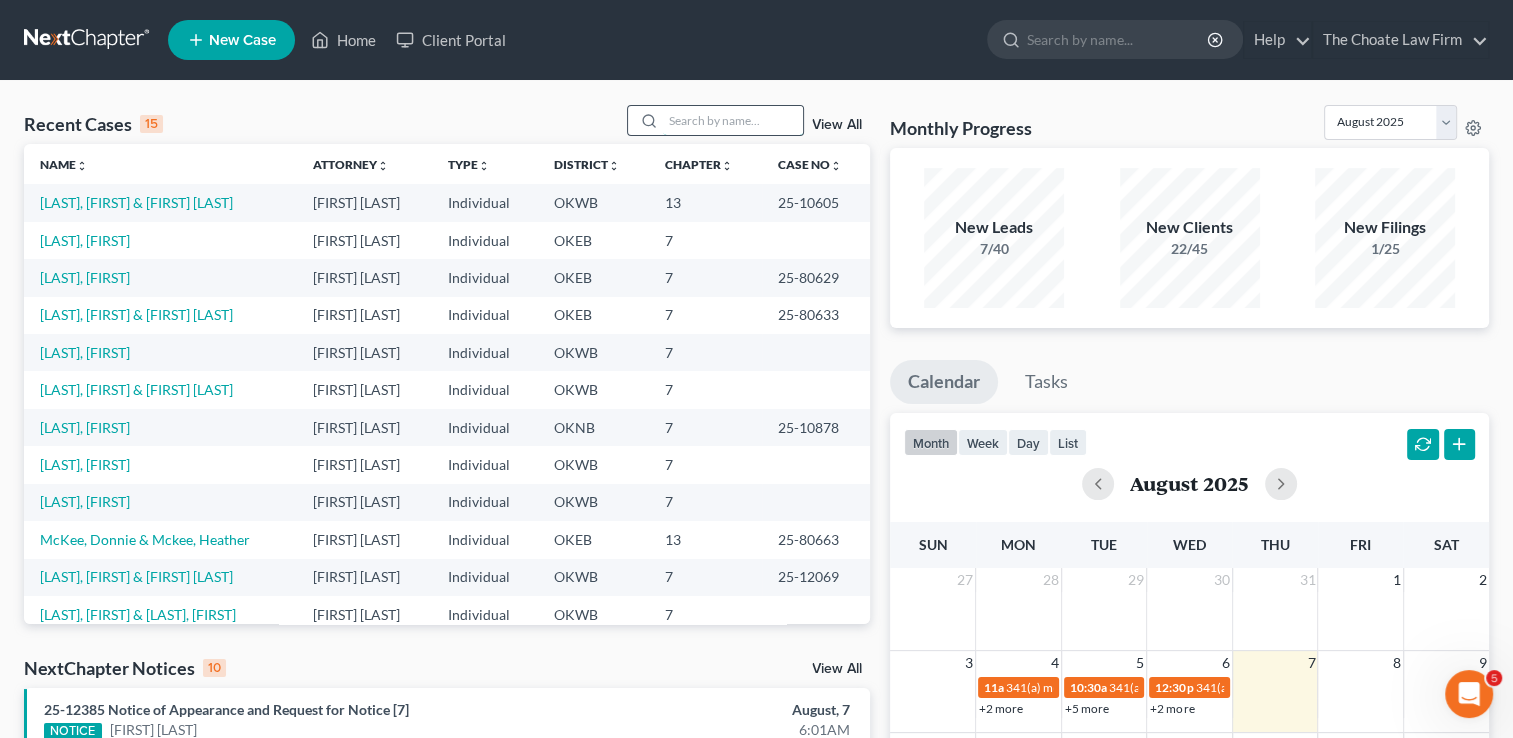 scroll, scrollTop: 0, scrollLeft: 0, axis: both 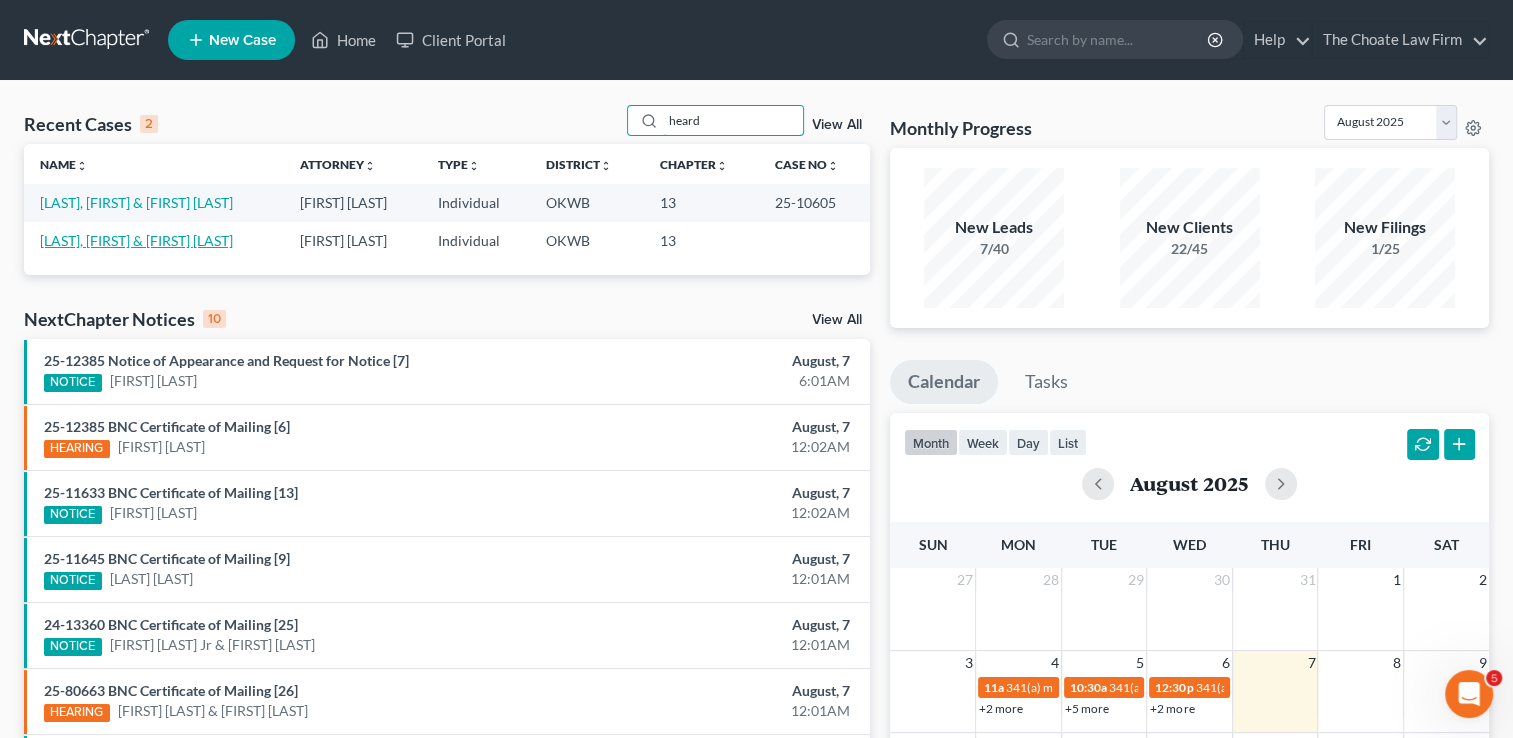 type on "heard" 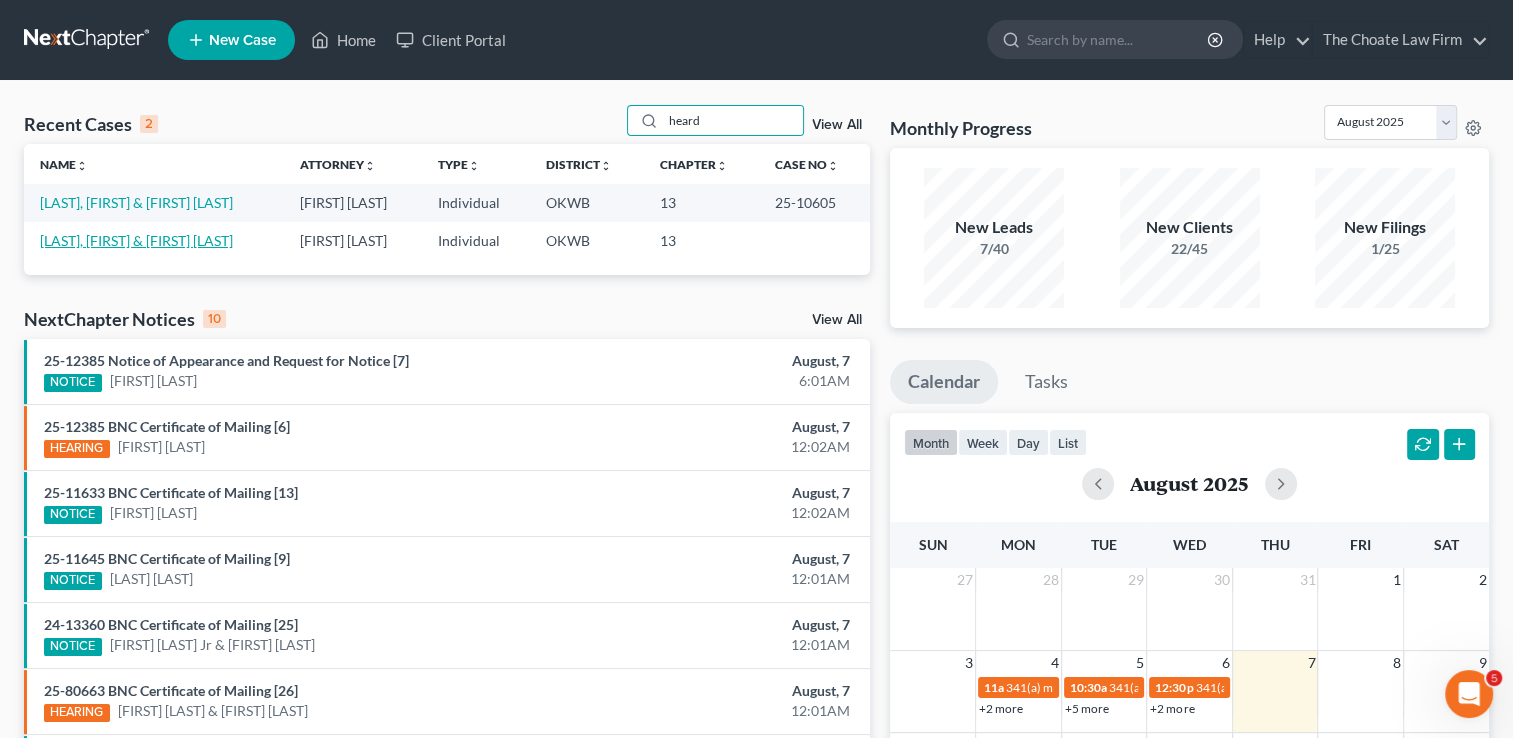 click on "[LAST], [FIRST] & [FIRST]" at bounding box center [136, 240] 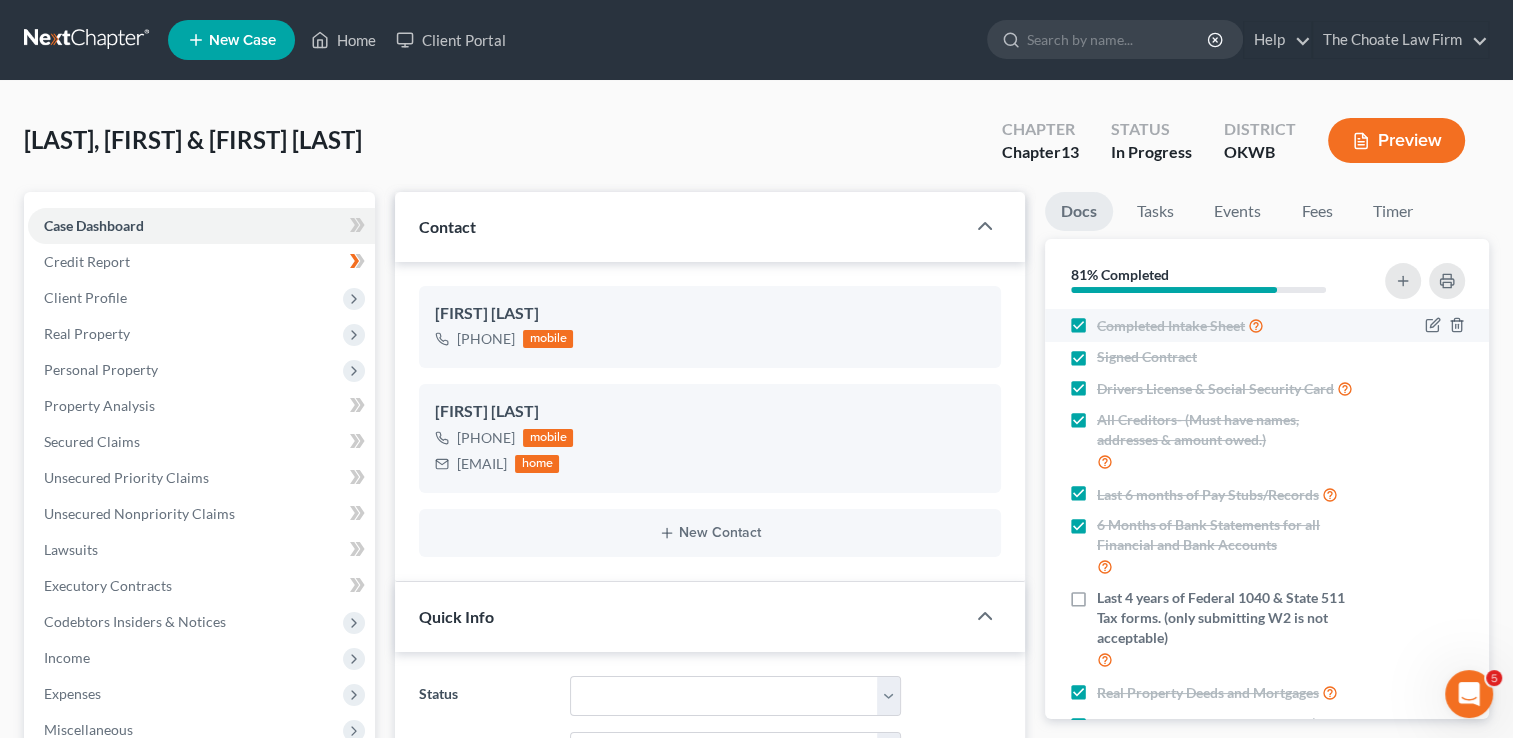 scroll, scrollTop: 2072, scrollLeft: 0, axis: vertical 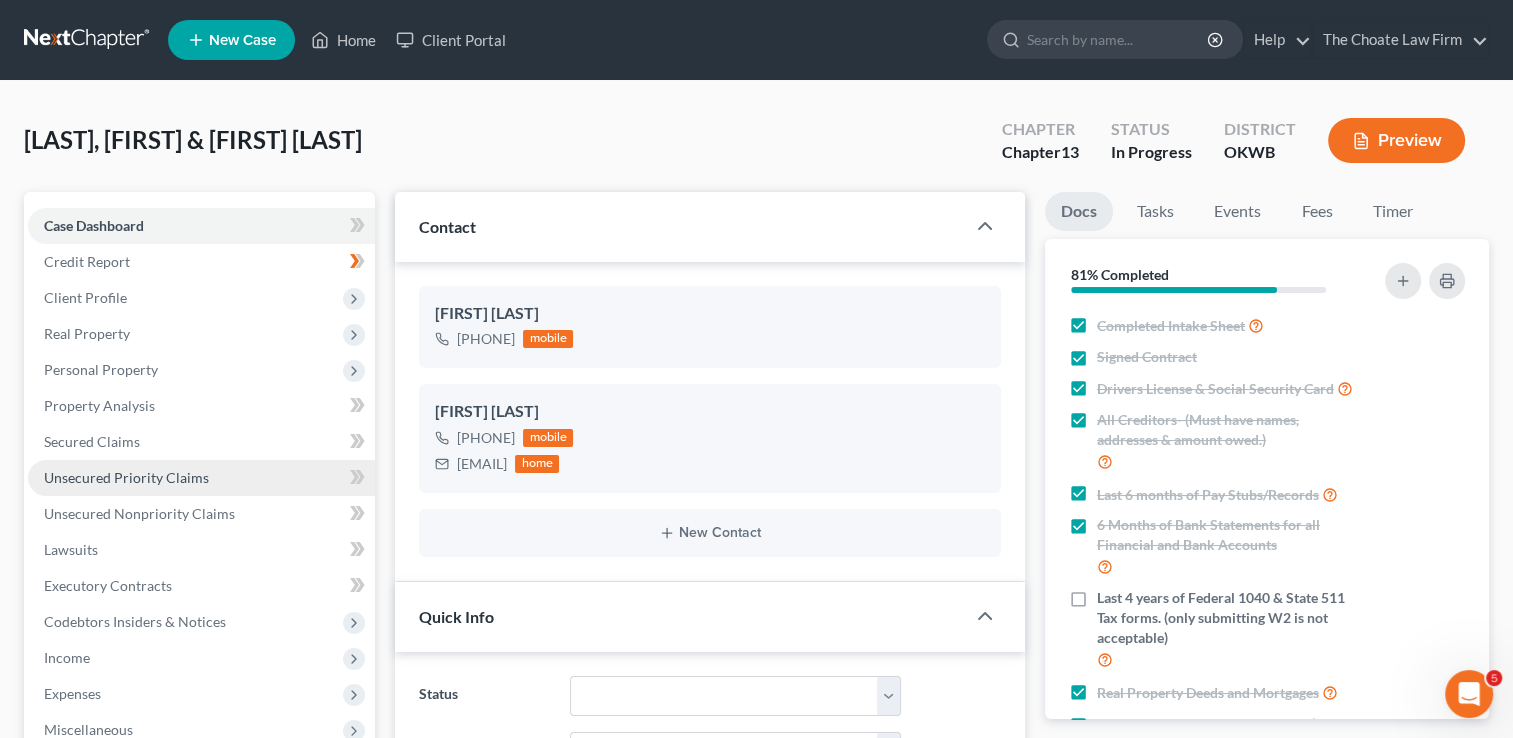 click on "Unsecured Priority Claims" at bounding box center (126, 477) 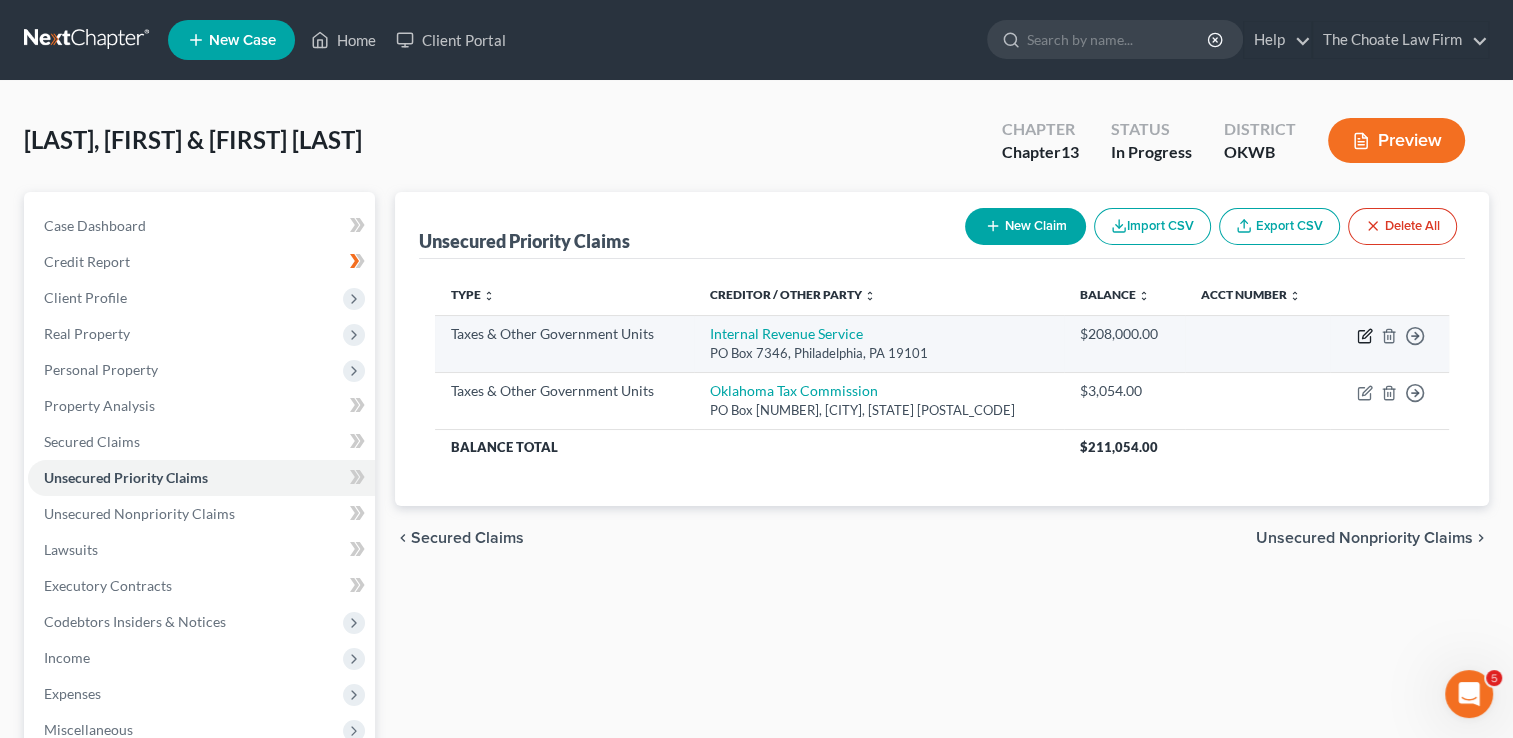 click 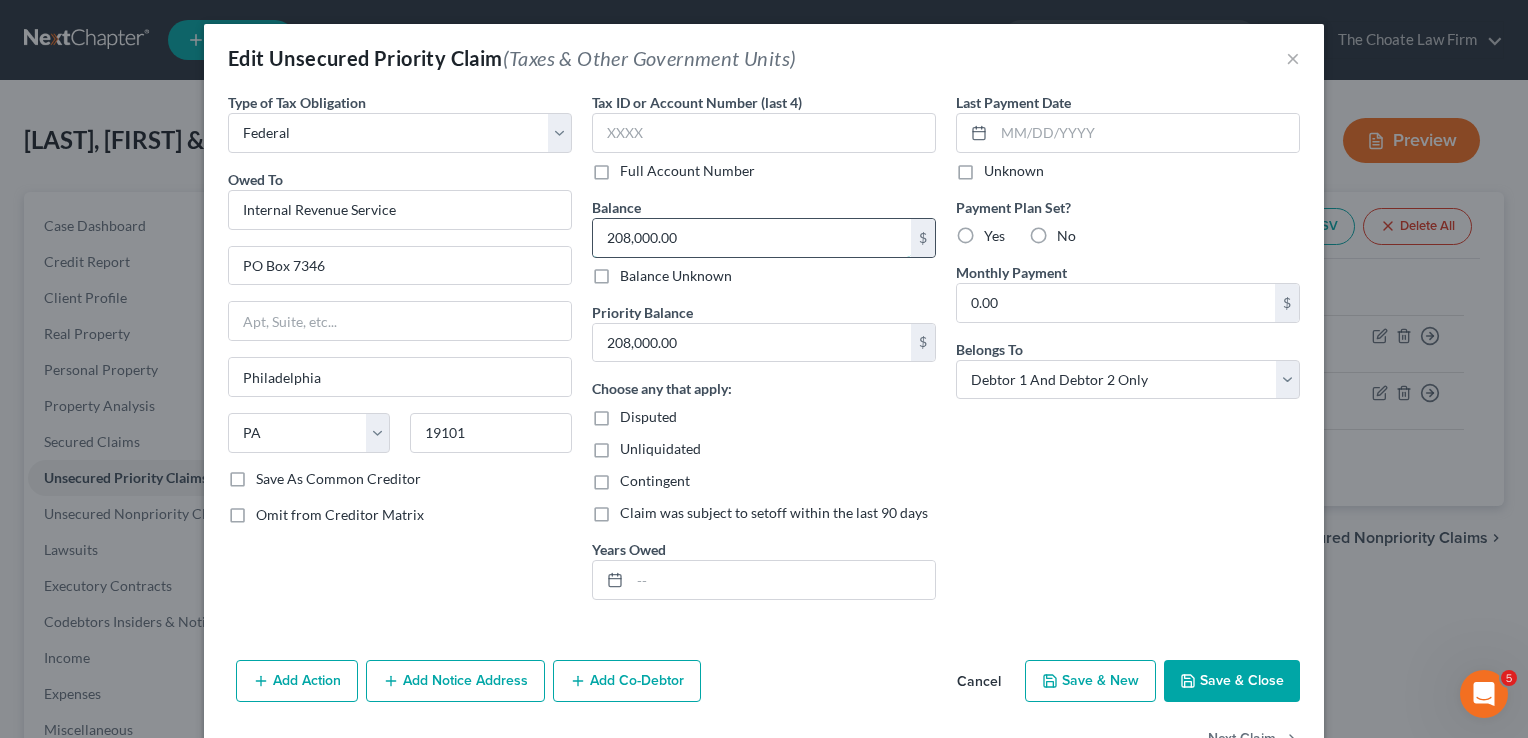 click on "208,000.00" at bounding box center (752, 238) 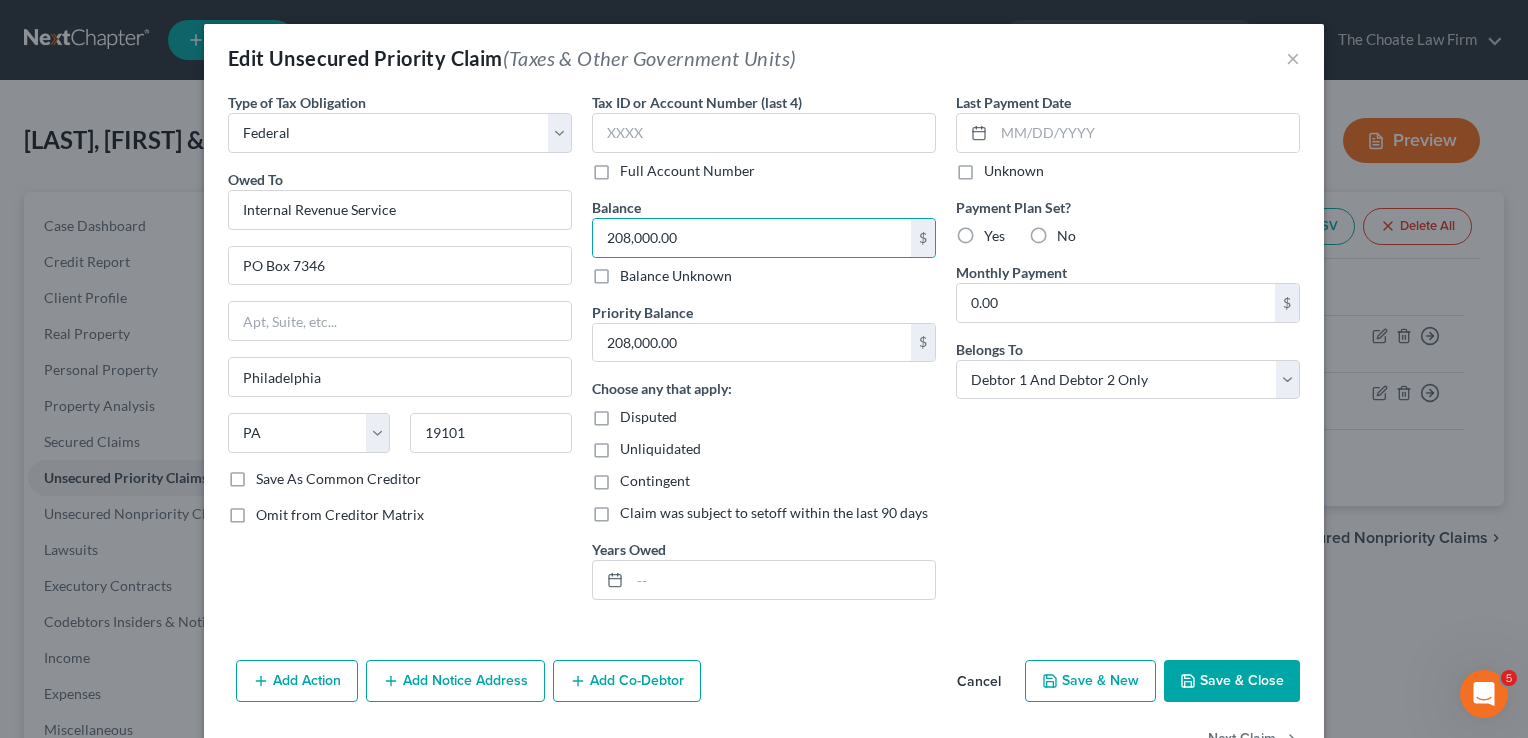 click on "Last Payment Date         Unknown Payment Plan Set? Yes No Monthly Payment 0.00 $
Belongs To
*
Select Debtor 1 Only Debtor 2 Only Debtor 1 And Debtor 2 Only At Least One Of The Debtors And Another Community Property" at bounding box center [1128, 354] 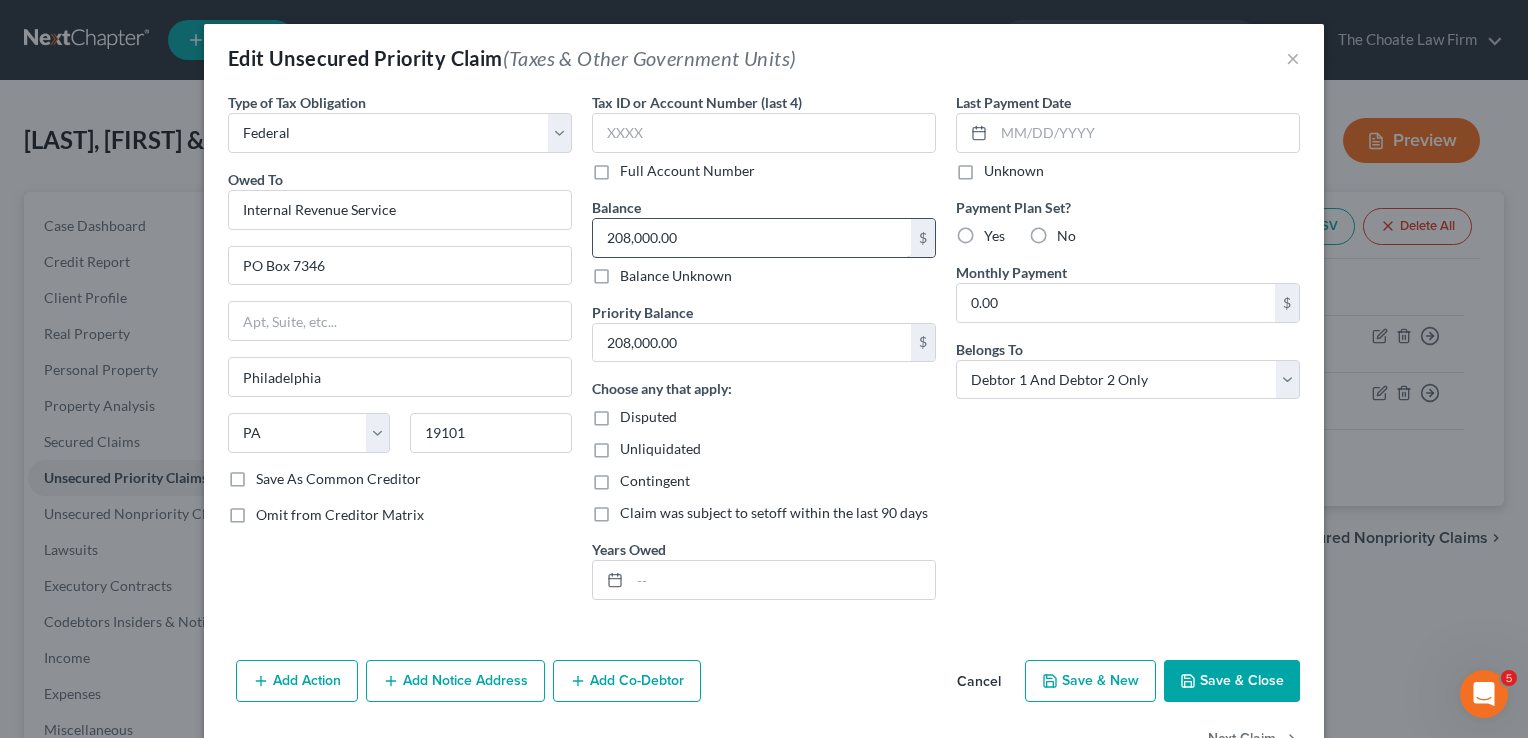 click on "208,000.00" at bounding box center [752, 238] 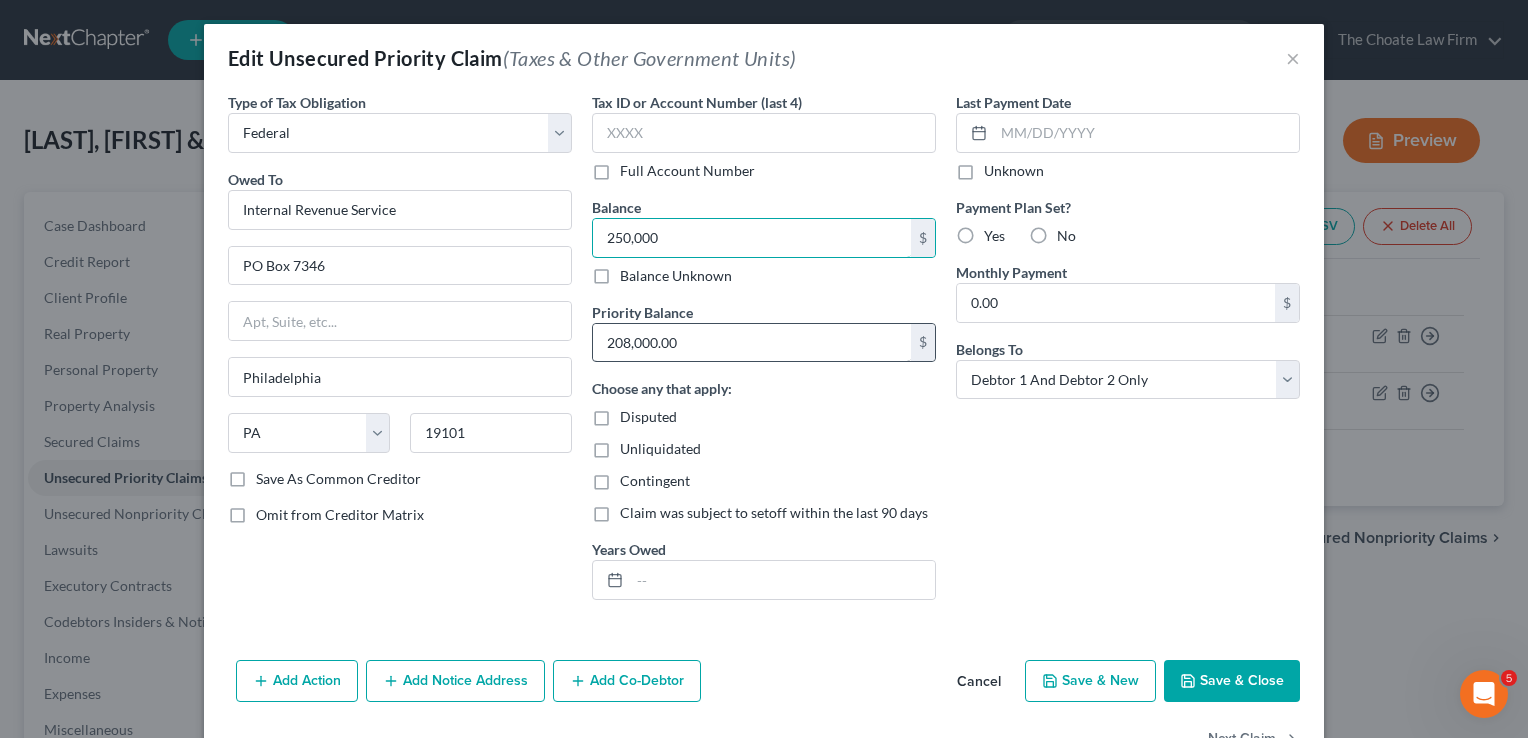 type on "250,000" 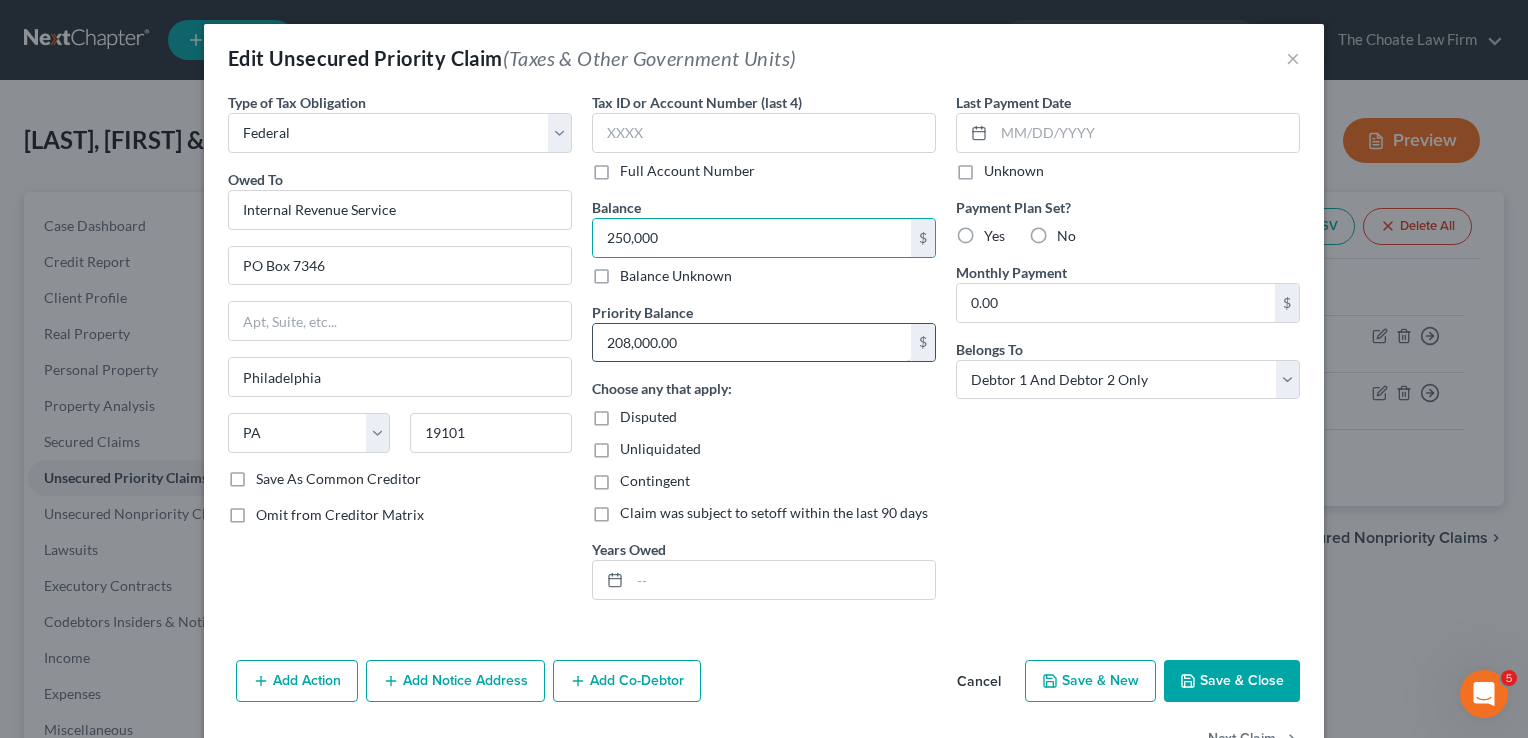 click on "208,000.00" at bounding box center (752, 343) 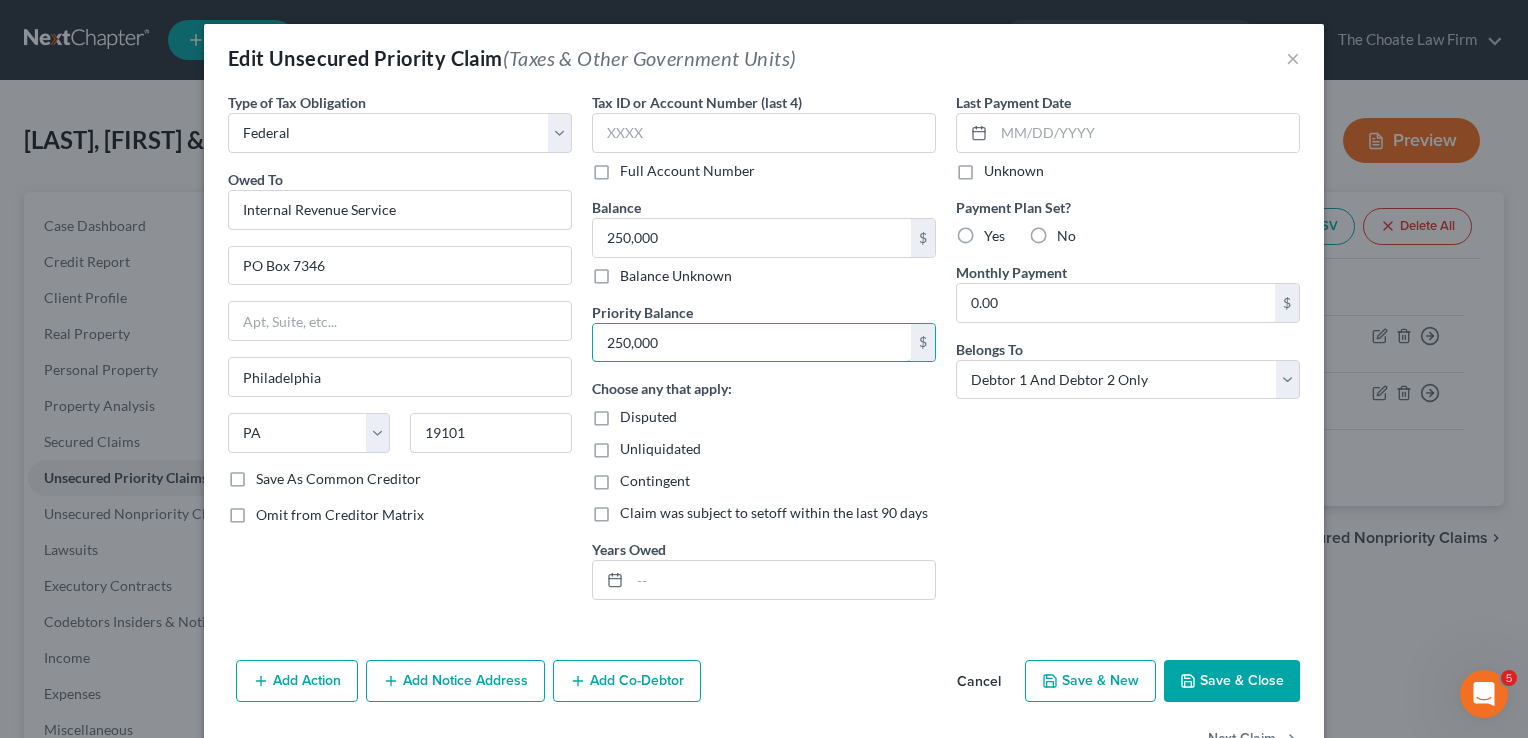 type on "250,000" 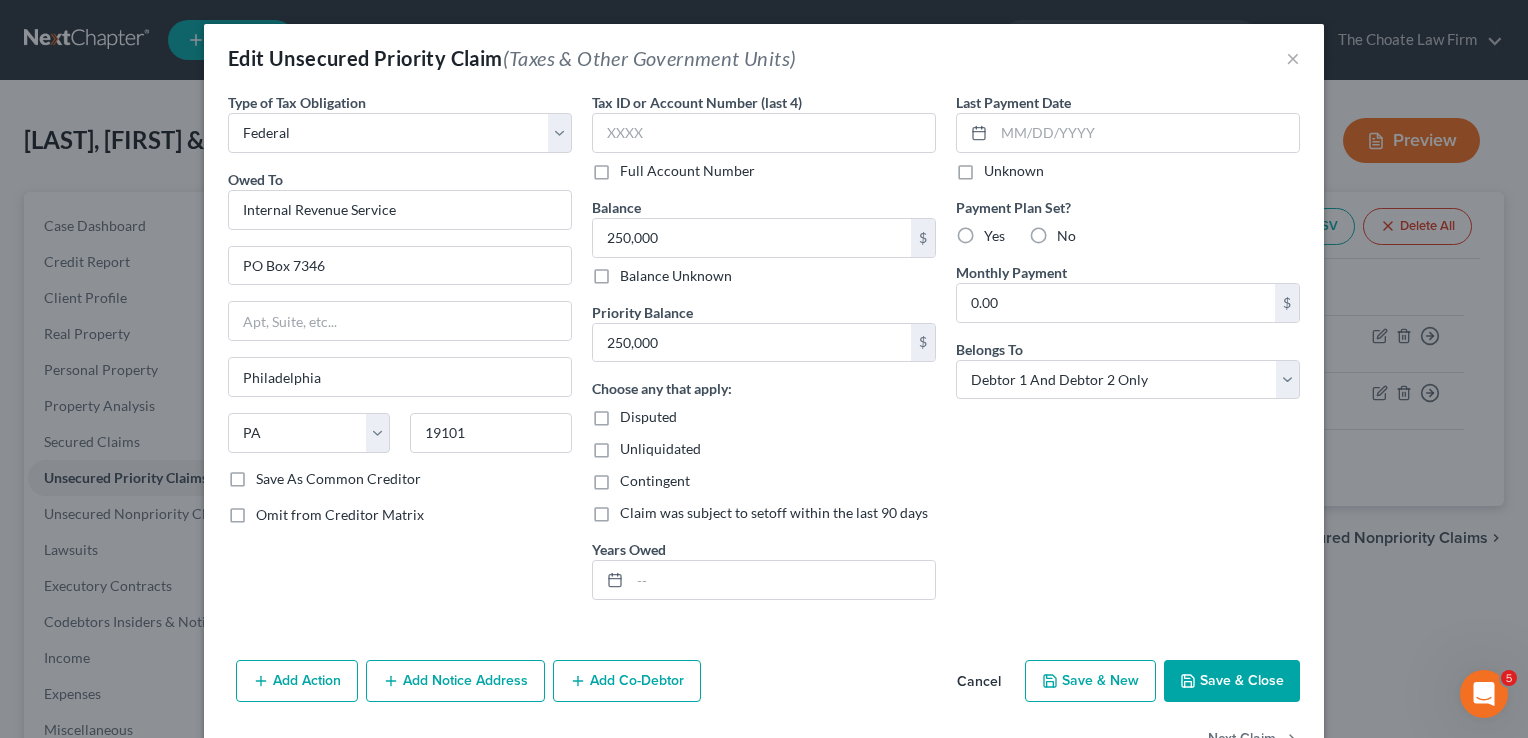 click on "Save & Close" at bounding box center [1232, 681] 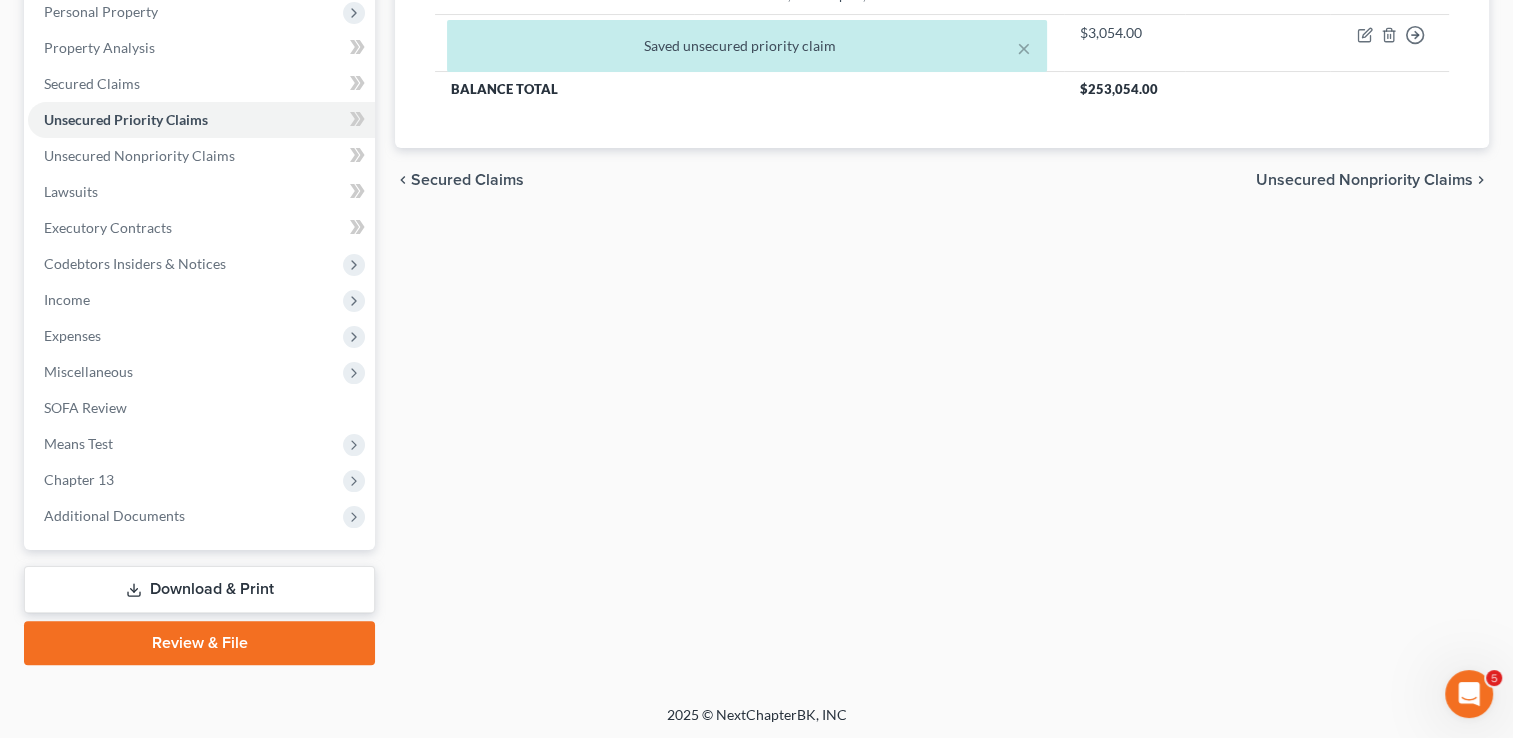 scroll, scrollTop: 359, scrollLeft: 0, axis: vertical 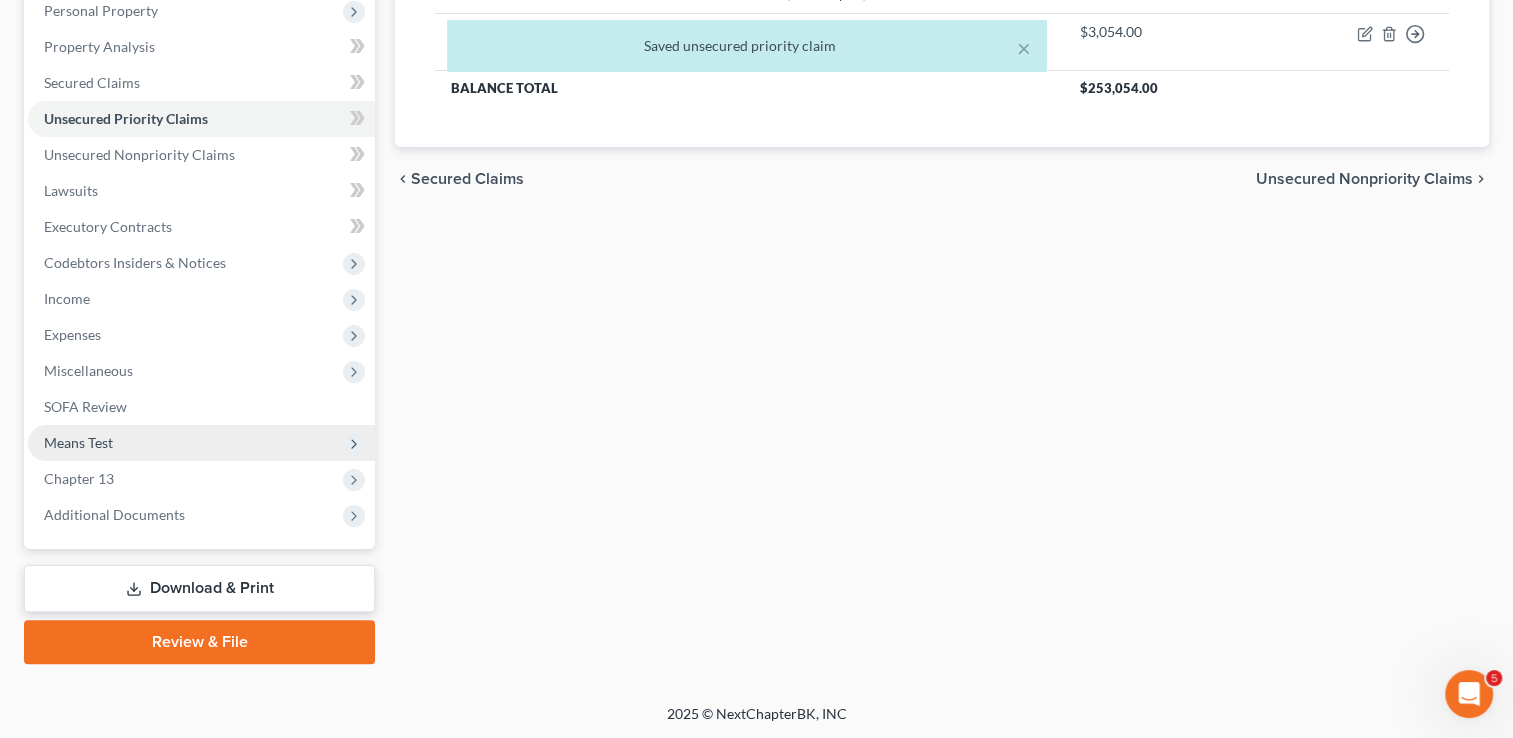 click on "Means Test" at bounding box center [201, 443] 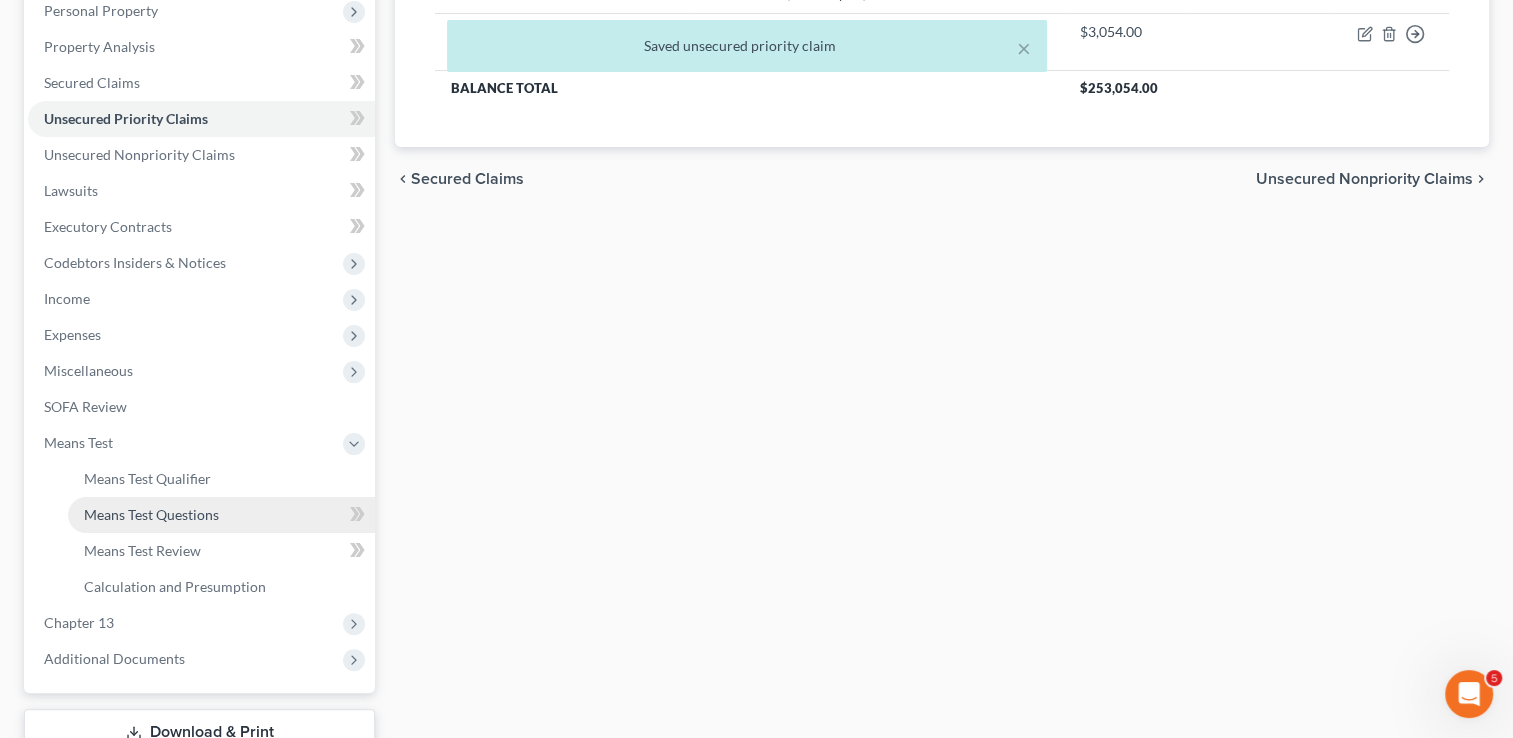 click on "Means Test Questions" at bounding box center (151, 514) 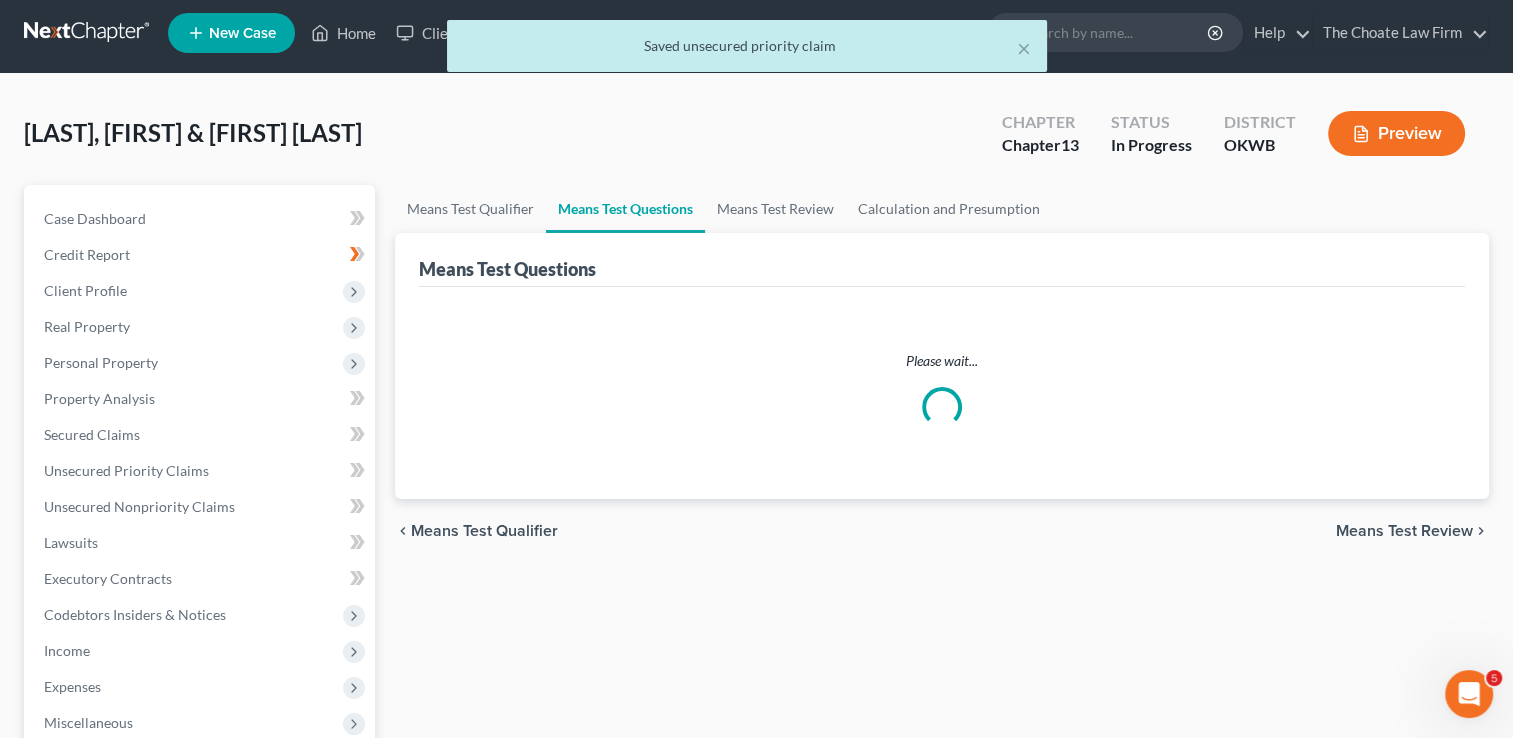 scroll, scrollTop: 0, scrollLeft: 0, axis: both 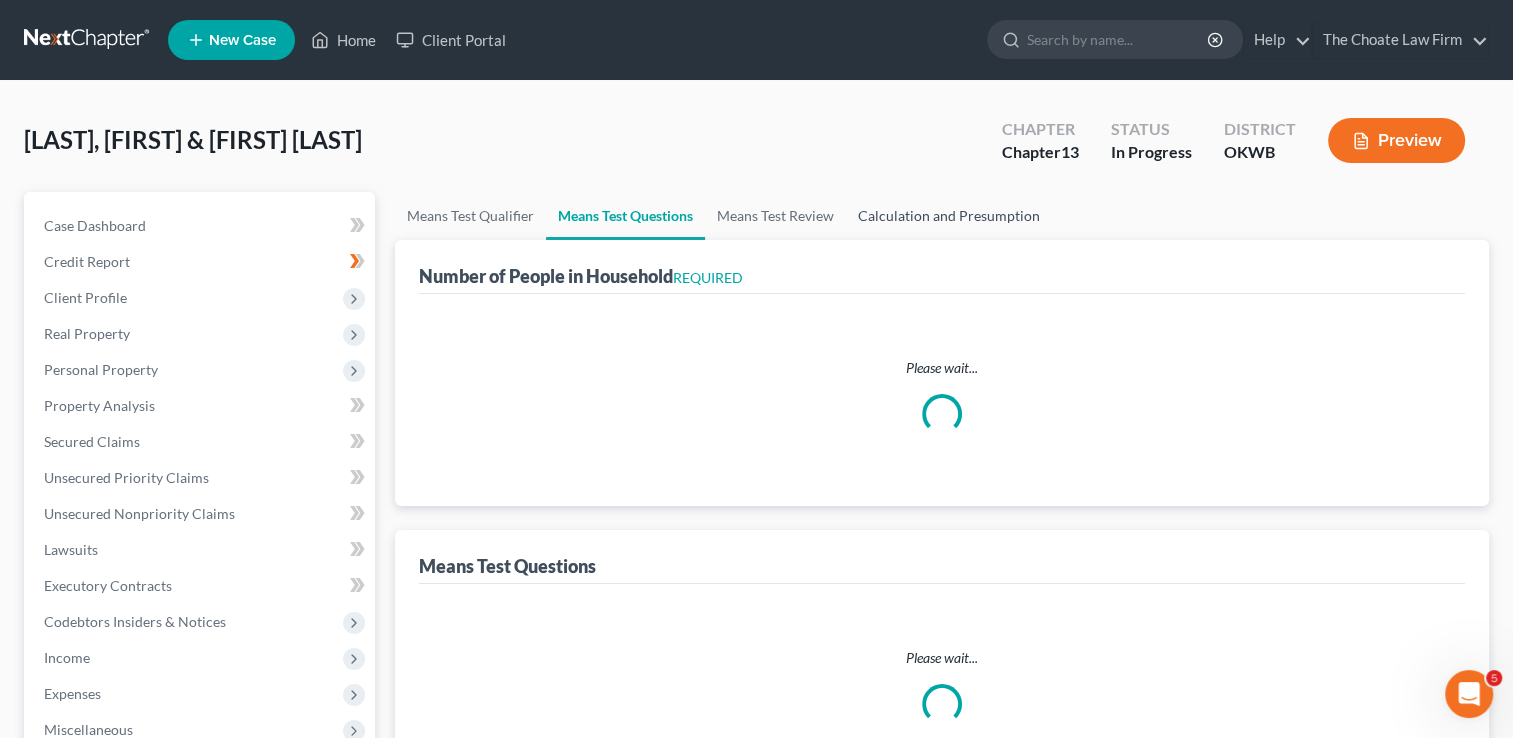 select on "1" 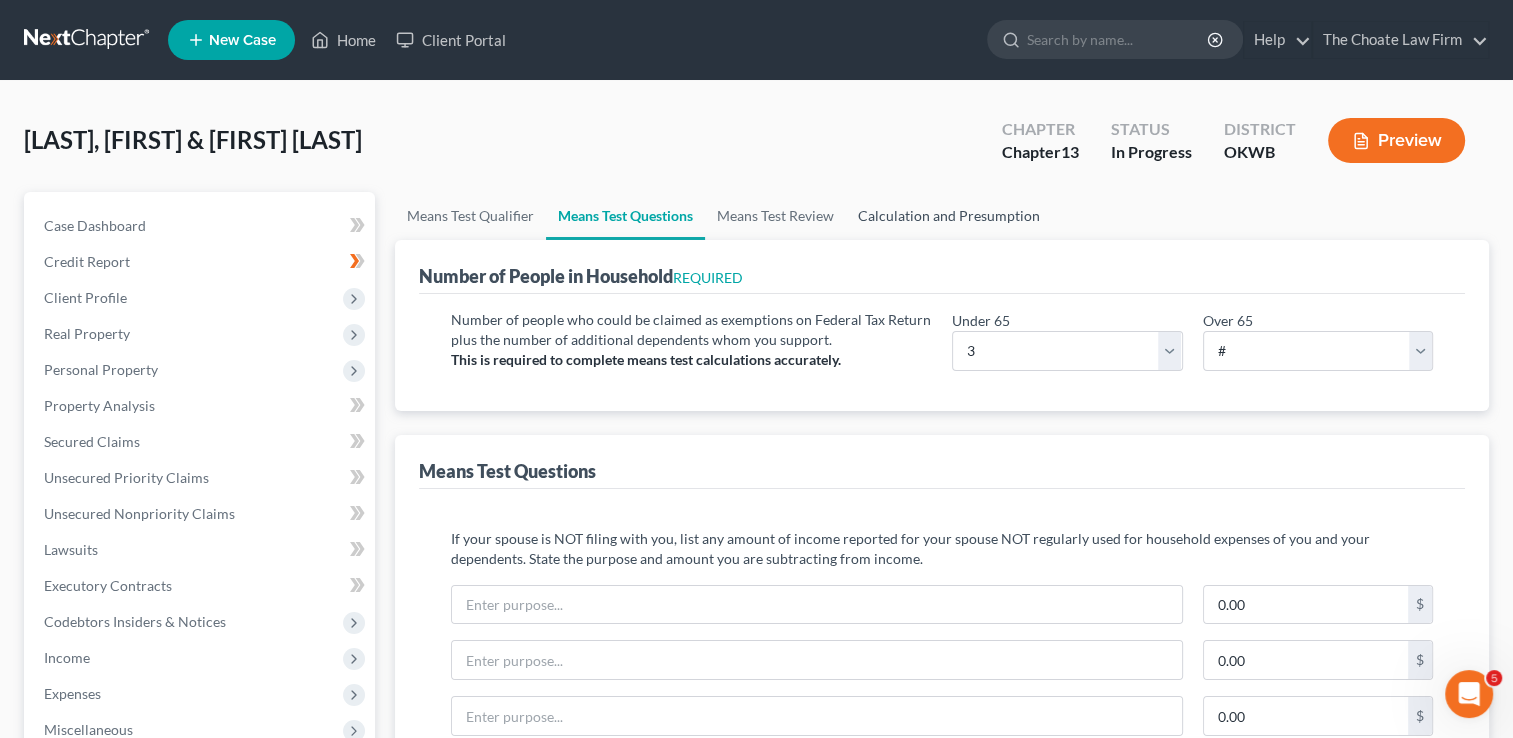 click on "Calculation and Presumption" at bounding box center (949, 216) 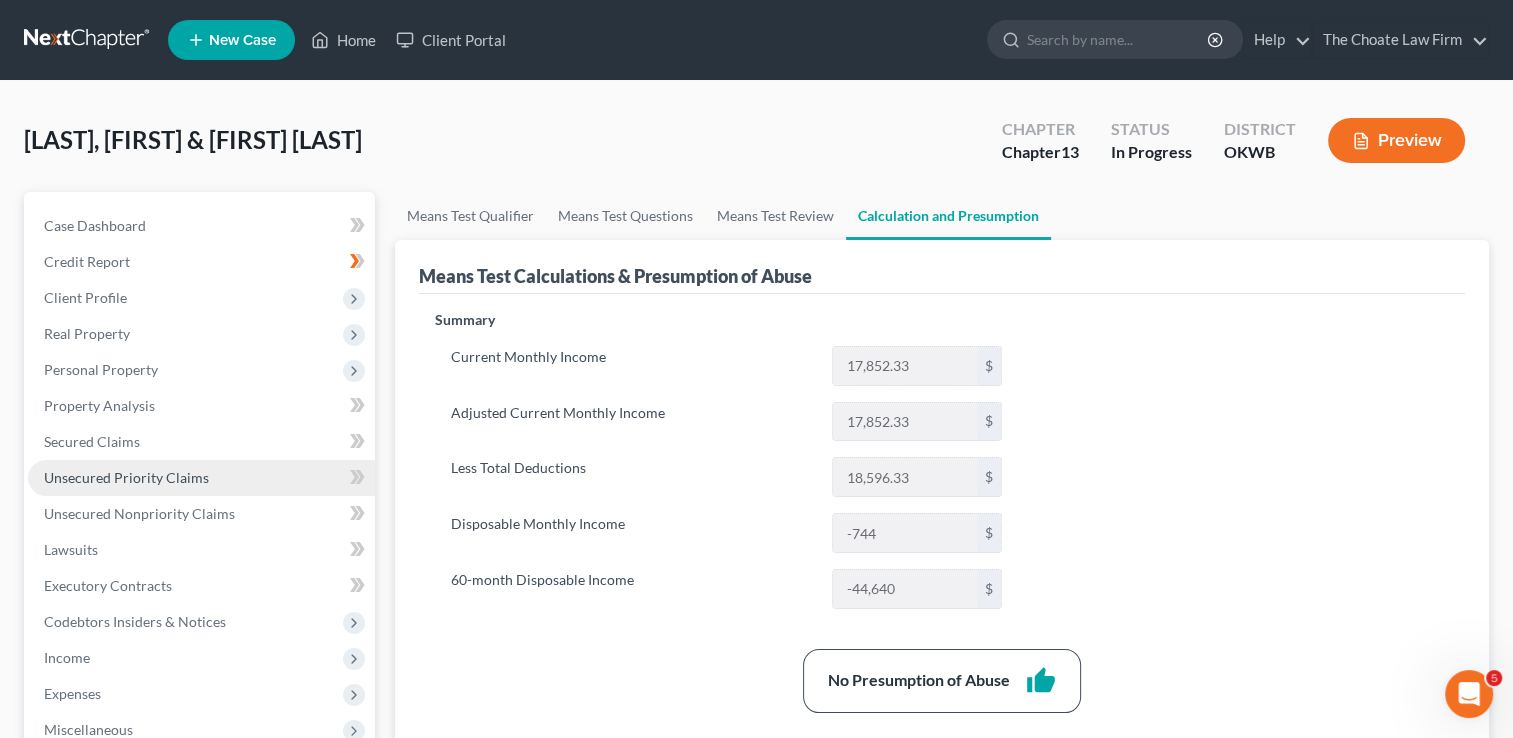 click on "Unsecured Priority Claims" at bounding box center (126, 477) 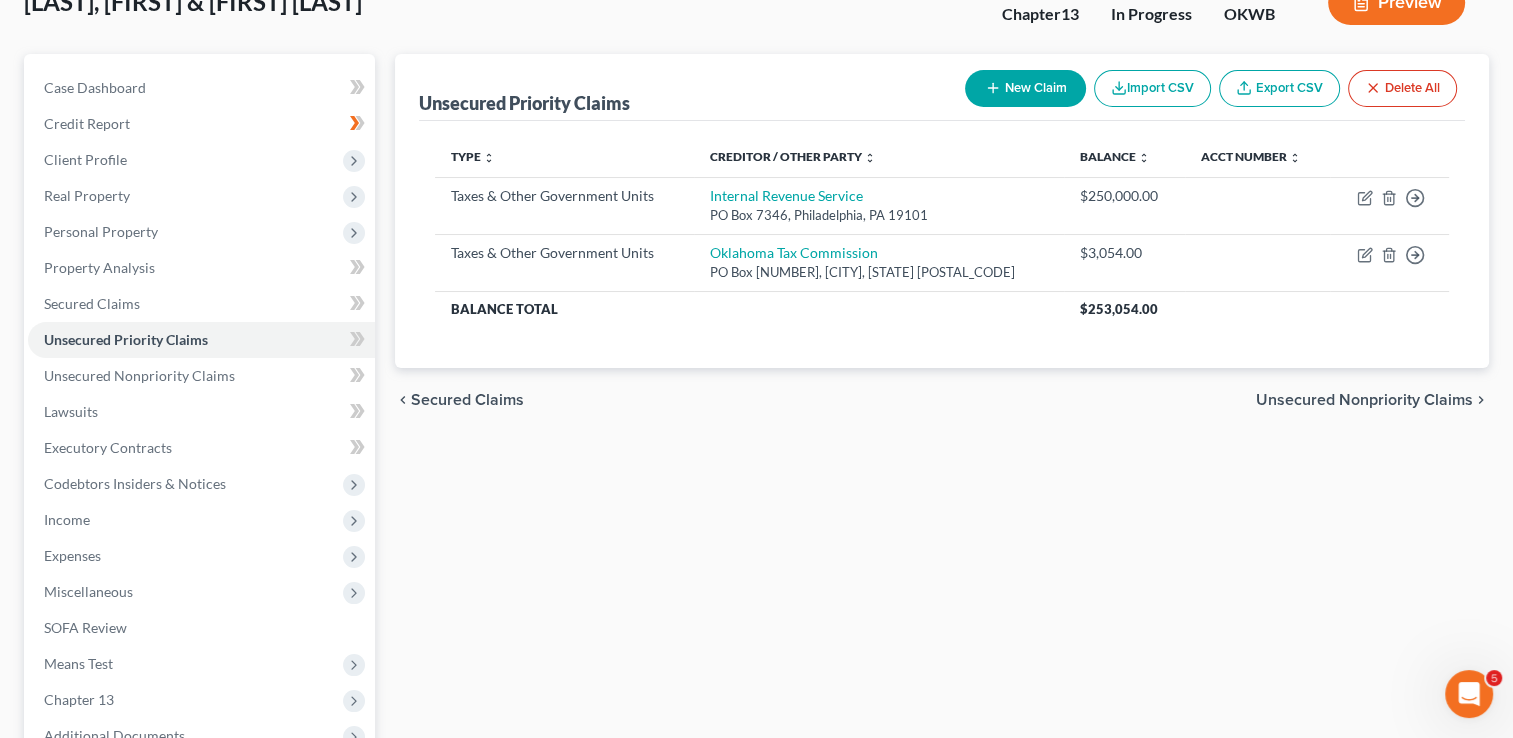 scroll, scrollTop: 300, scrollLeft: 0, axis: vertical 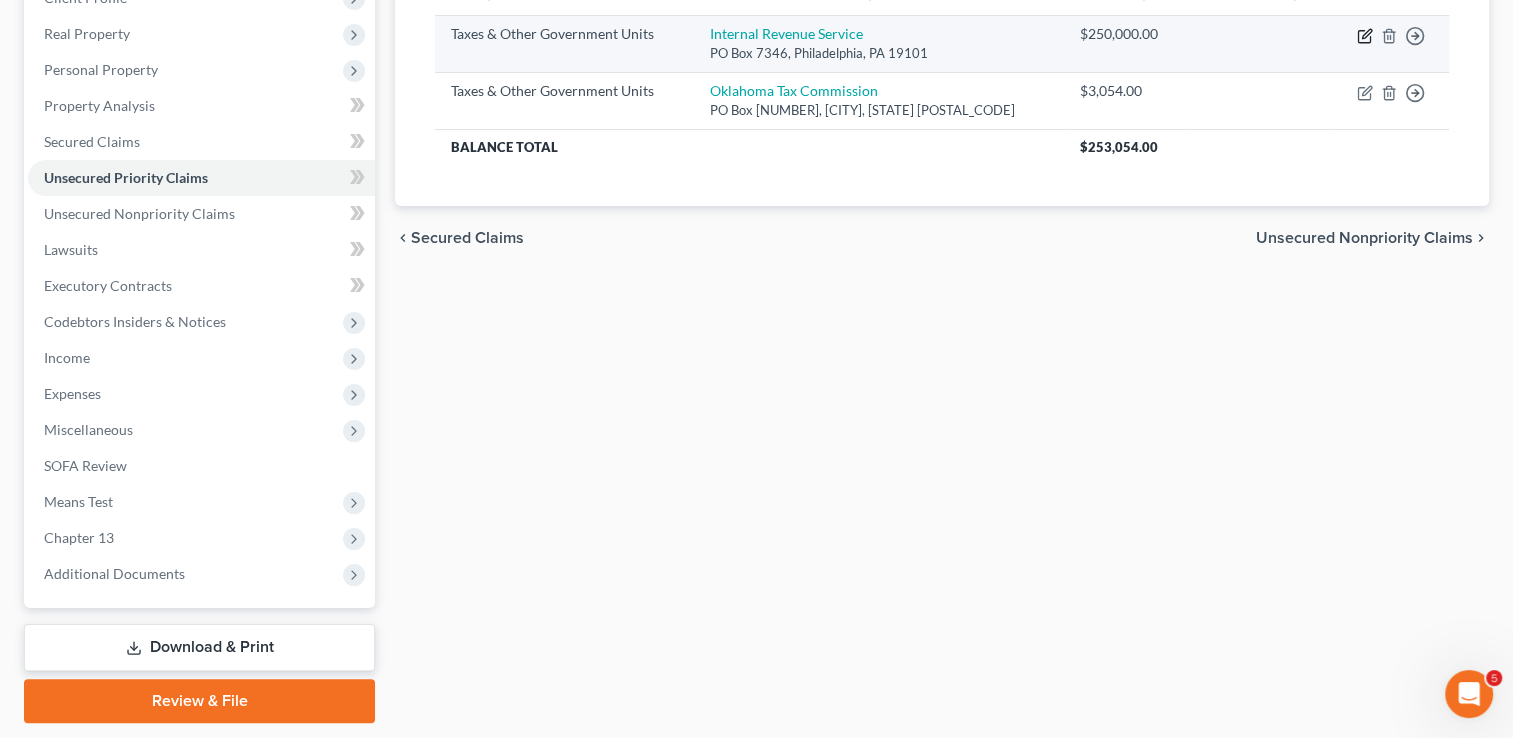 click 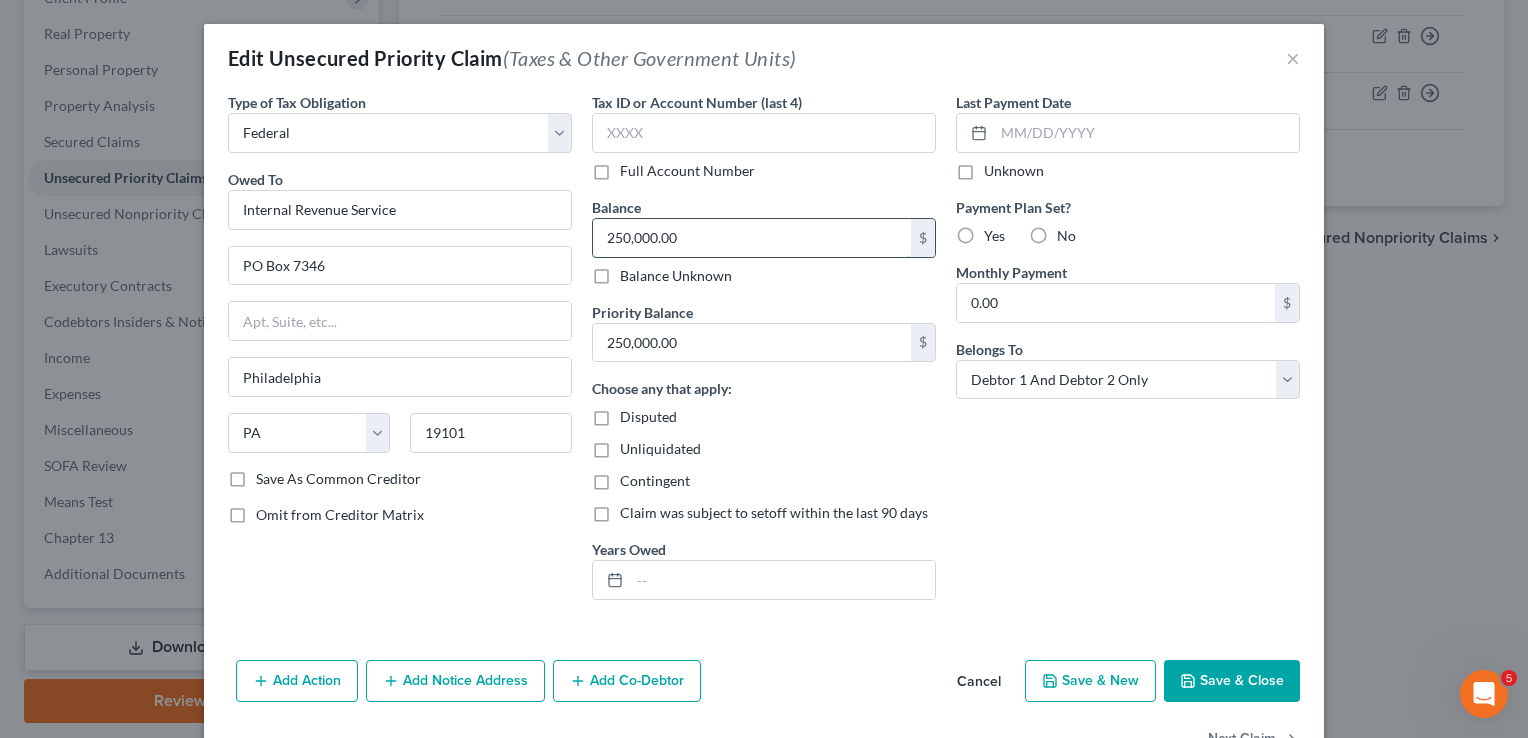 click on "250,000.00" at bounding box center (752, 238) 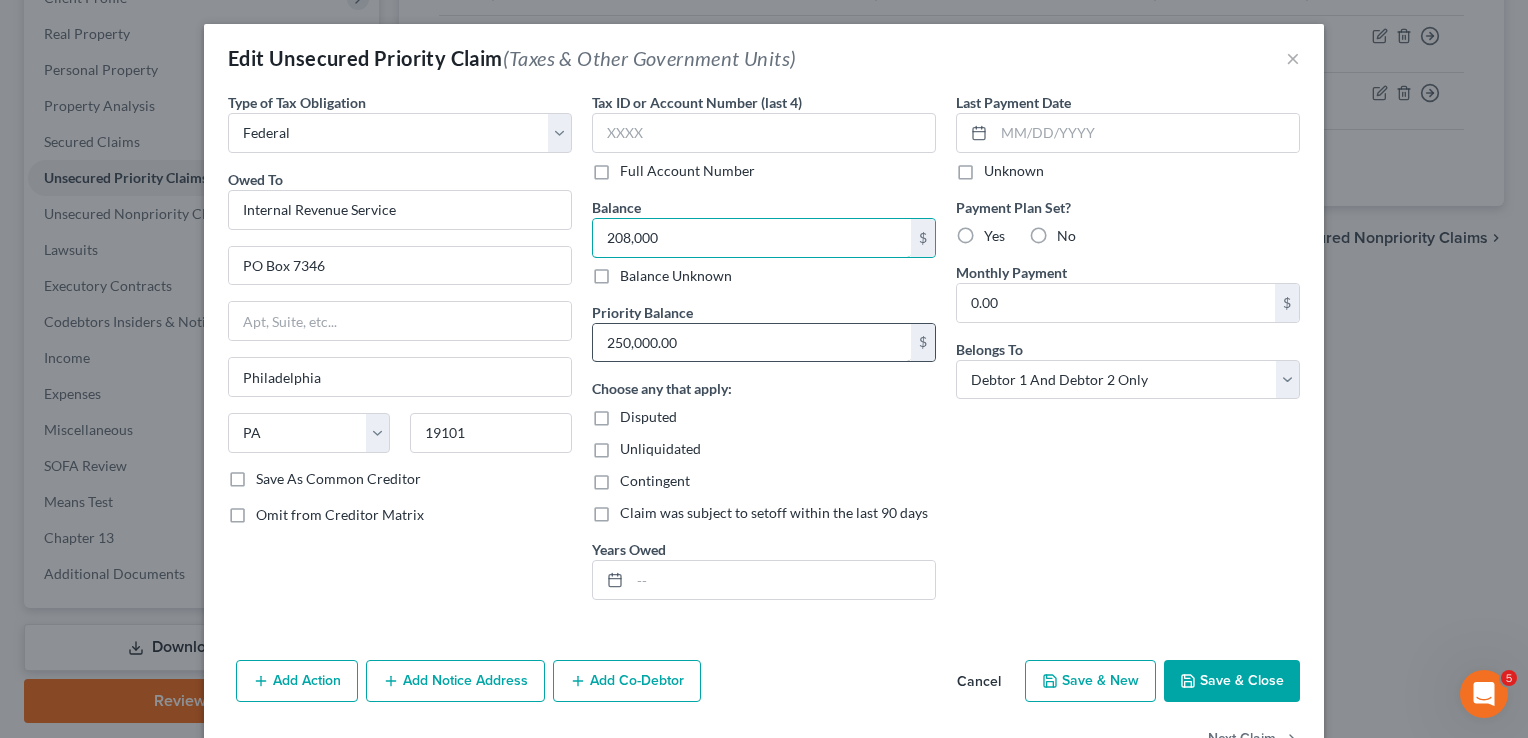 type on "208,000" 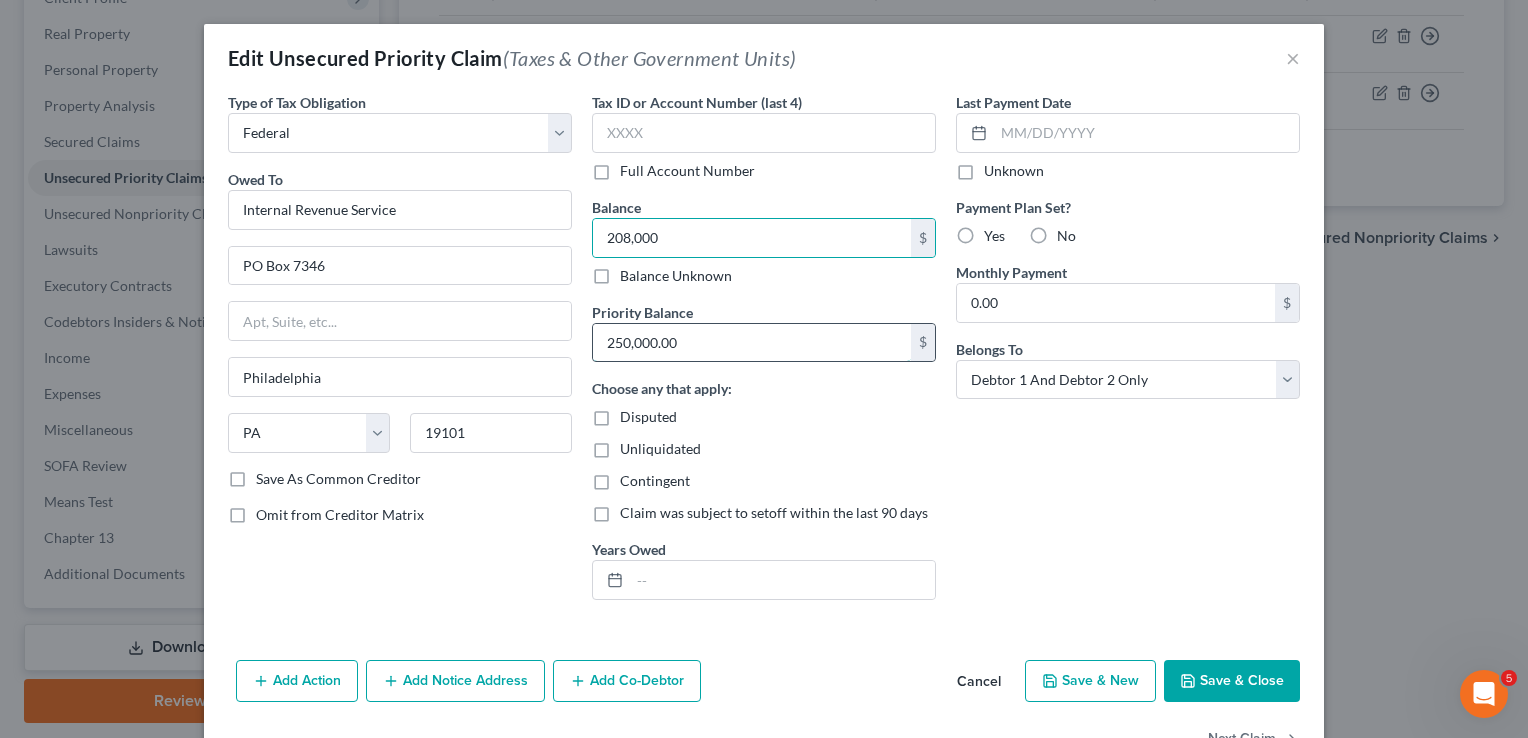 click on "250,000.00" at bounding box center (752, 343) 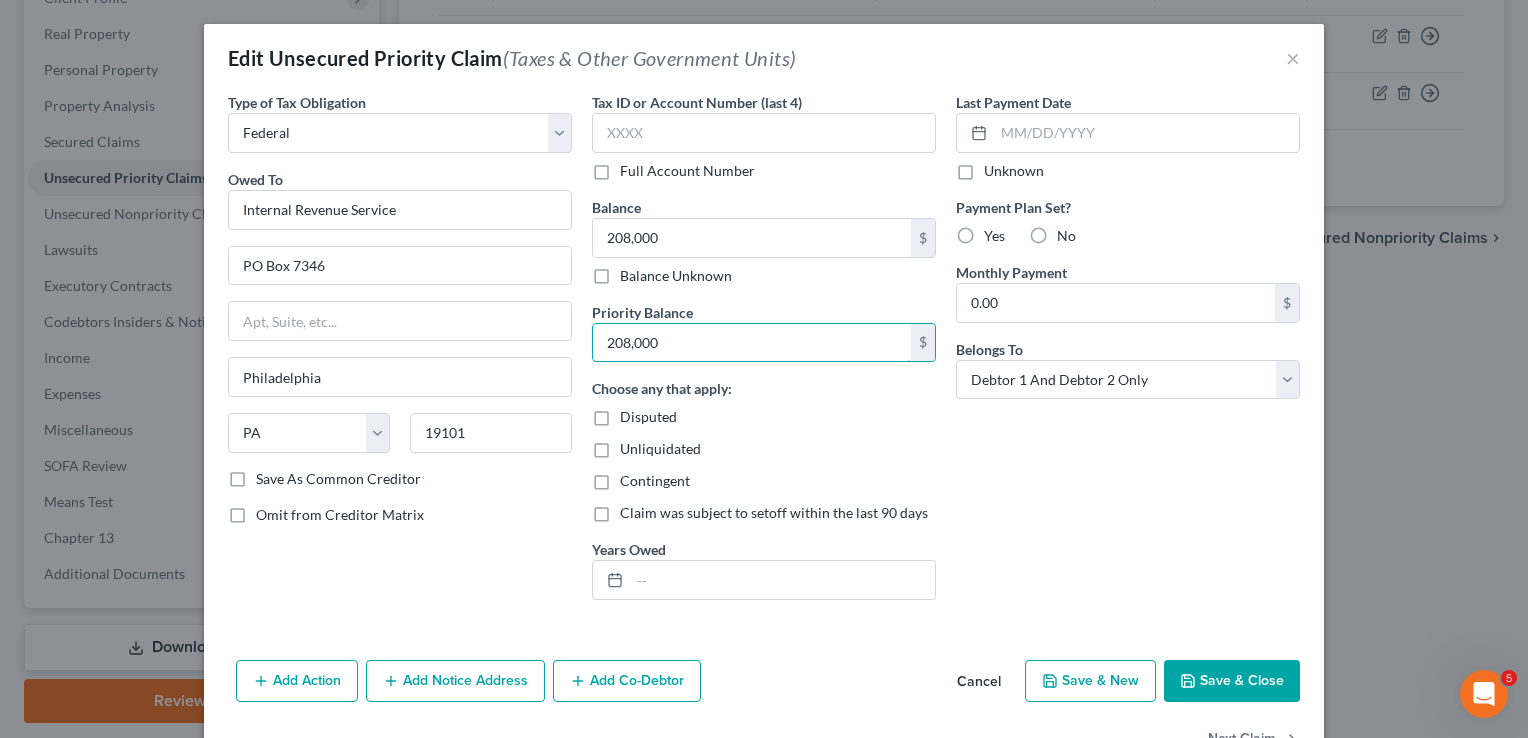 type on "208,000" 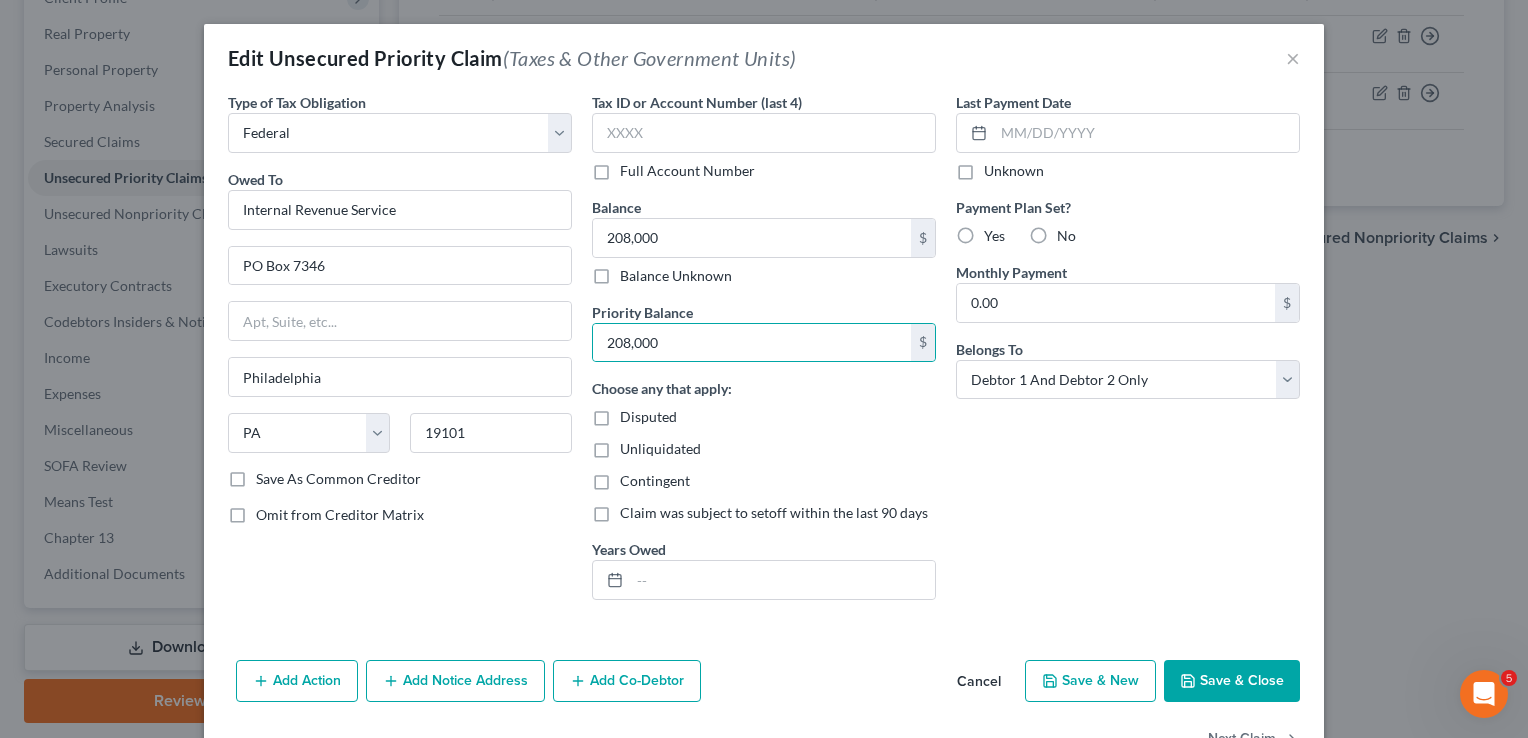 click on "Save & Close" at bounding box center [1232, 681] 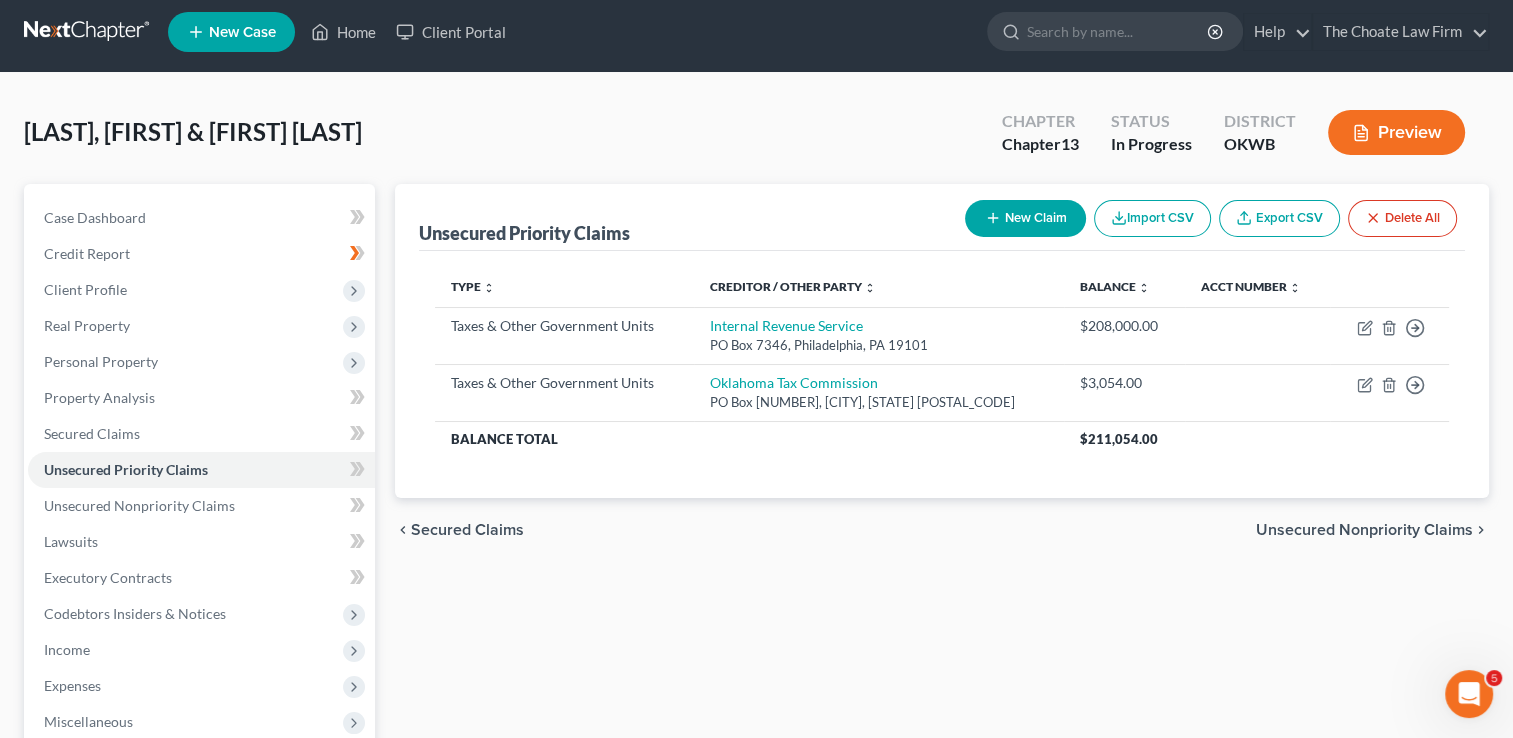 scroll, scrollTop: 0, scrollLeft: 0, axis: both 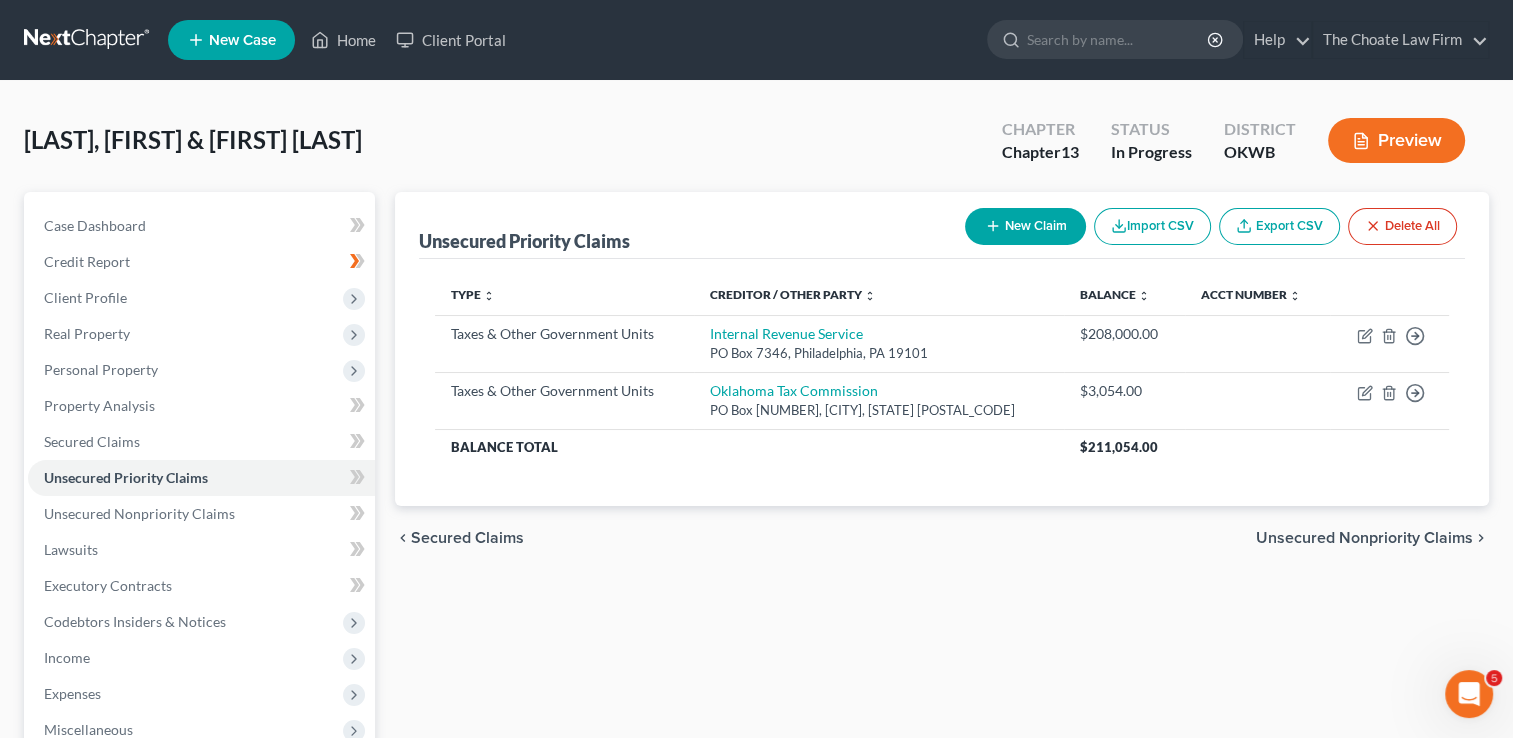 click at bounding box center [88, 40] 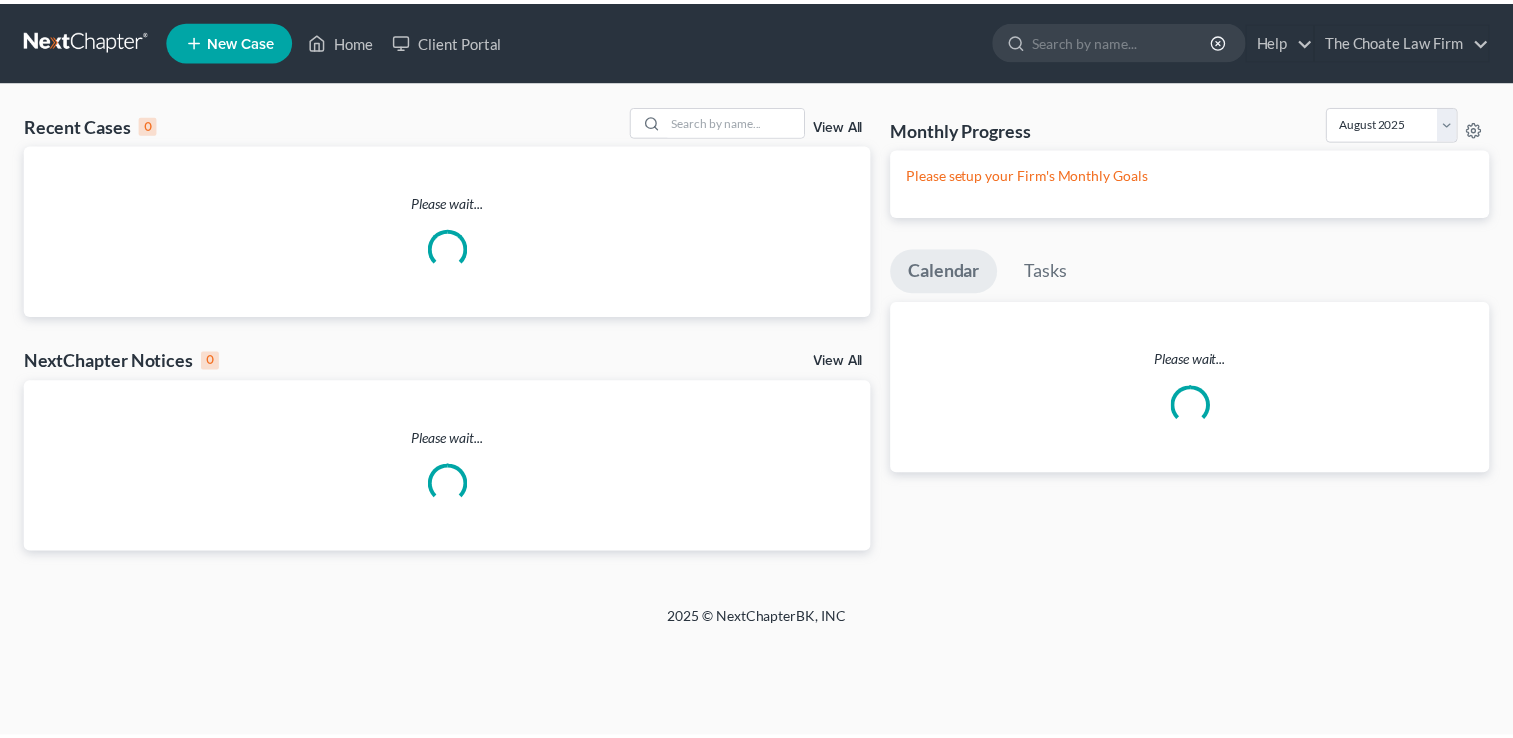 scroll, scrollTop: 0, scrollLeft: 0, axis: both 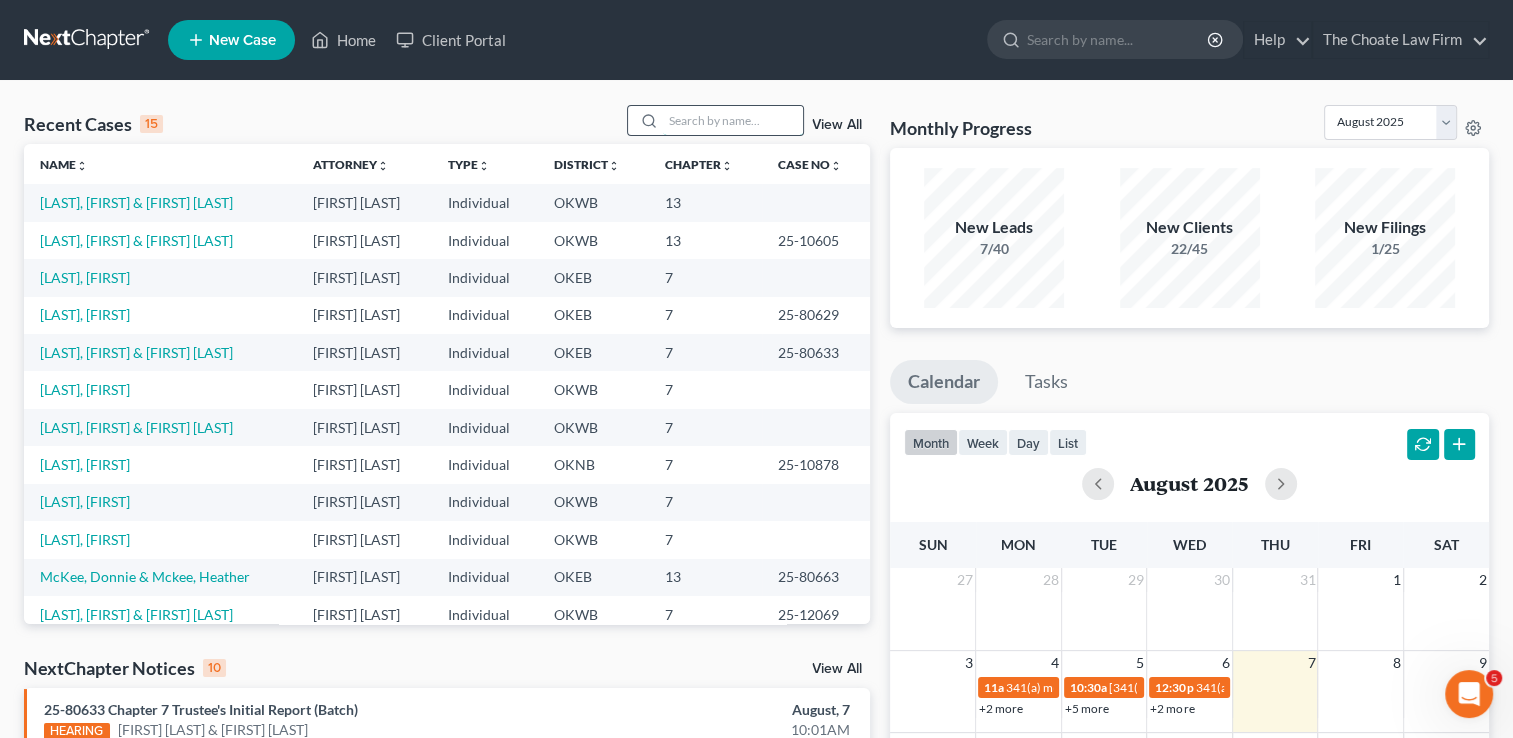 click at bounding box center (733, 120) 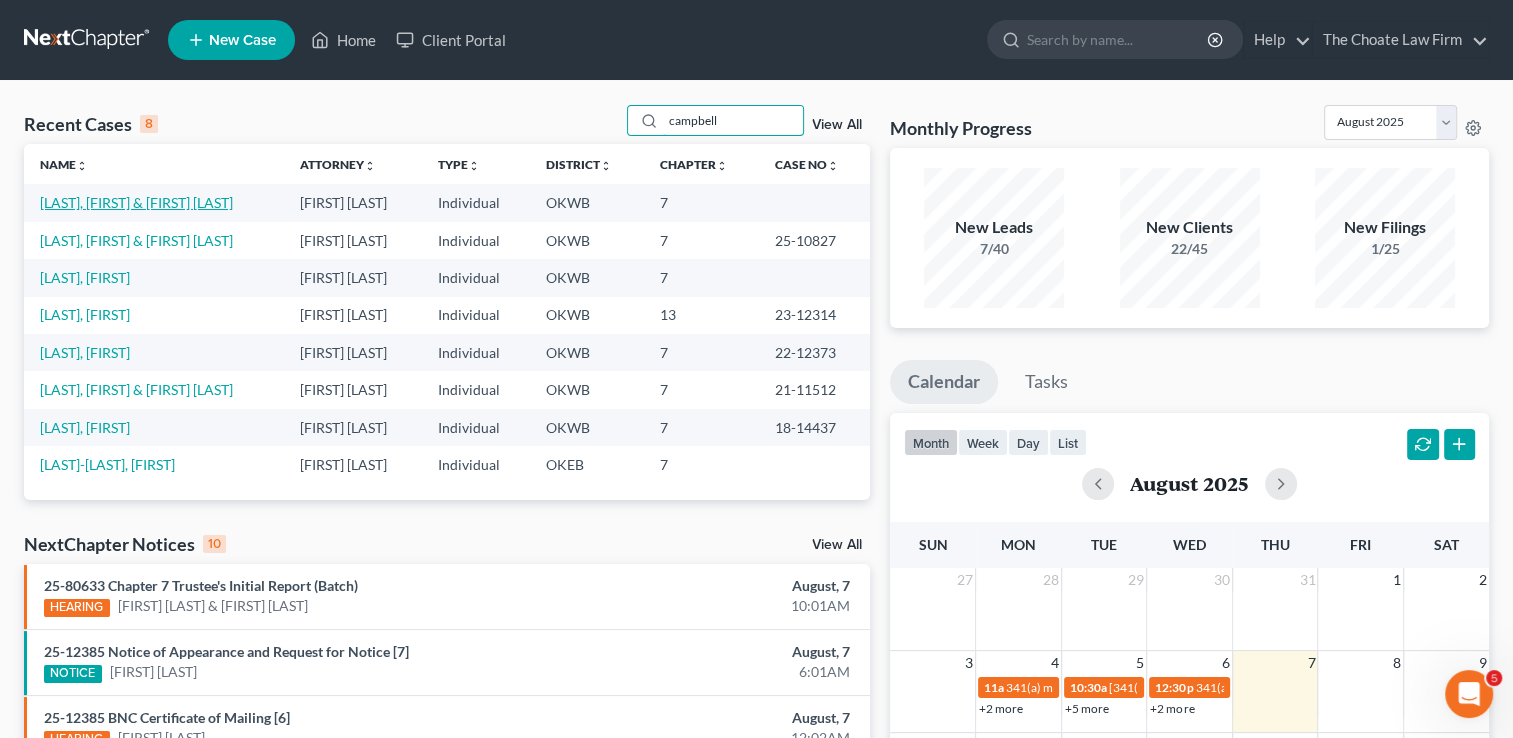 type on "campbell" 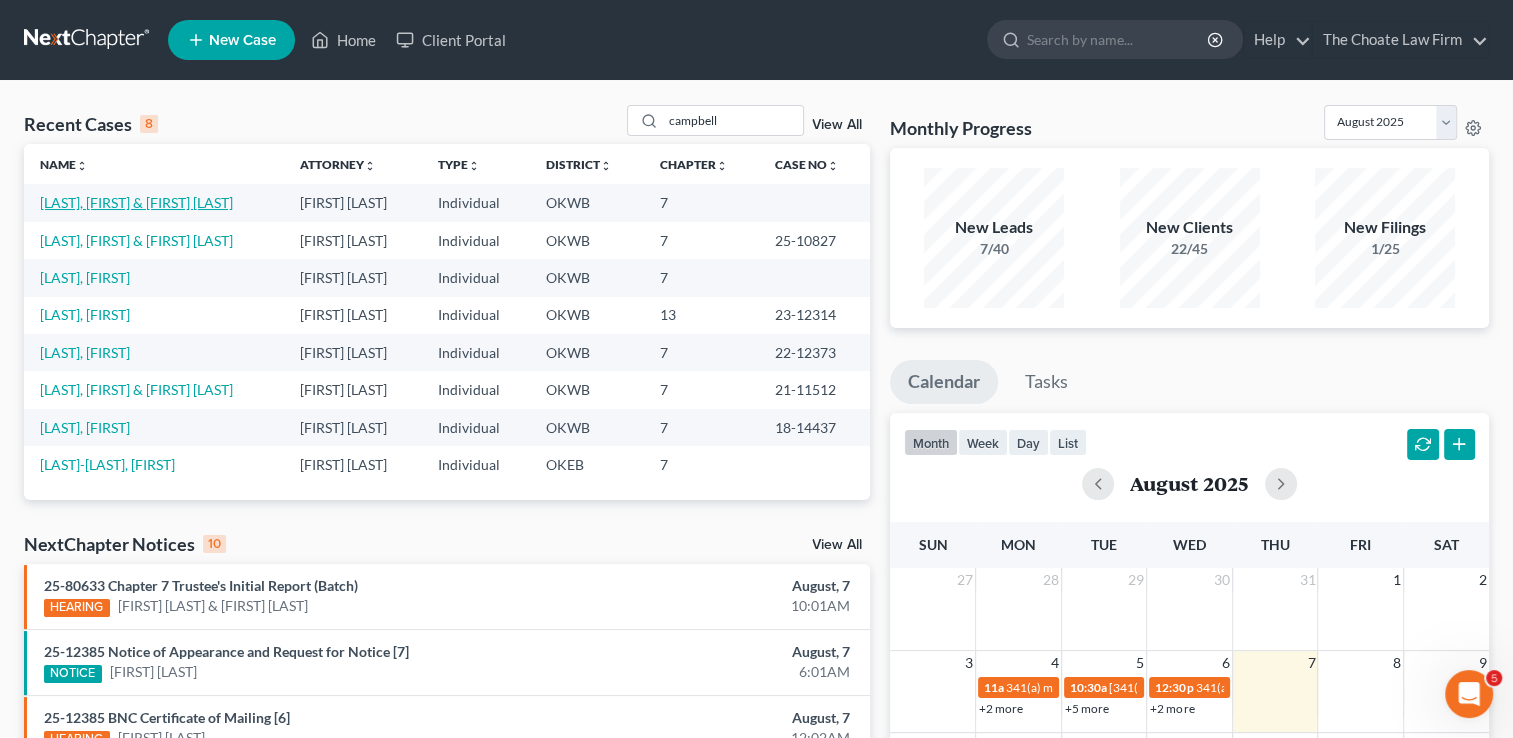 click on "[LAST], [FIRST] & [FIRST] [LAST]" at bounding box center [136, 202] 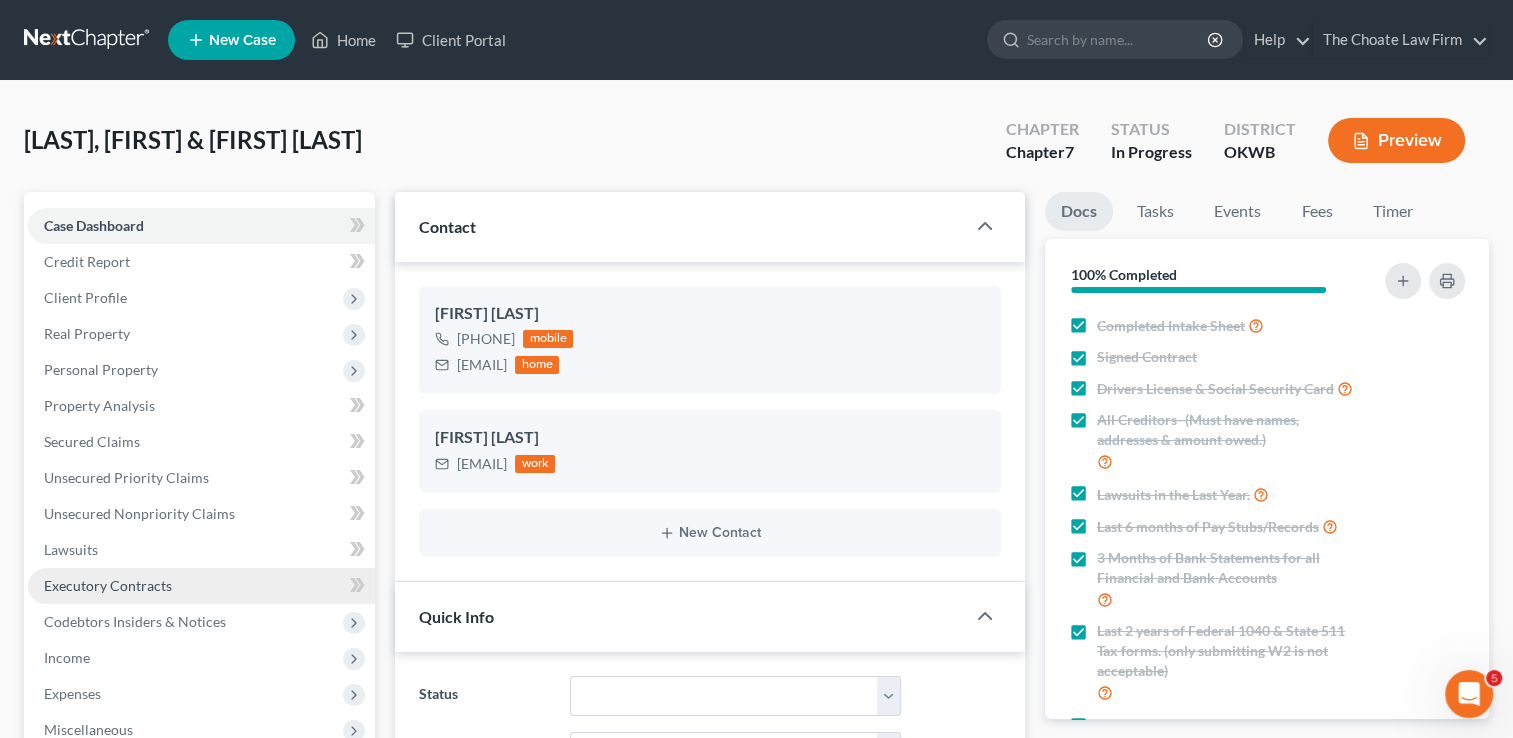 scroll, scrollTop: 186, scrollLeft: 0, axis: vertical 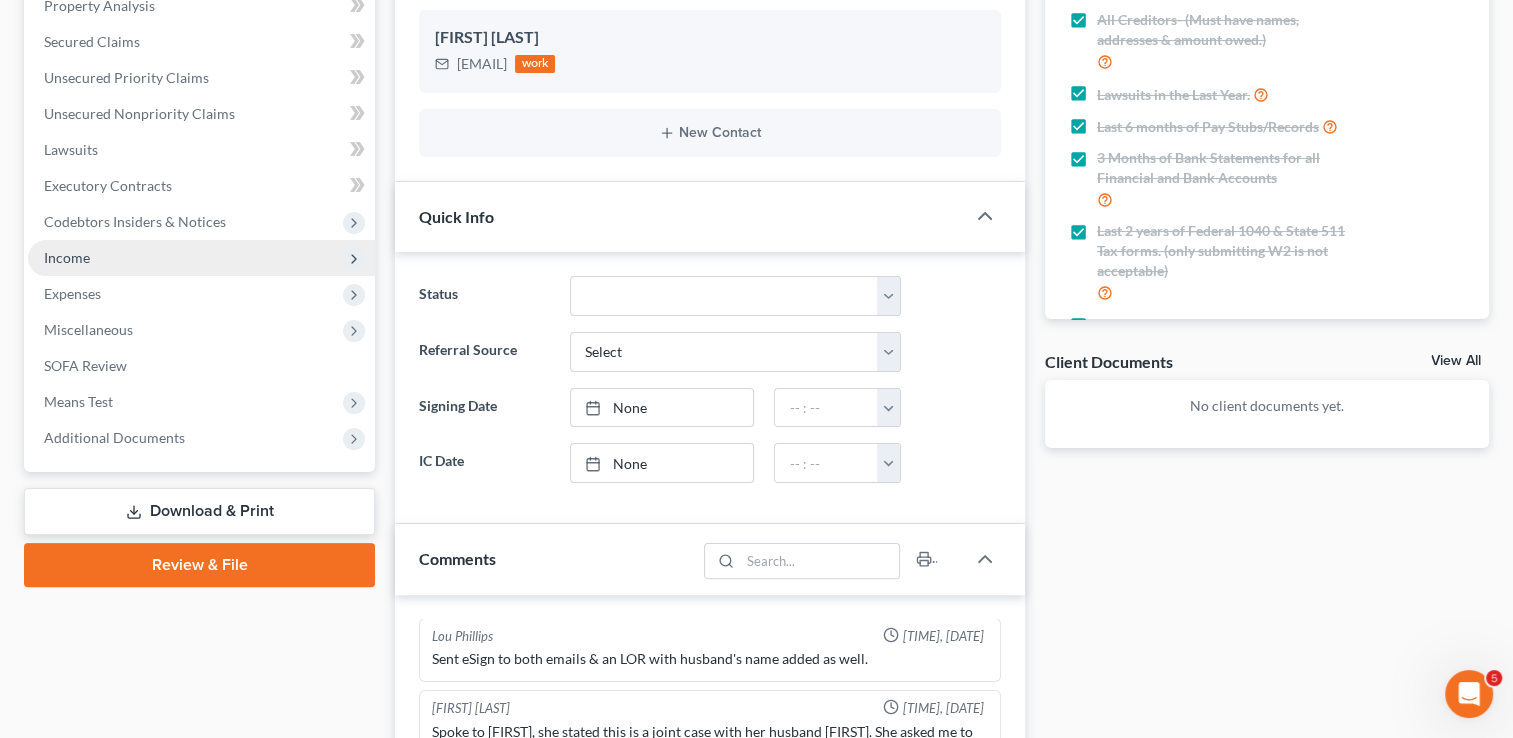 click on "Income" at bounding box center [67, 257] 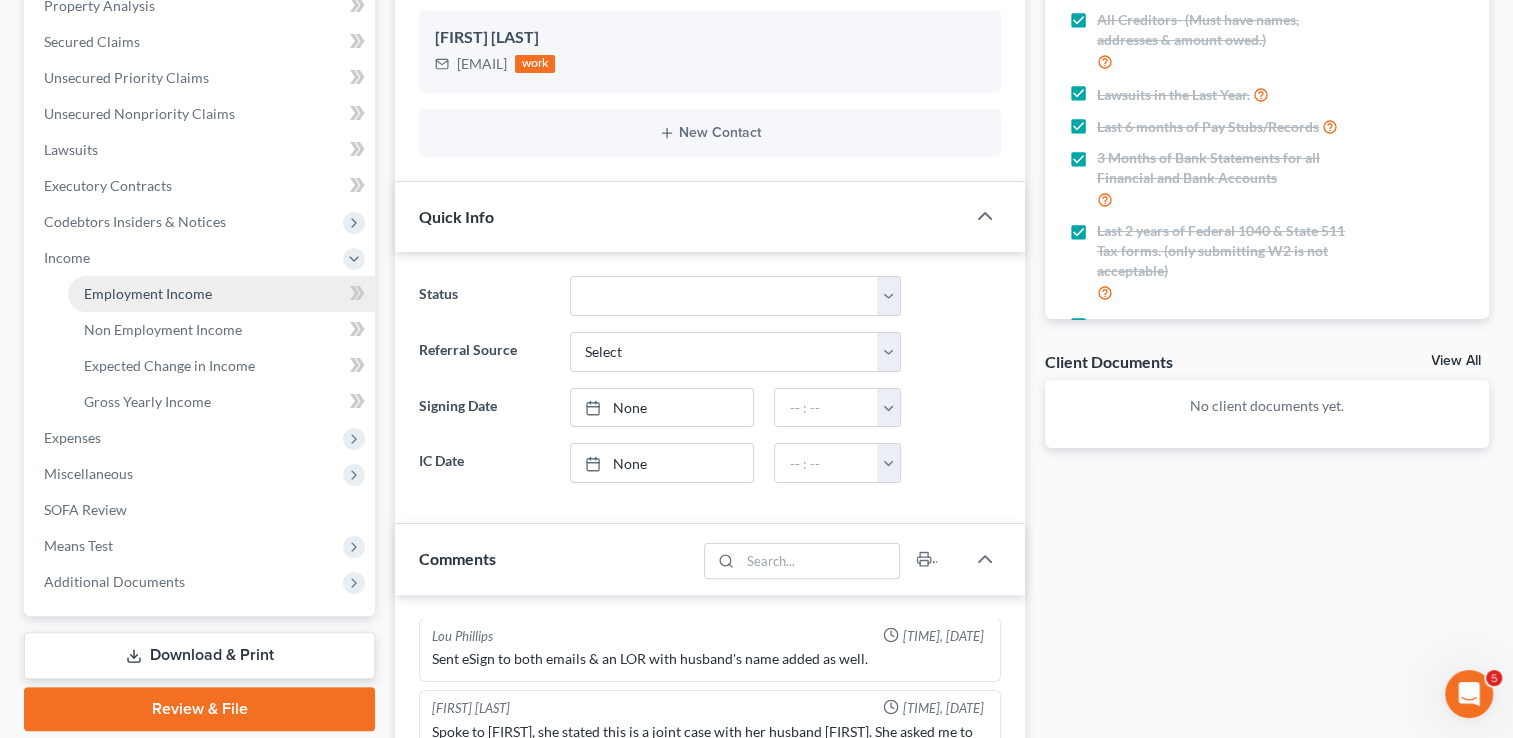click on "Employment Income" at bounding box center [148, 293] 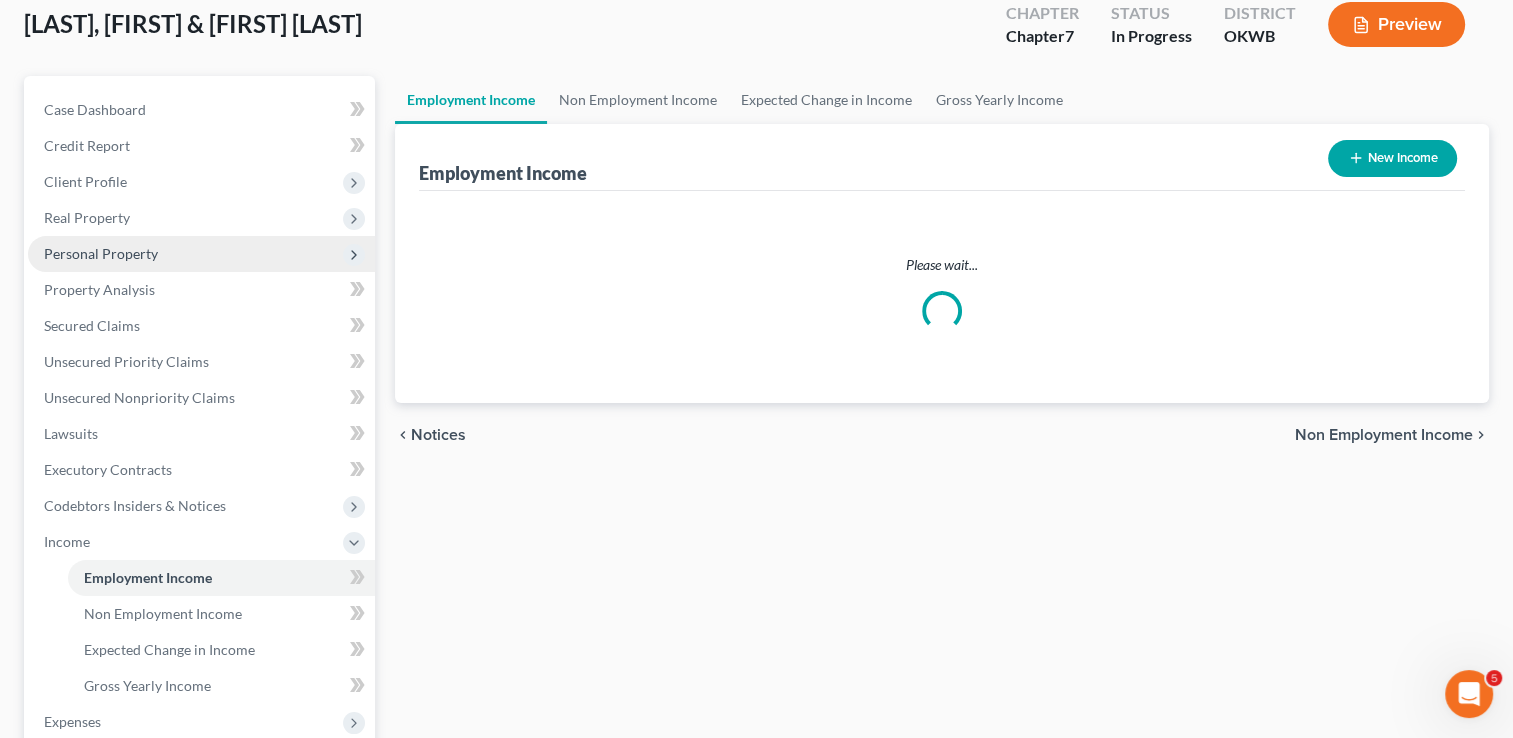 scroll, scrollTop: 0, scrollLeft: 0, axis: both 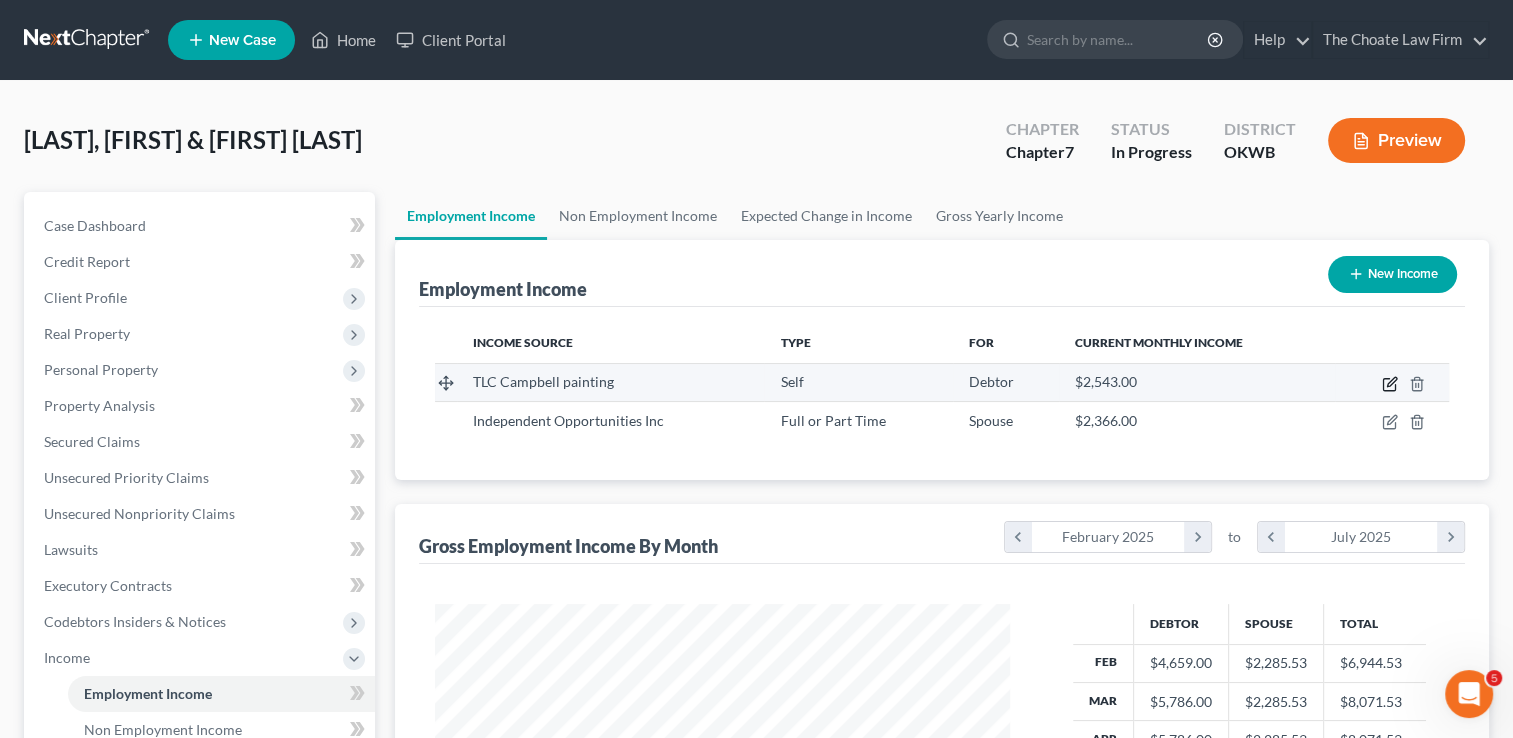 click 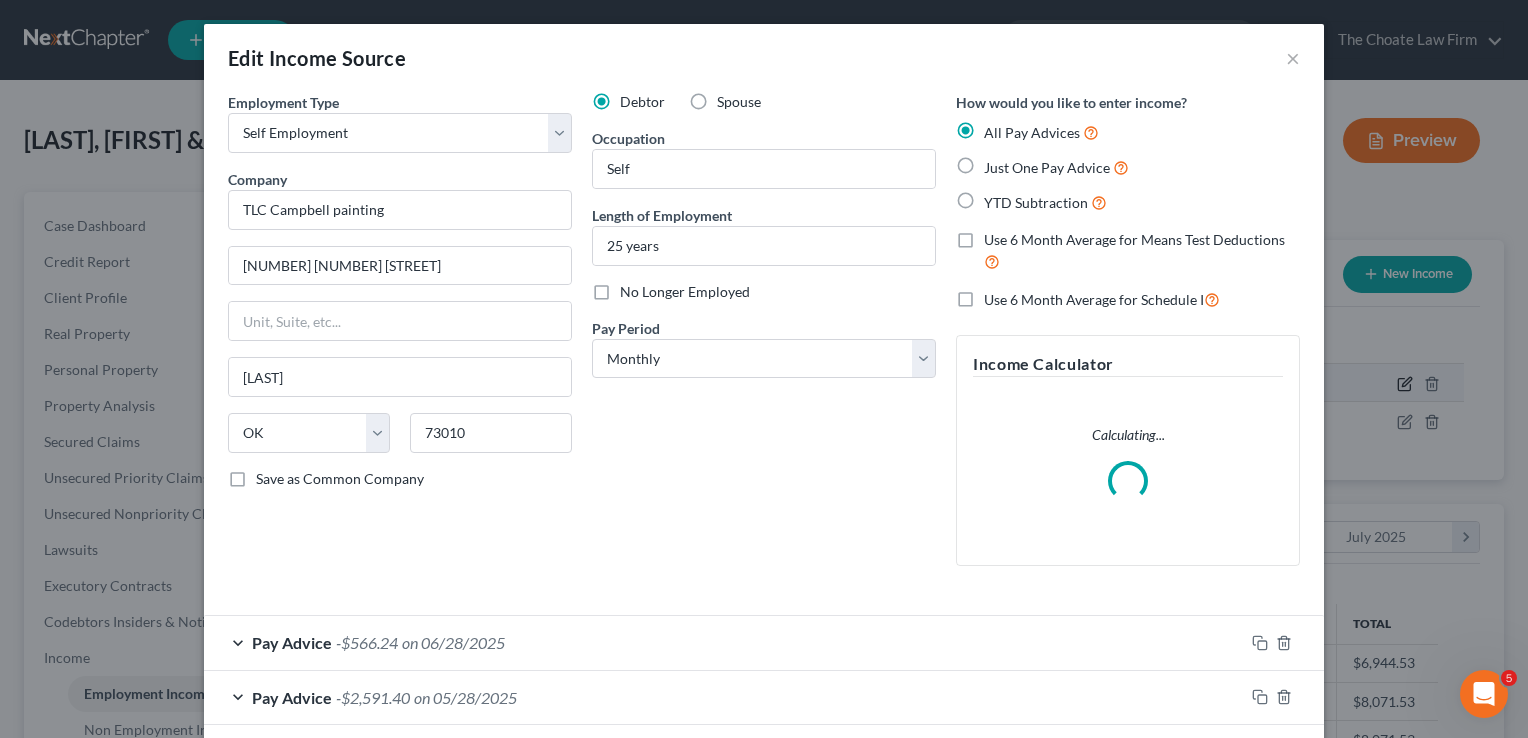 scroll, scrollTop: 999643, scrollLeft: 999378, axis: both 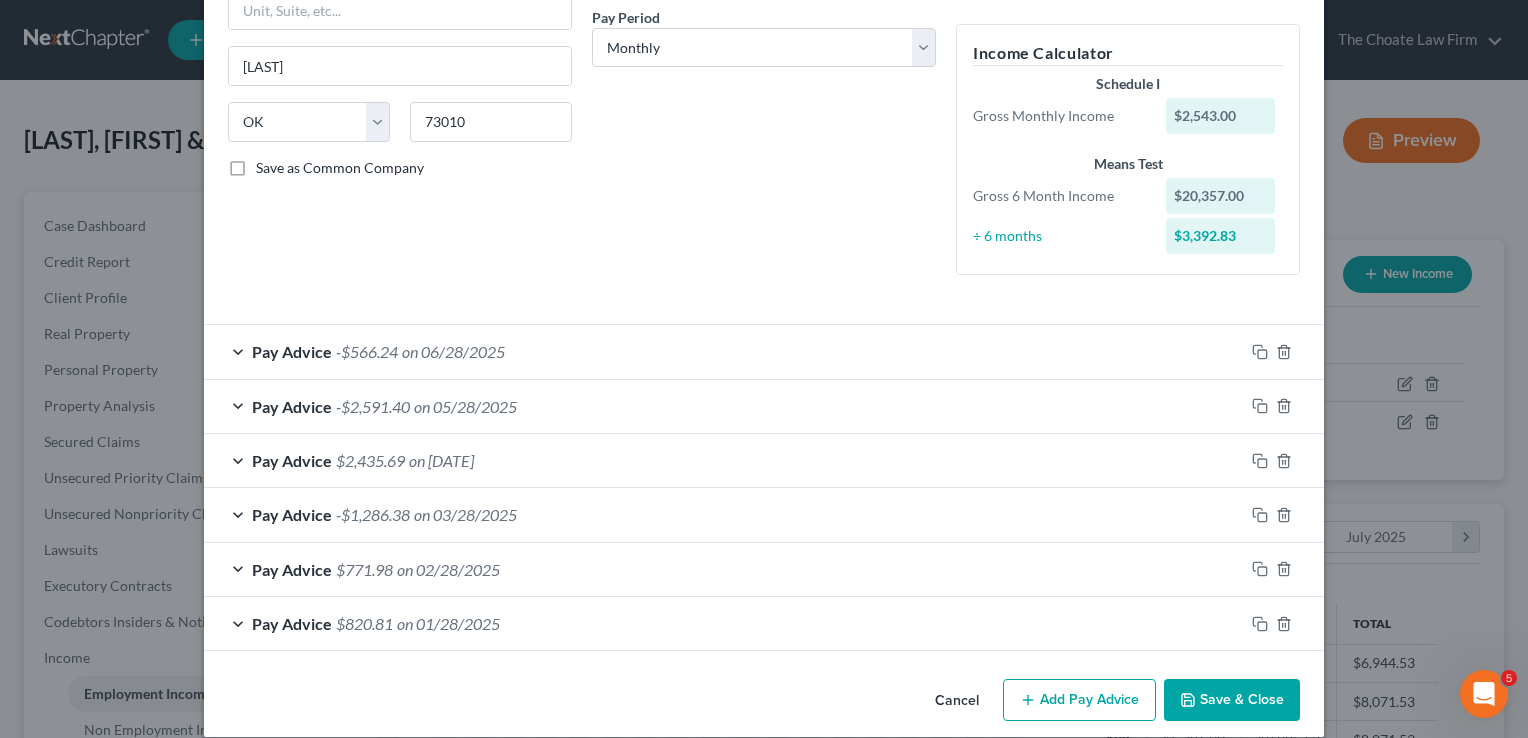 click on "Add Pay Advice" at bounding box center (1079, 700) 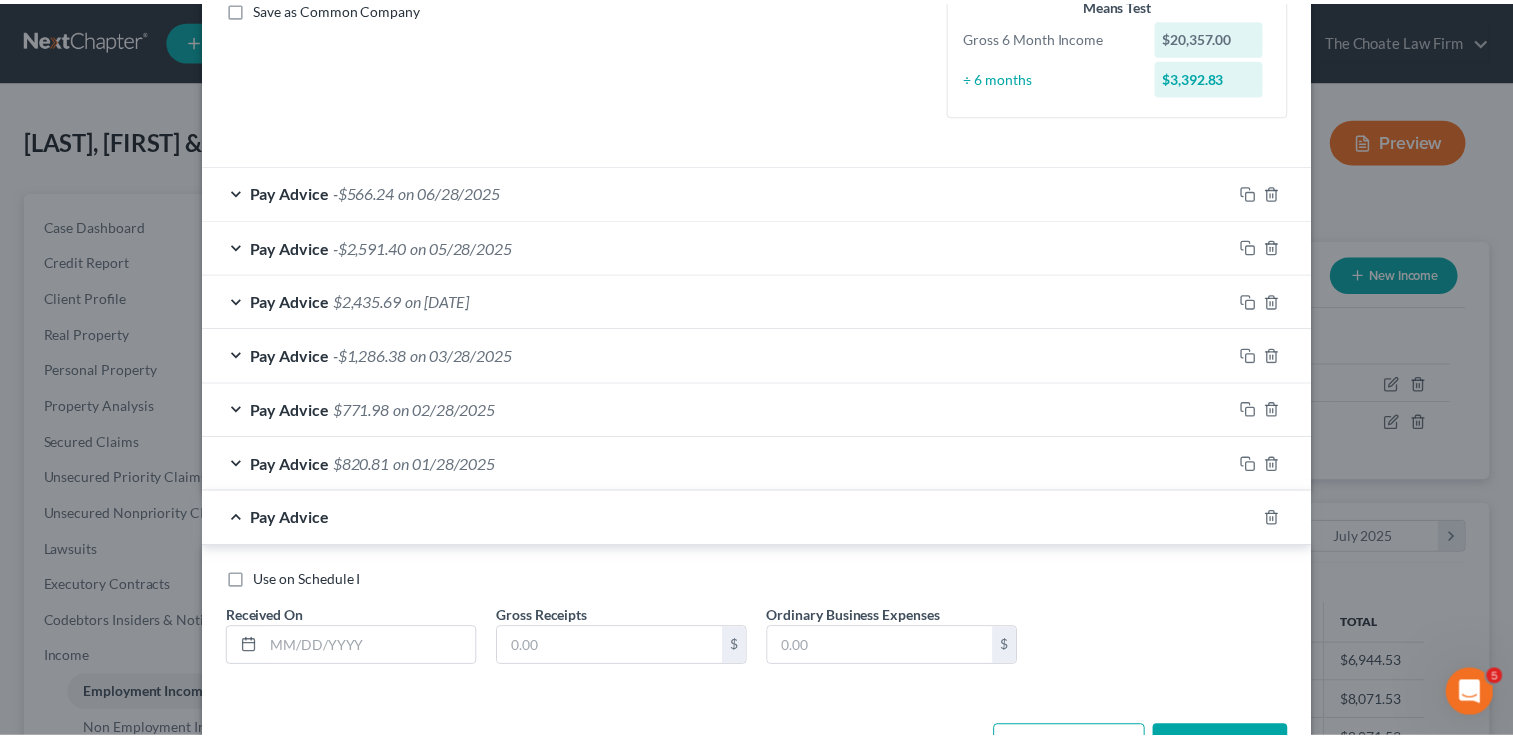 scroll, scrollTop: 537, scrollLeft: 0, axis: vertical 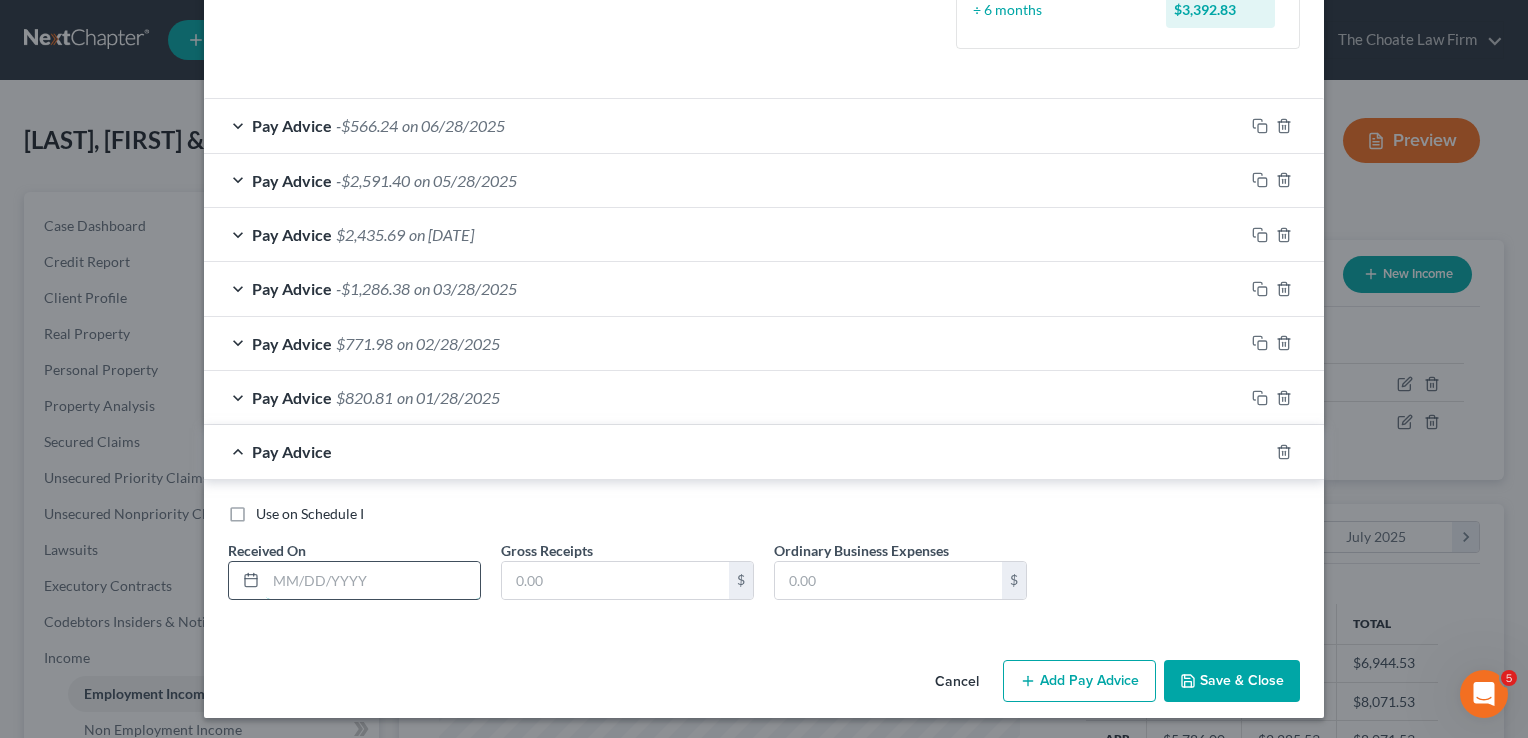 click at bounding box center [373, 581] 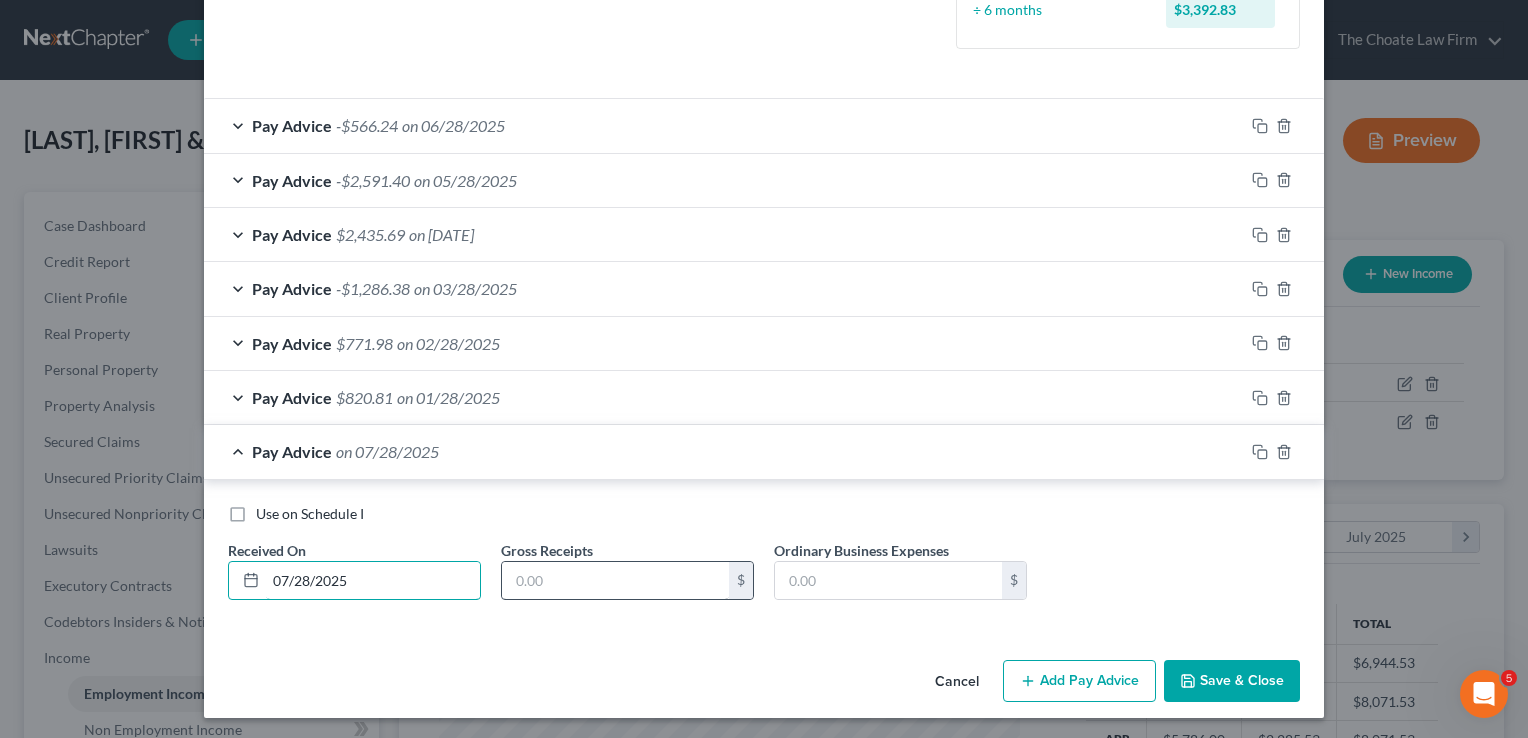 type on "07/28/2025" 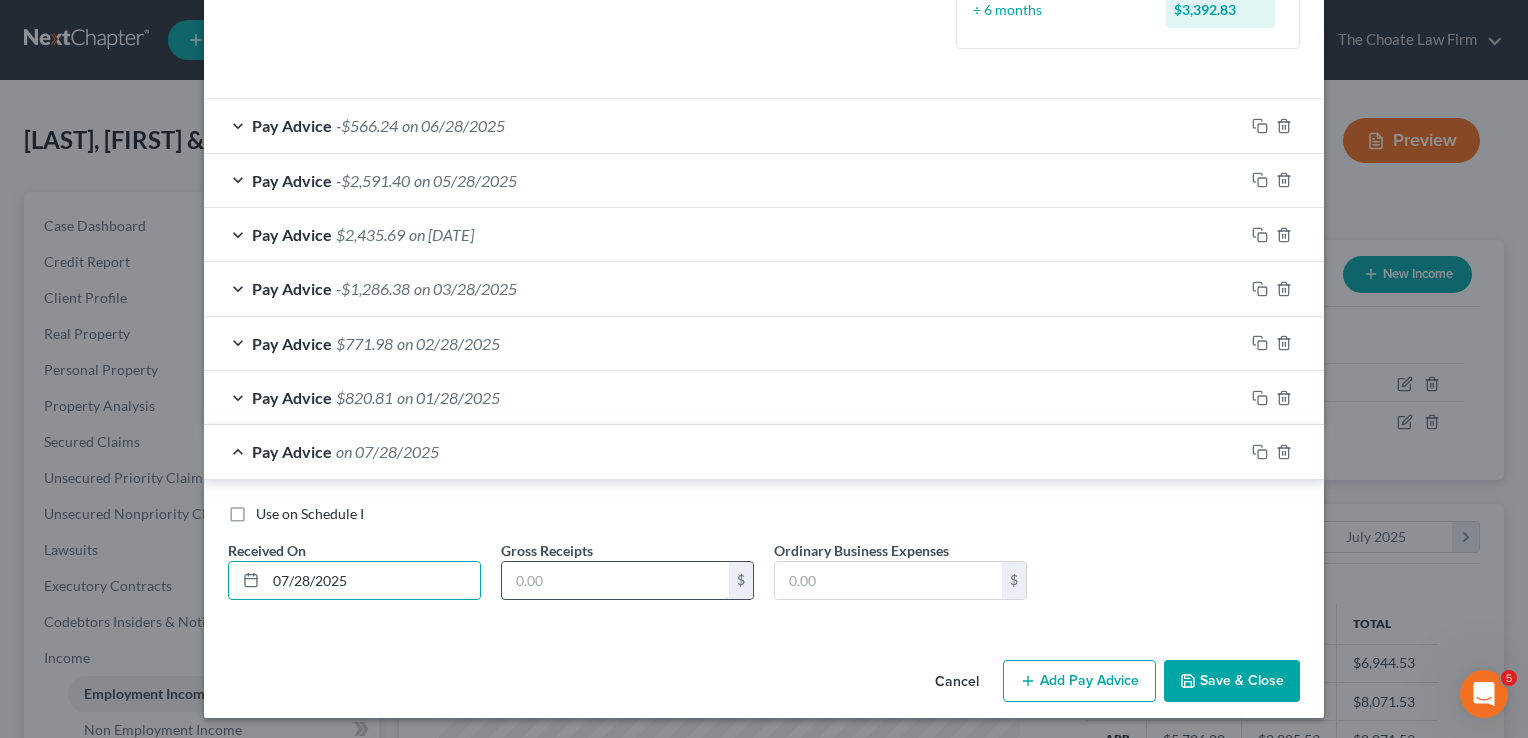 click at bounding box center (615, 581) 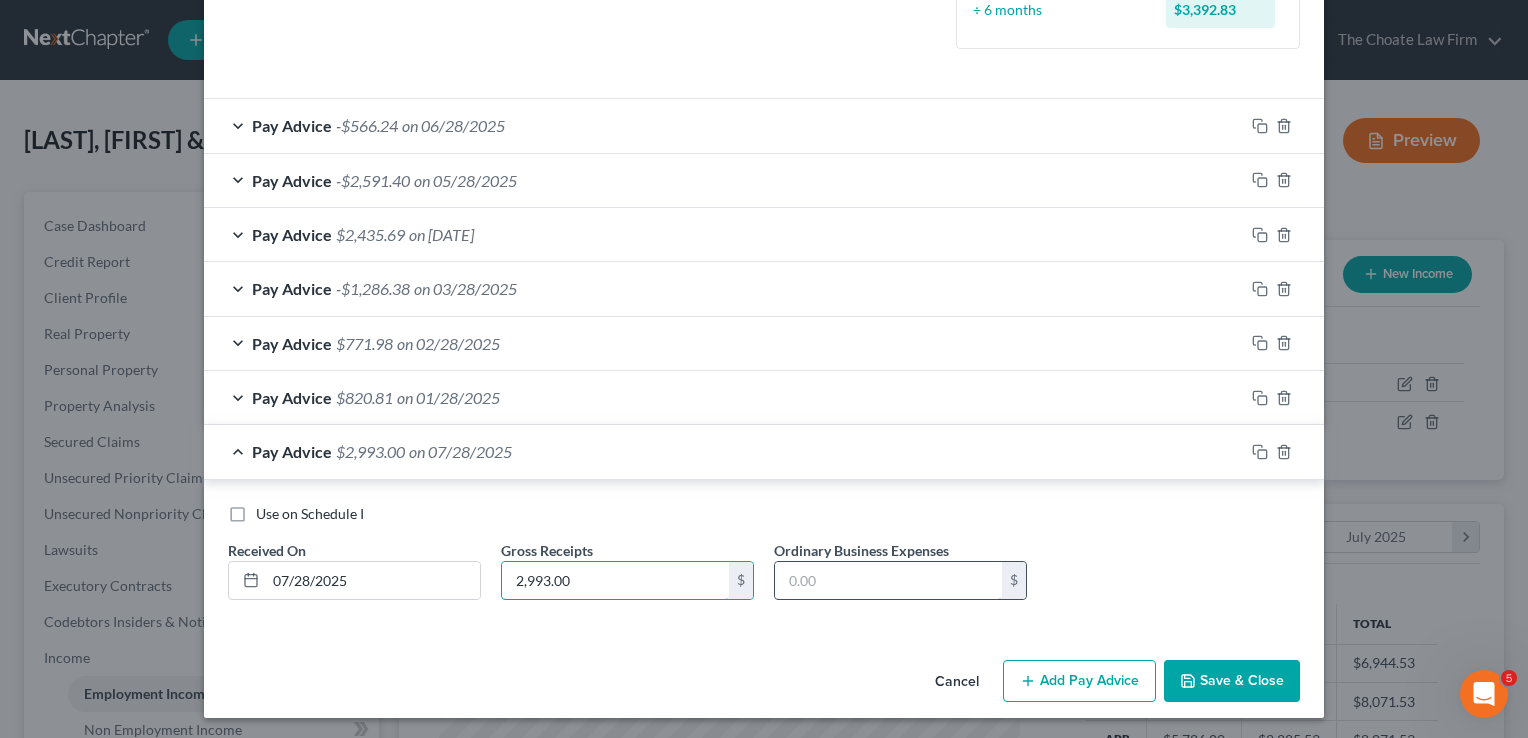 type on "2,993.00" 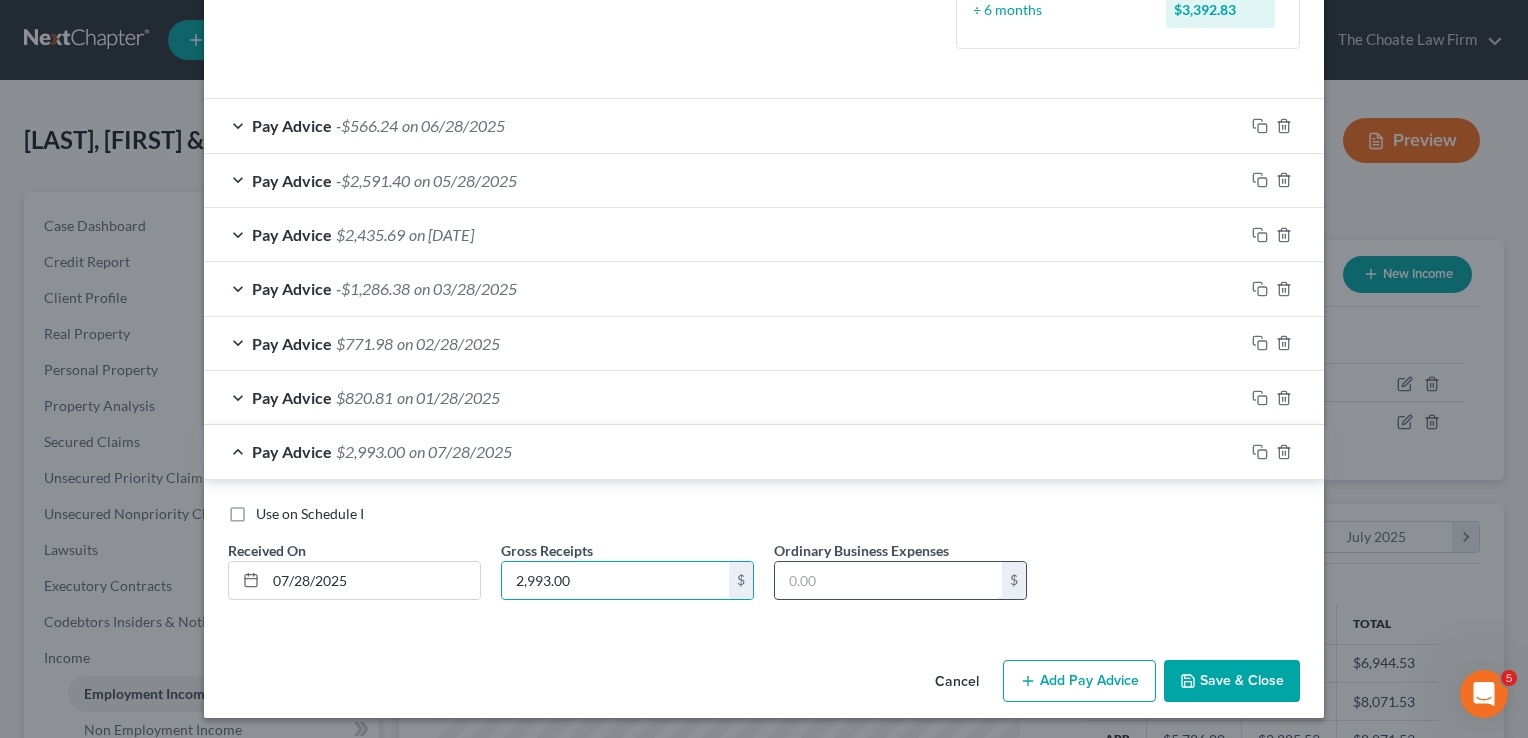 click at bounding box center [888, 581] 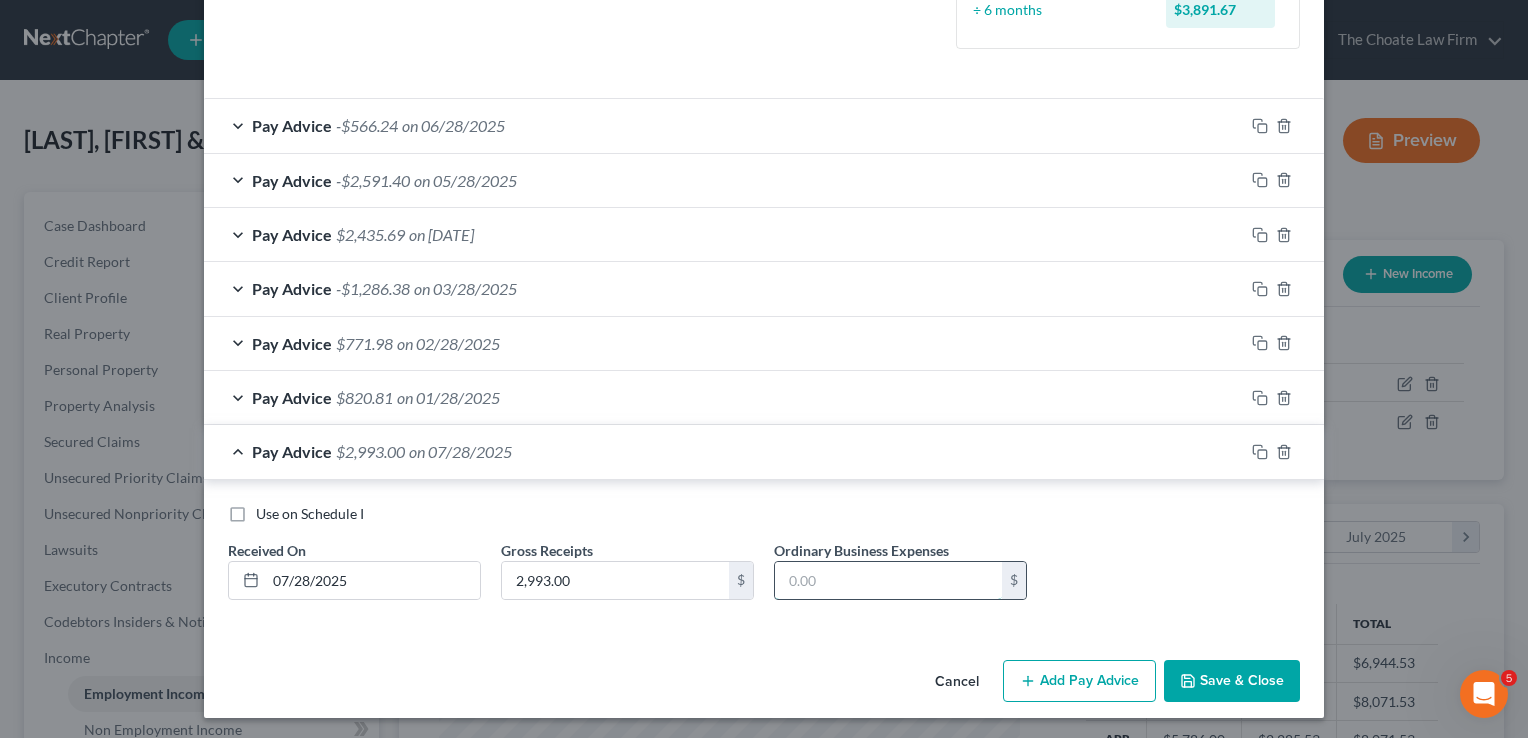 click at bounding box center [888, 581] 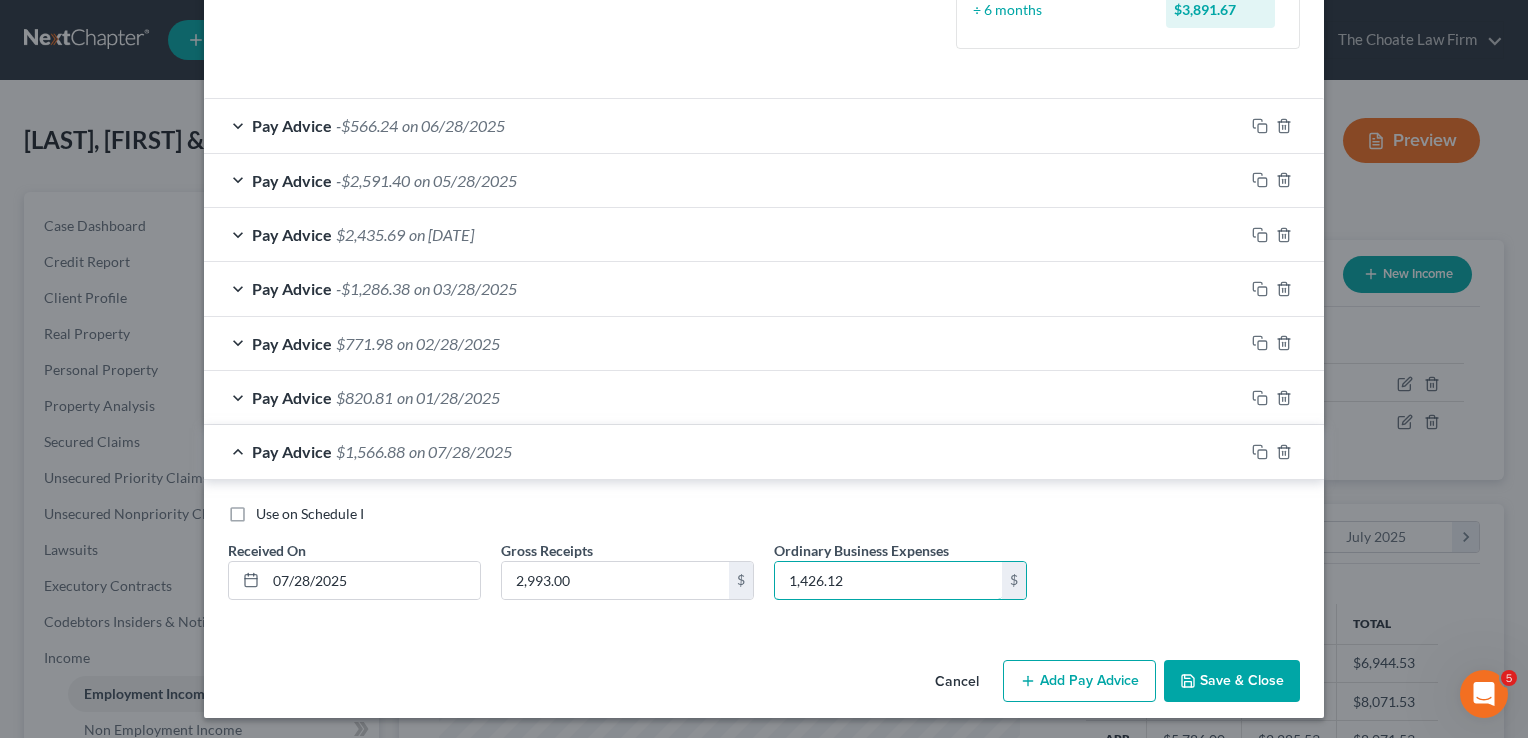 type on "1,426.12" 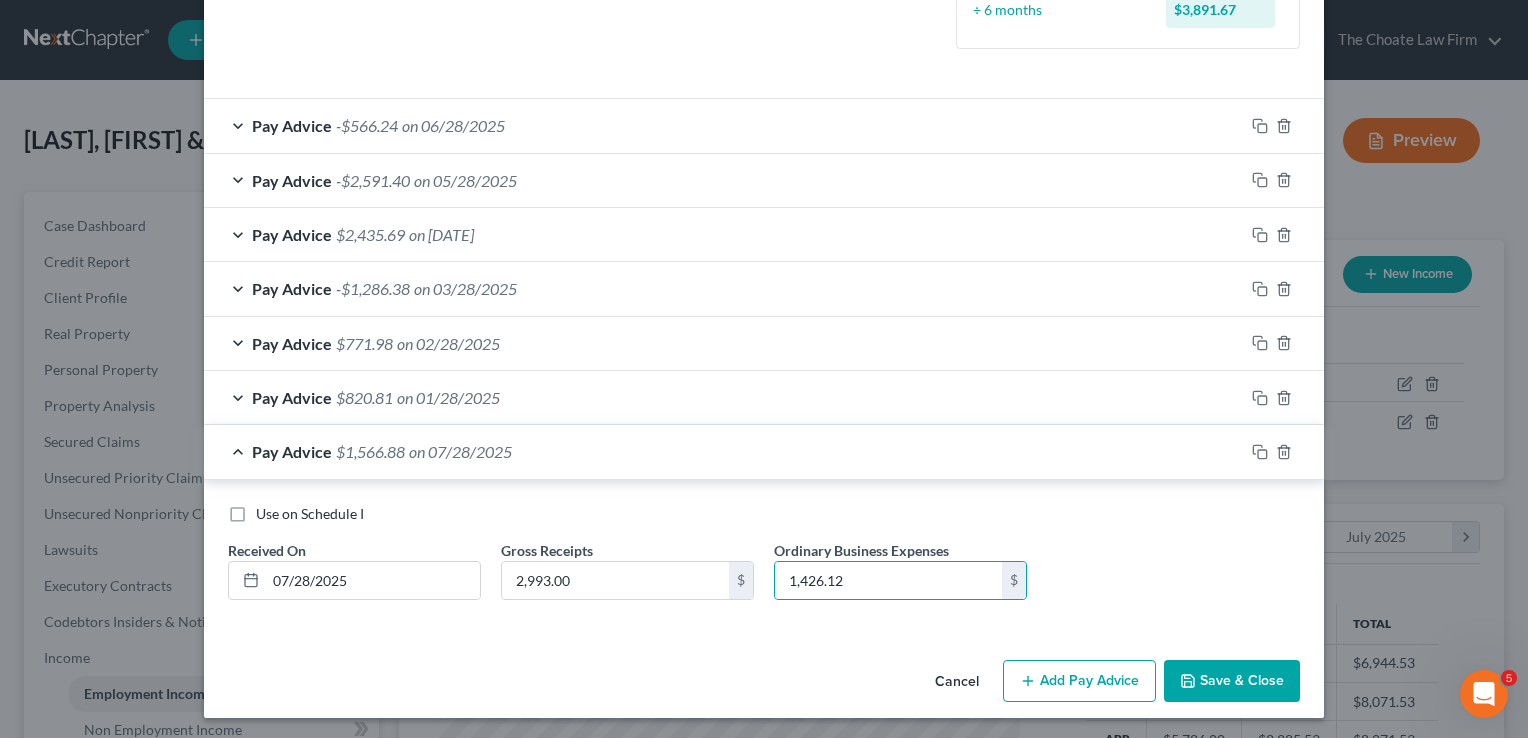 click on "Save & Close" at bounding box center (1232, 681) 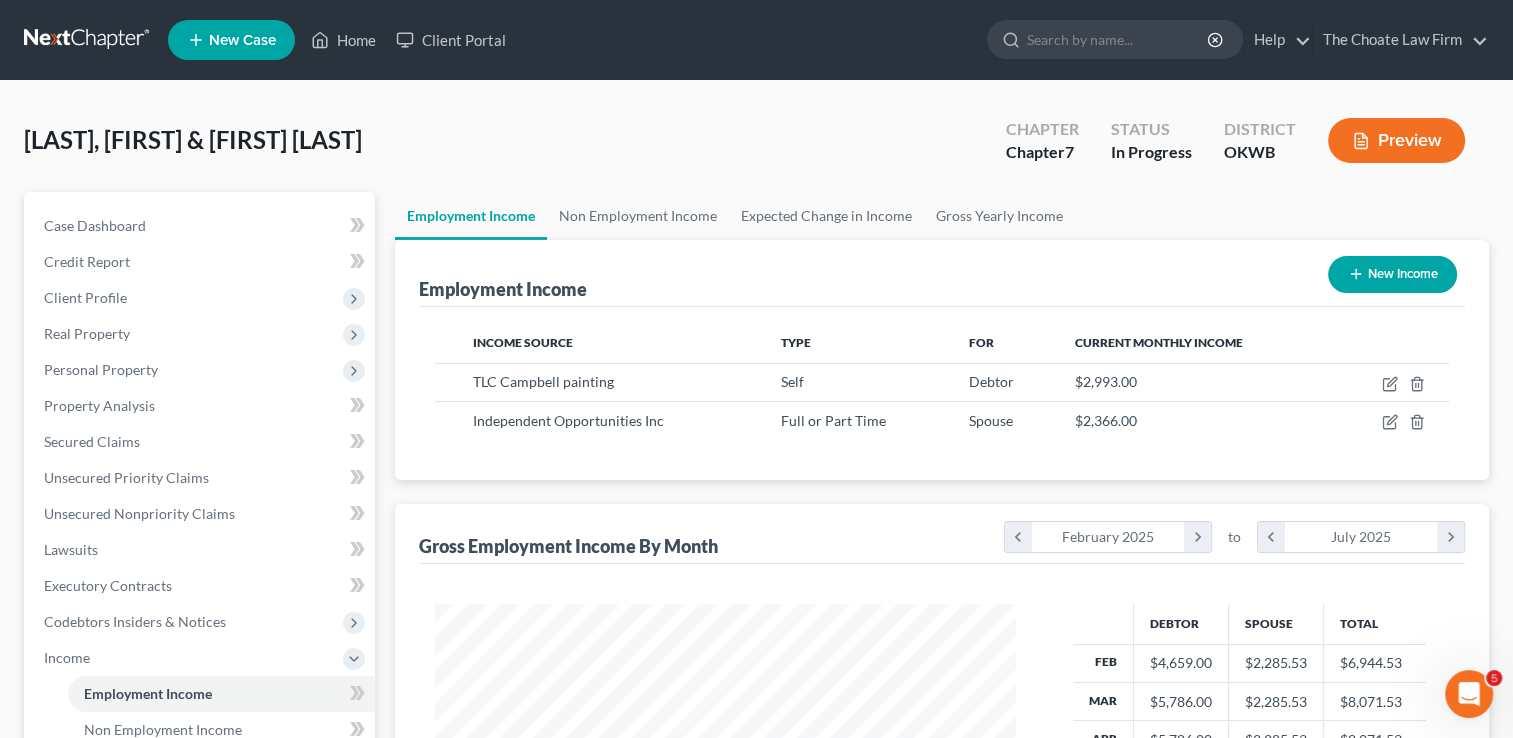 scroll, scrollTop: 356, scrollLeft: 615, axis: both 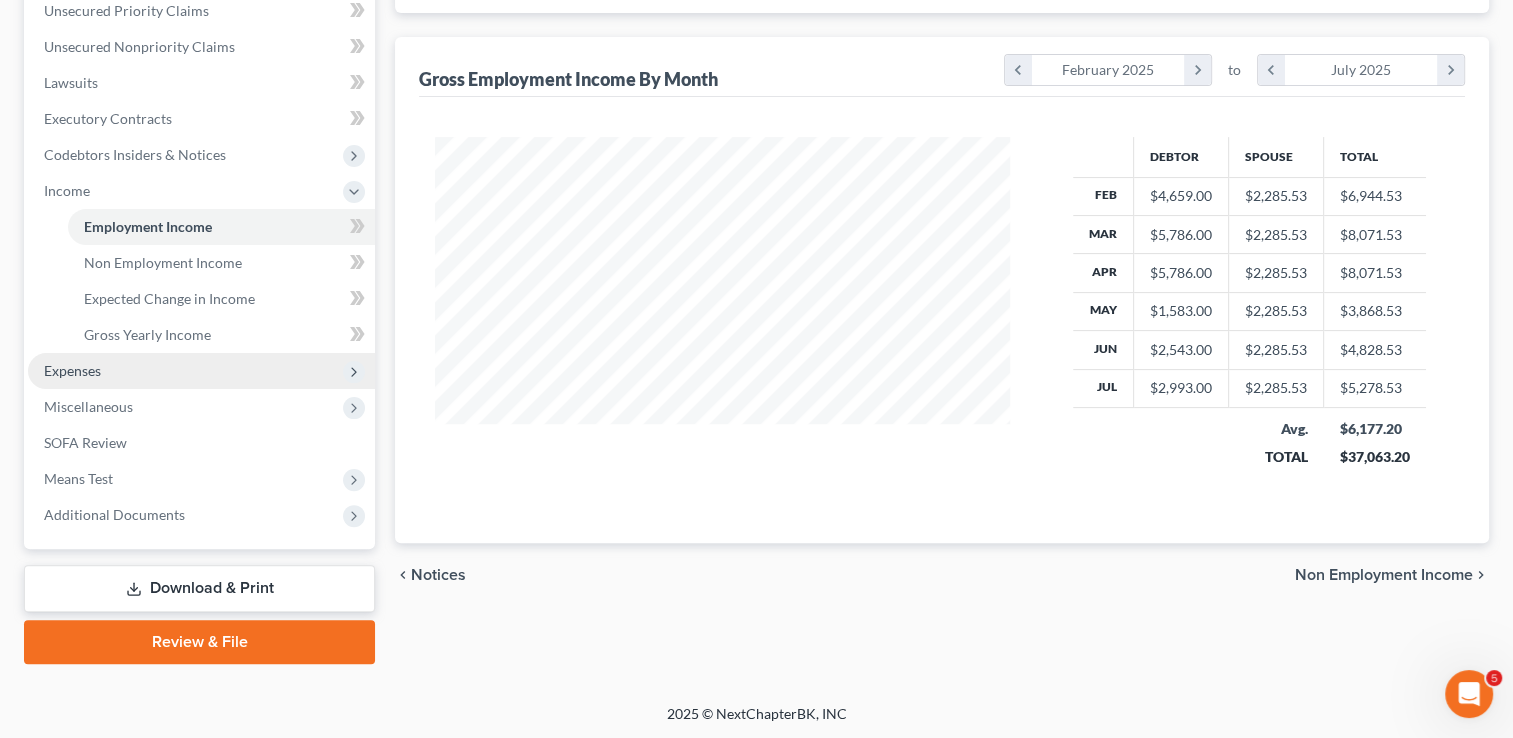 click on "Expenses" at bounding box center [72, 370] 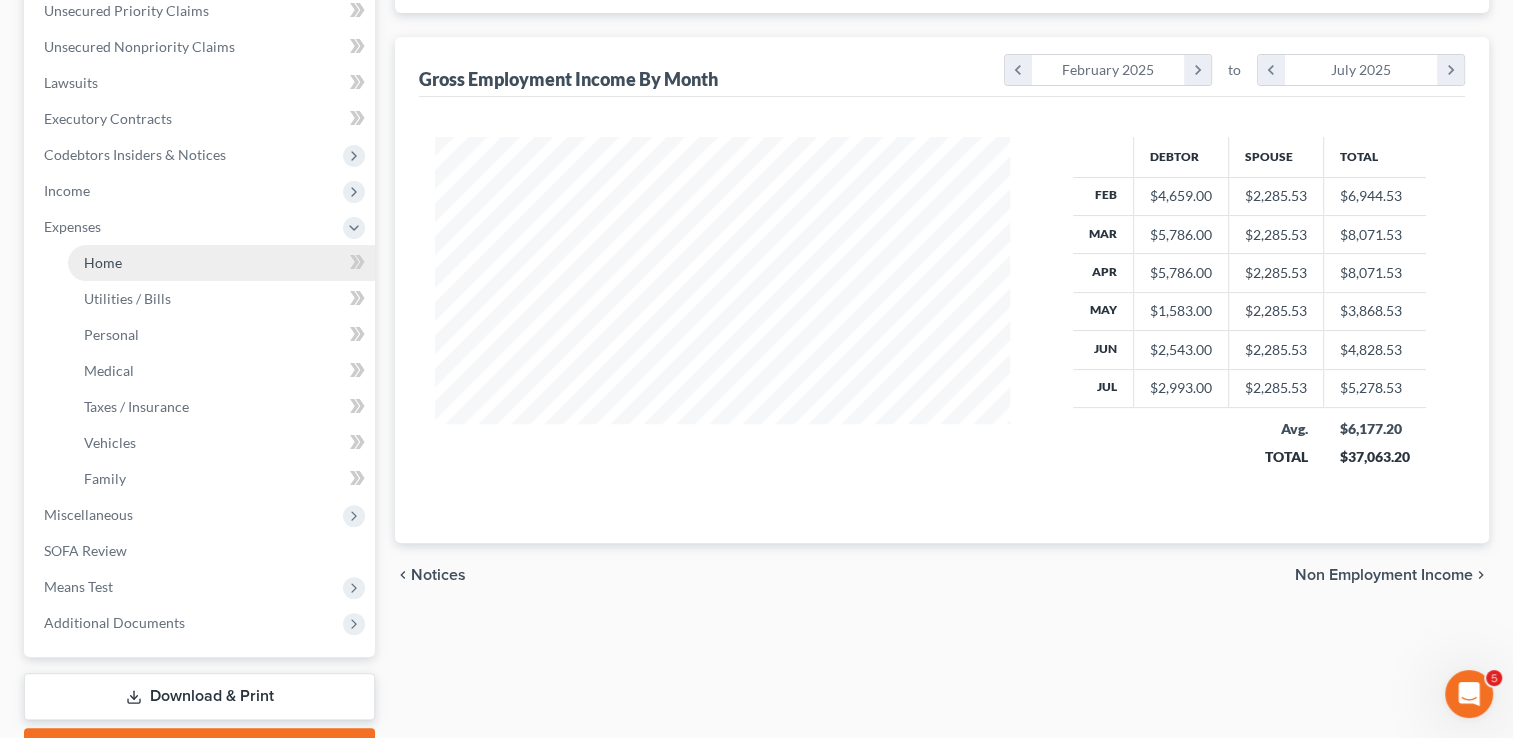 click on "Home" at bounding box center (221, 263) 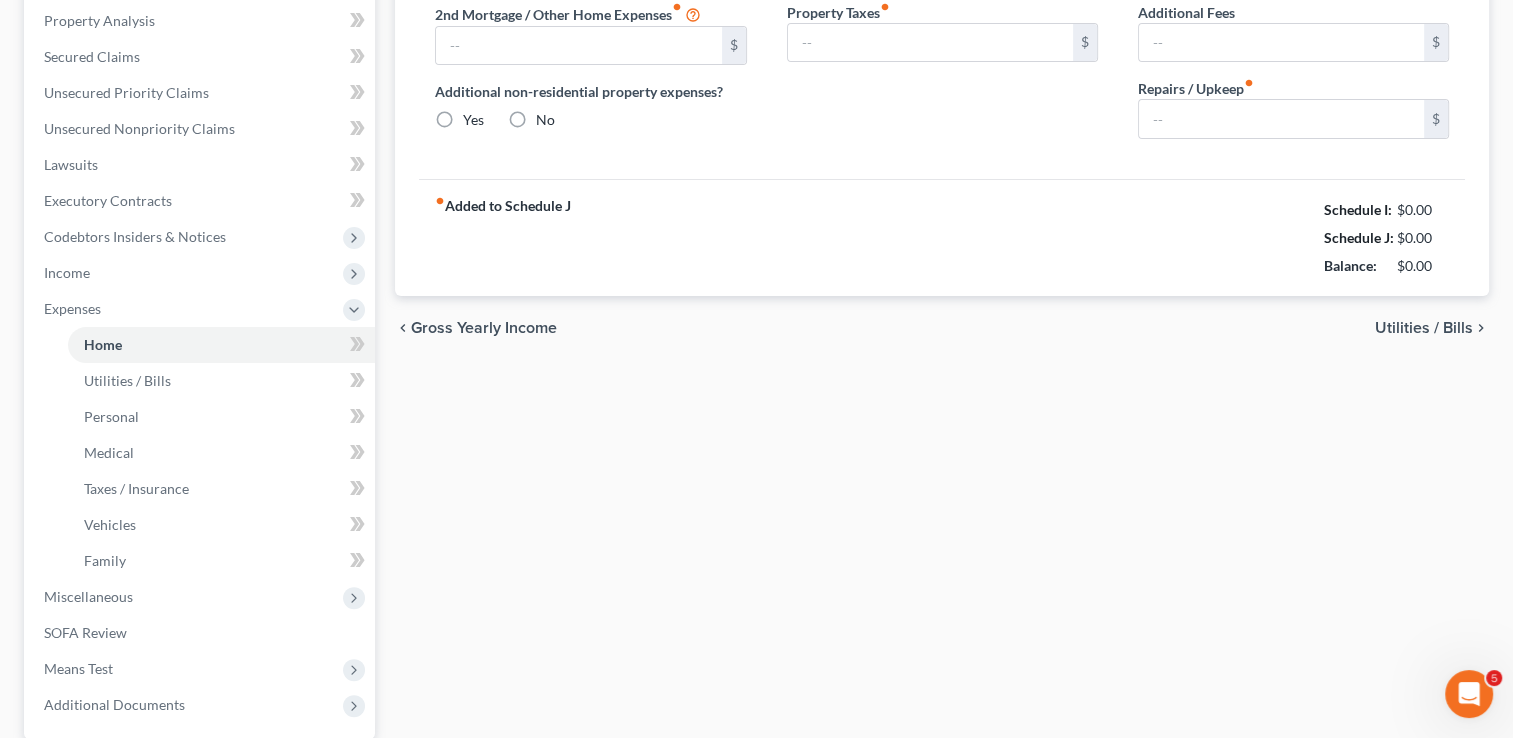 scroll, scrollTop: 16, scrollLeft: 0, axis: vertical 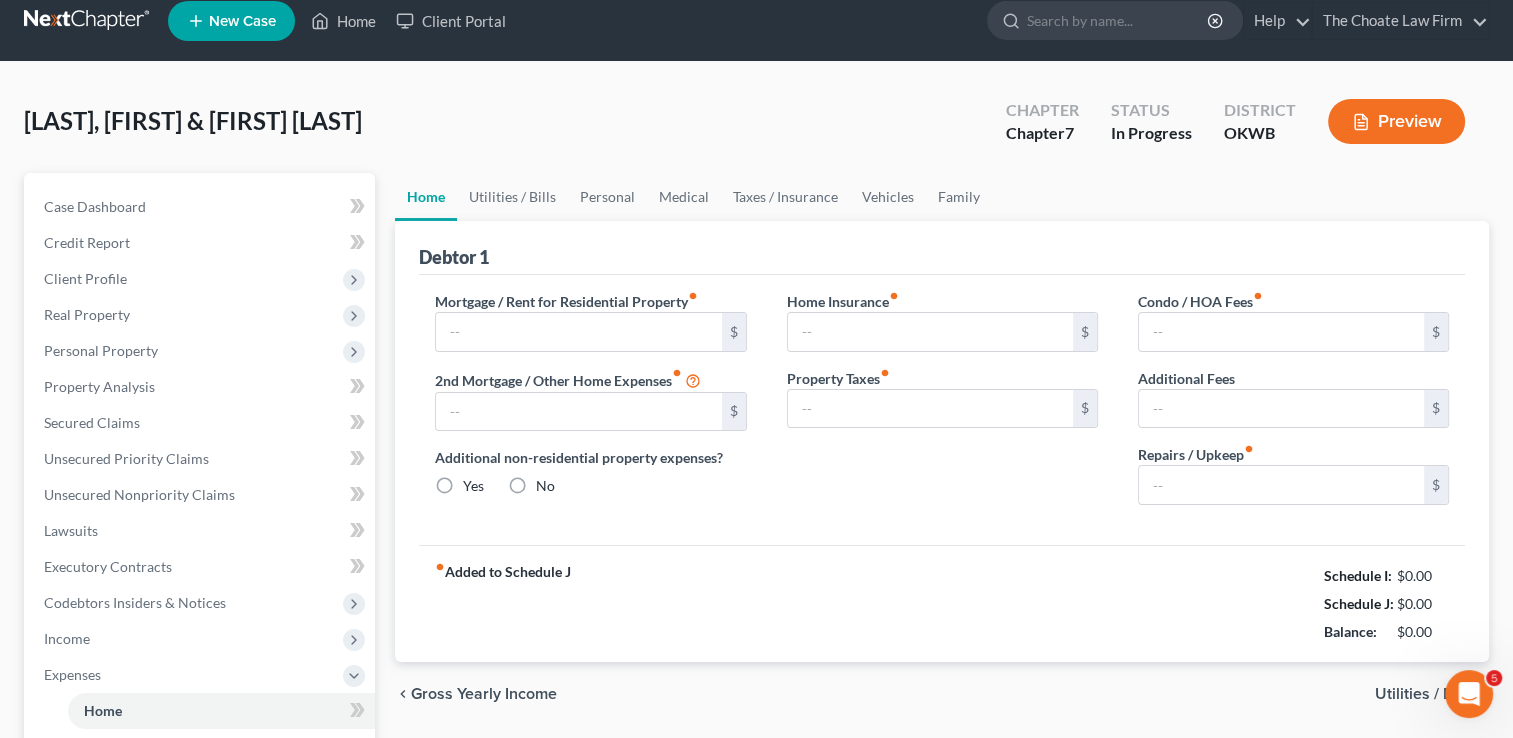 type on "0.00" 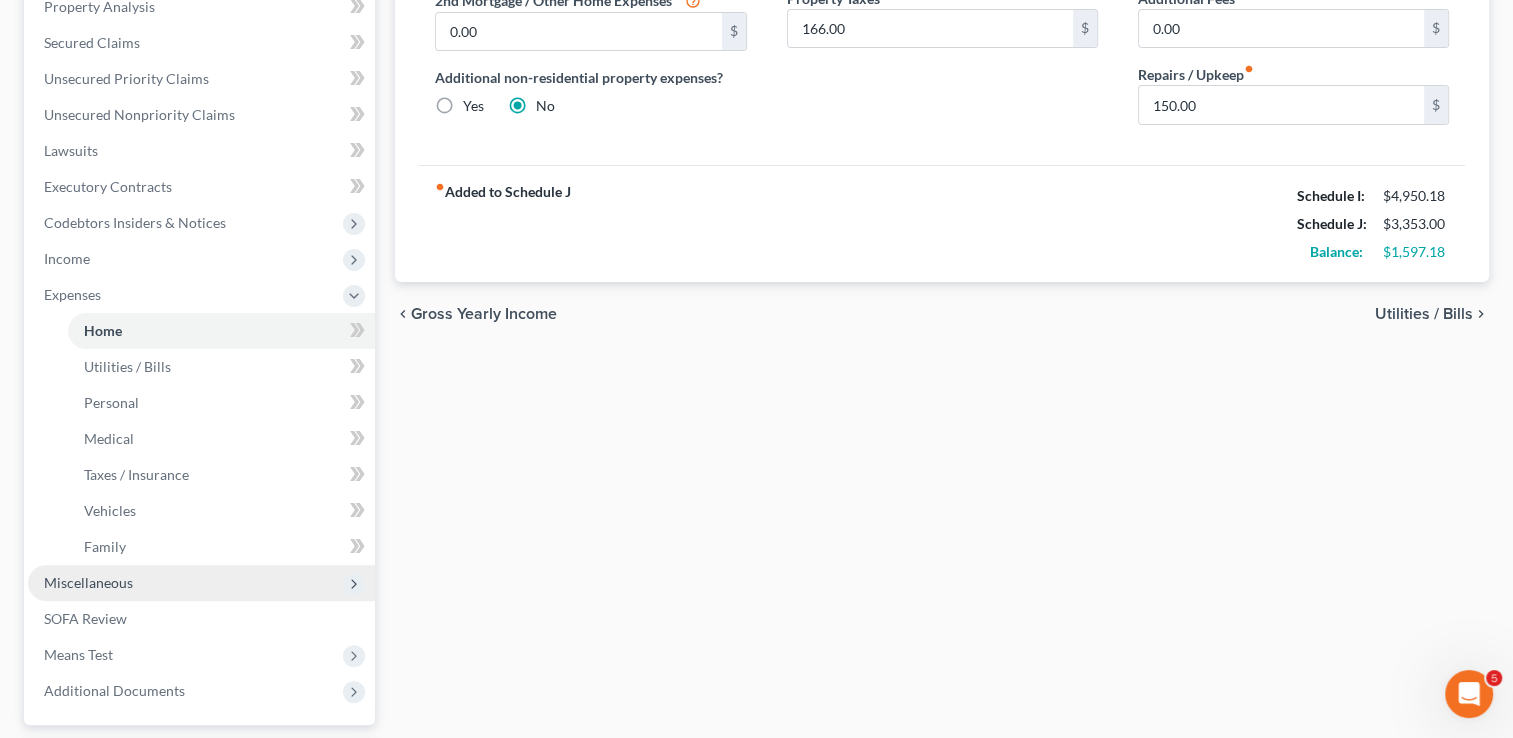 scroll, scrollTop: 400, scrollLeft: 0, axis: vertical 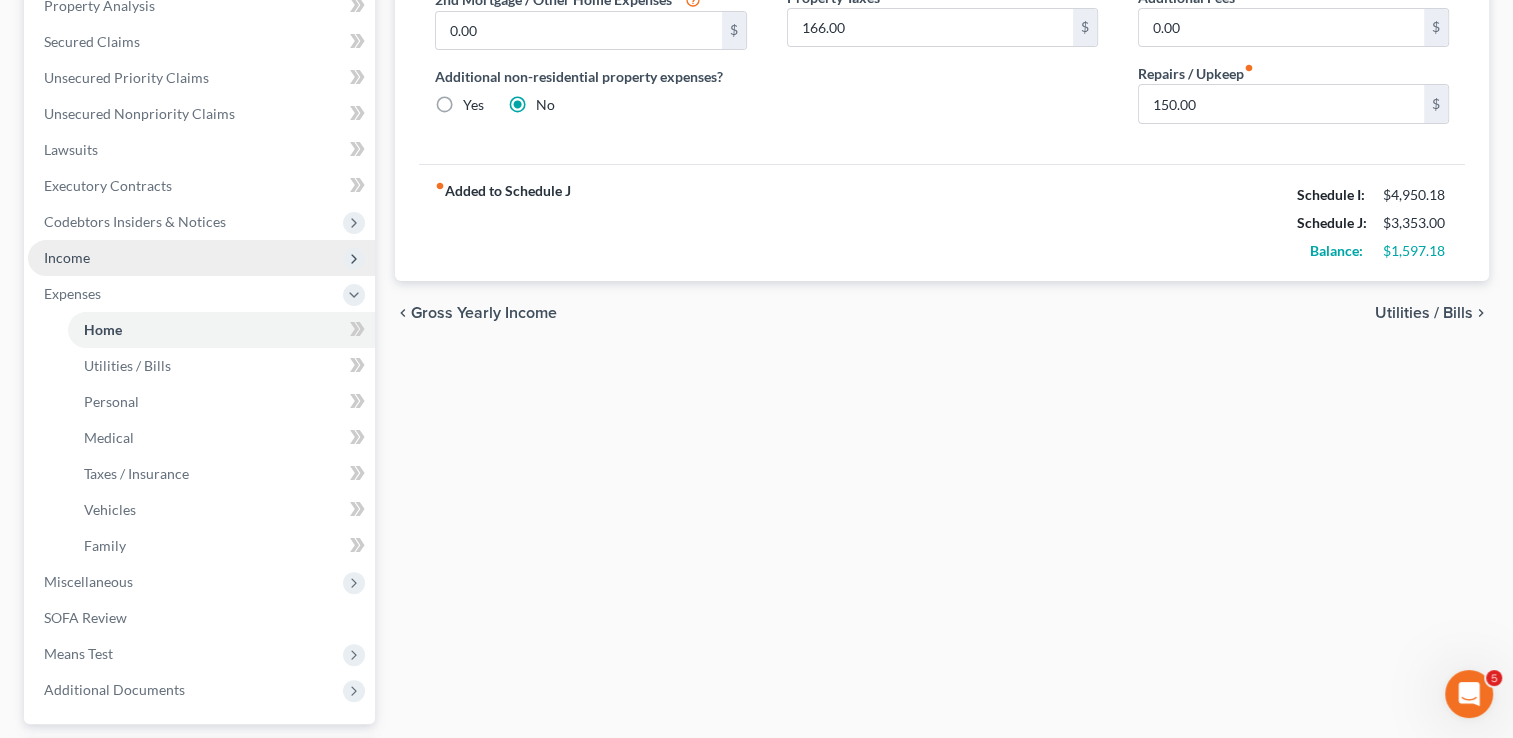 click on "Income" at bounding box center (201, 258) 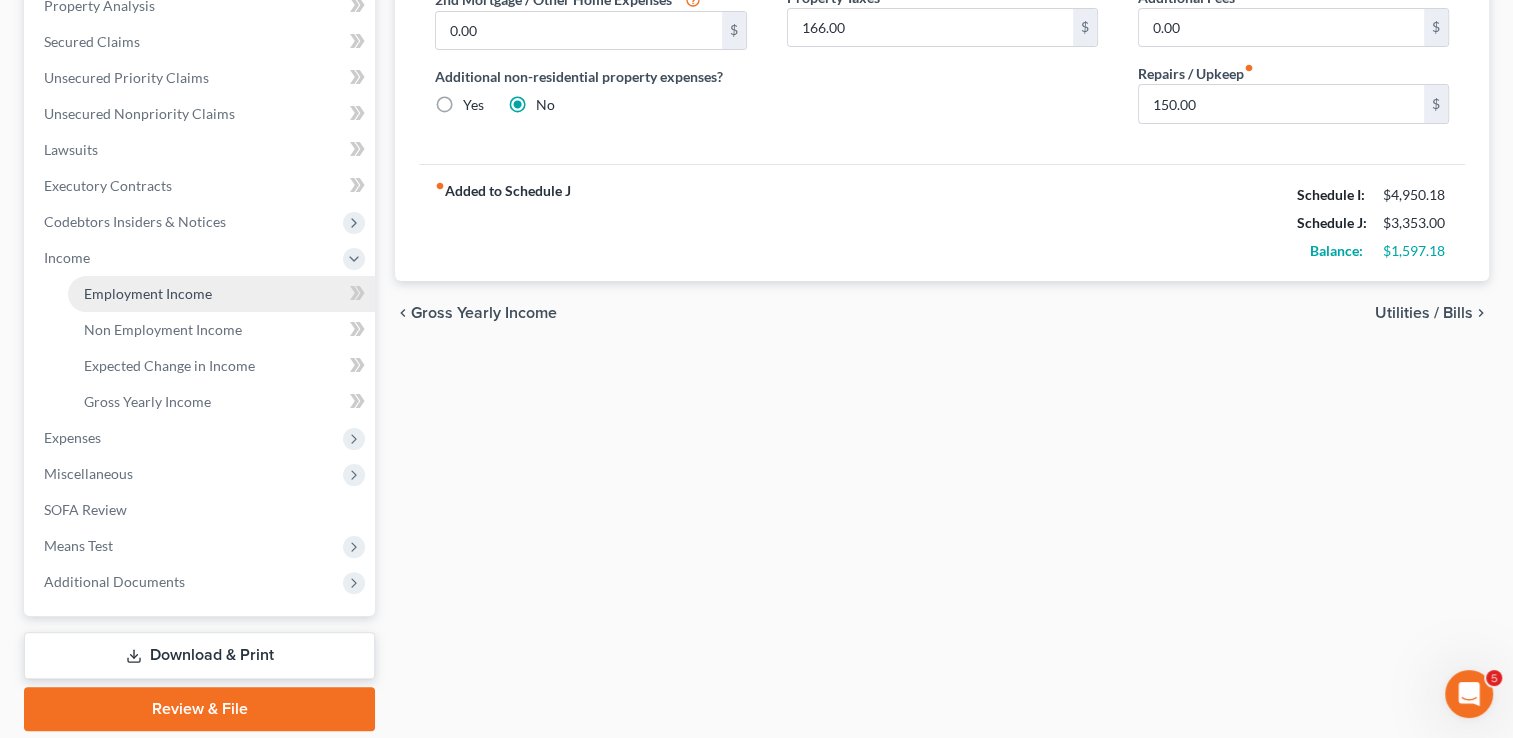 click on "Employment Income" at bounding box center [148, 293] 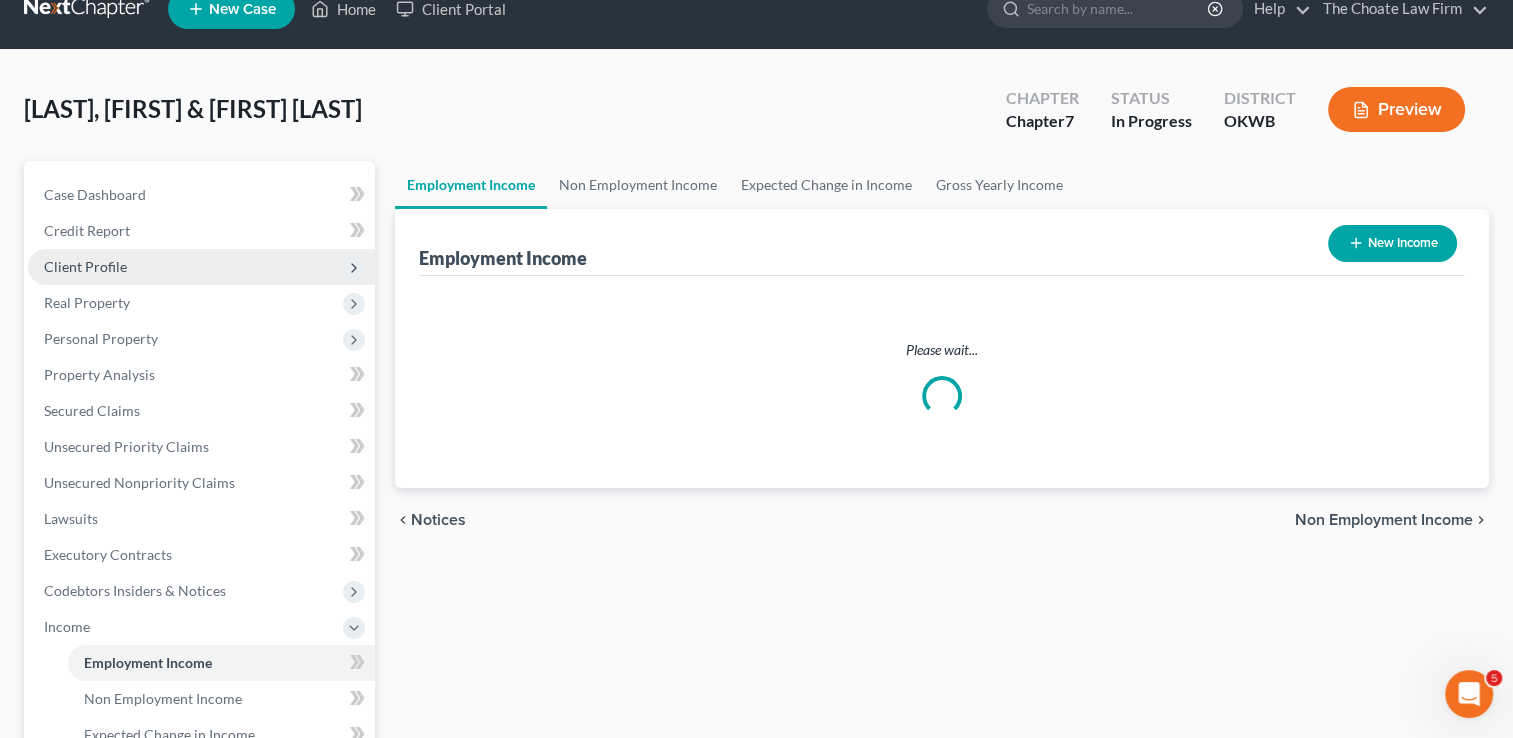 scroll, scrollTop: 0, scrollLeft: 0, axis: both 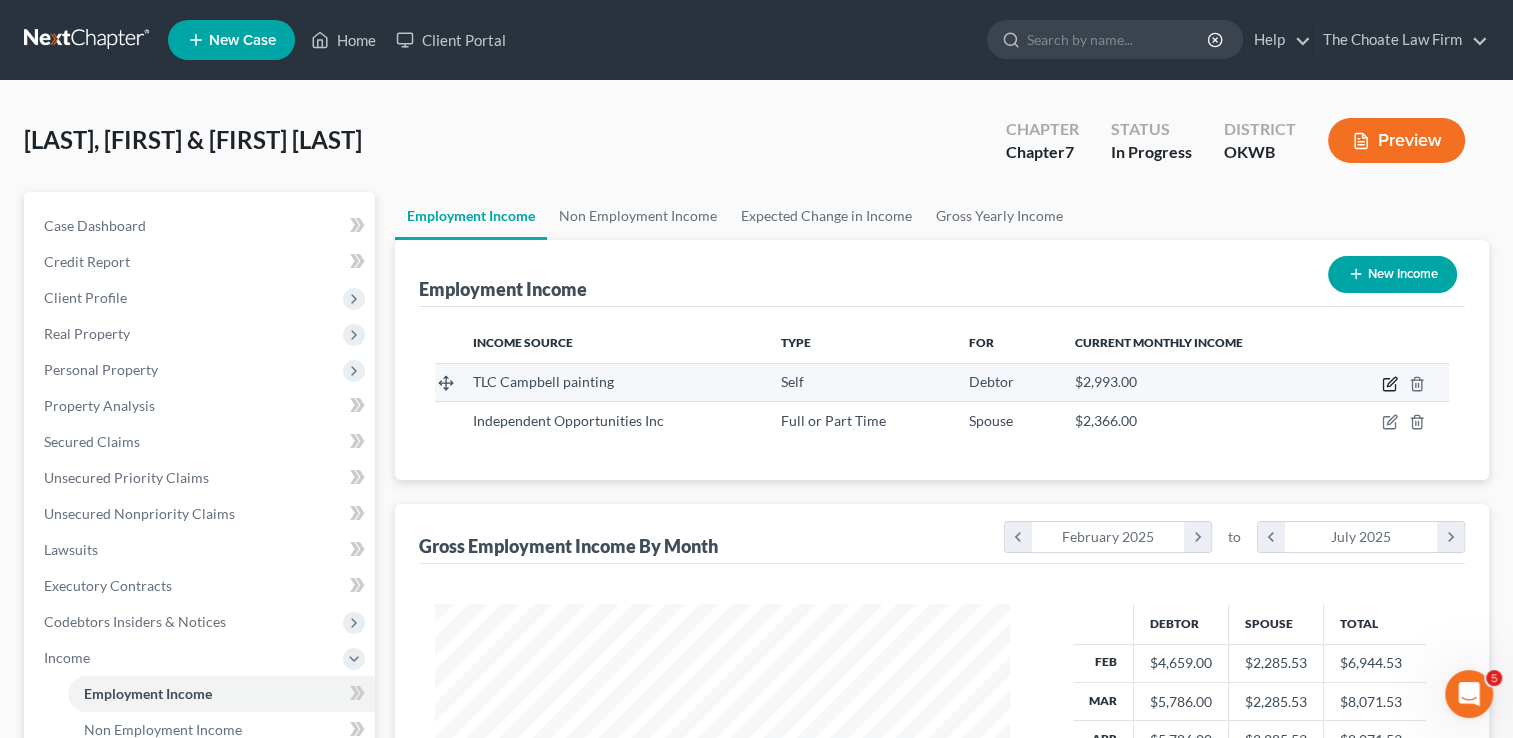 click 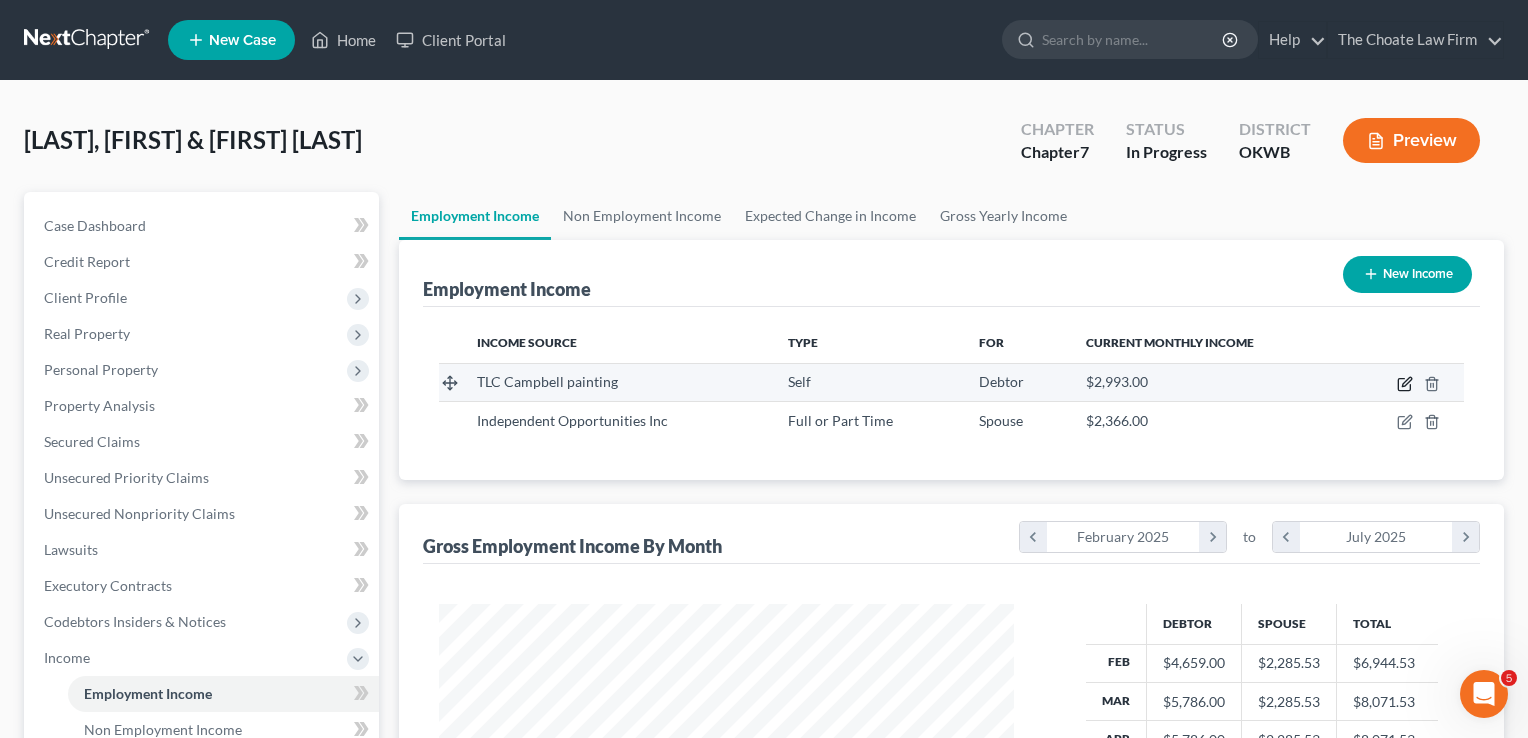 select on "1" 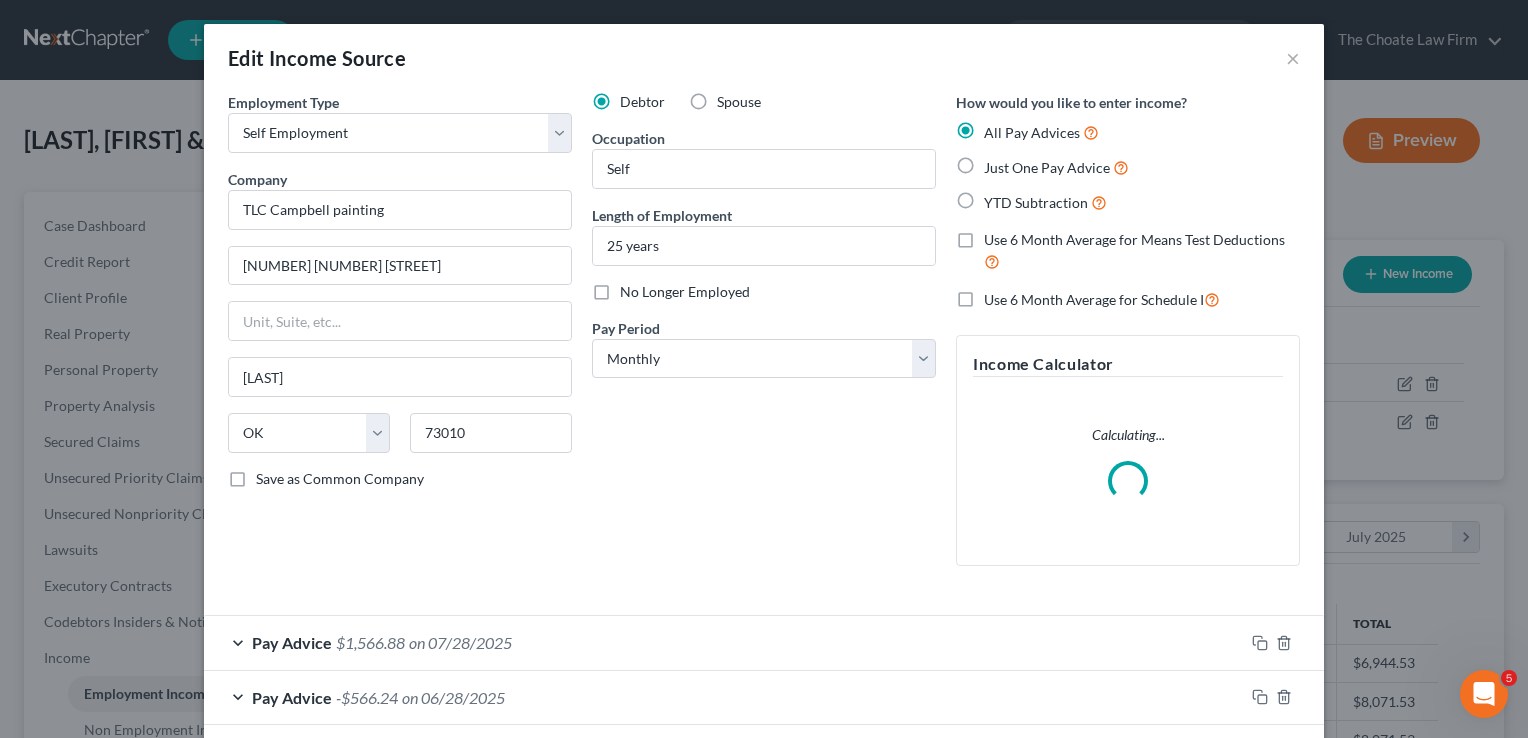 scroll, scrollTop: 999643, scrollLeft: 999378, axis: both 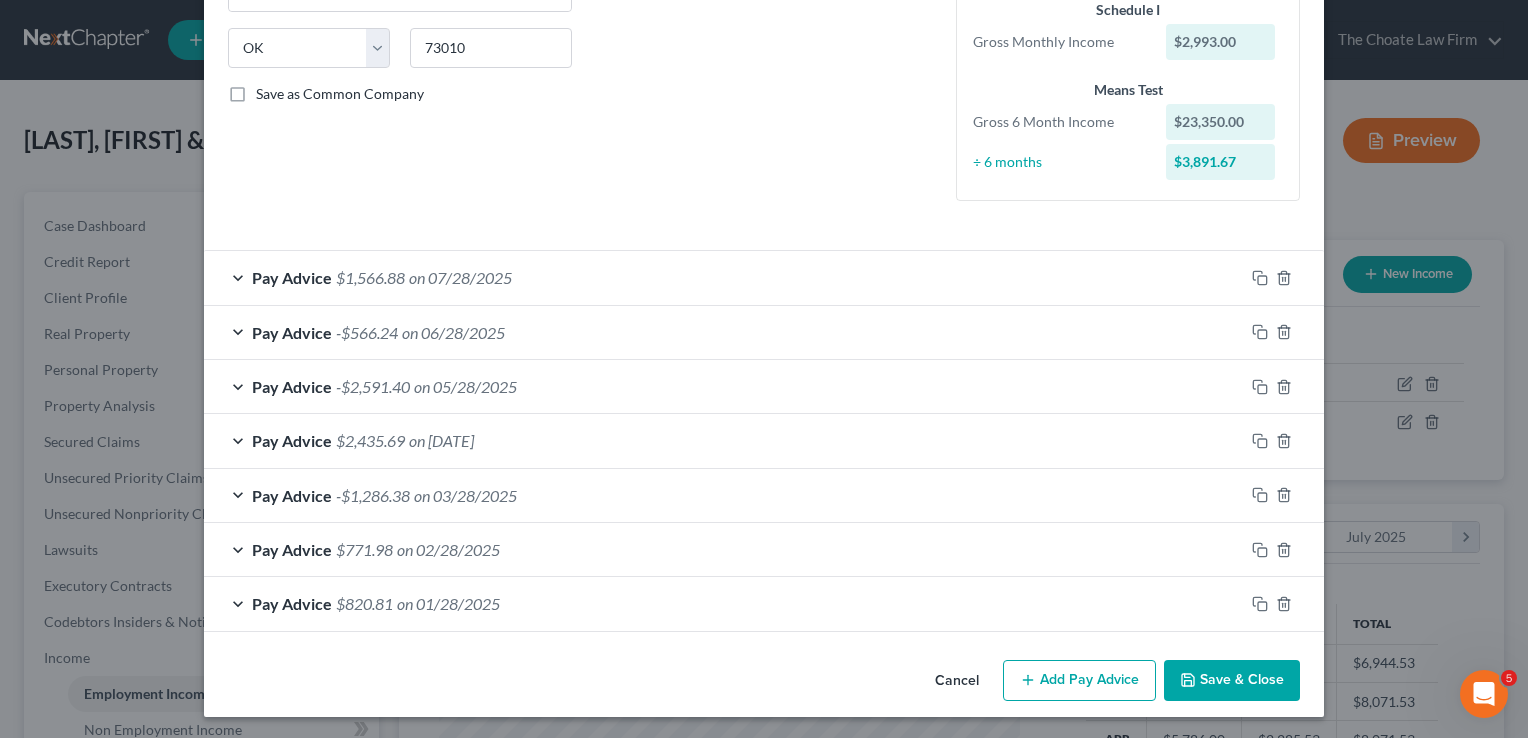 click on "Pay Advice $771.98 on 02/28/2025" at bounding box center [724, 549] 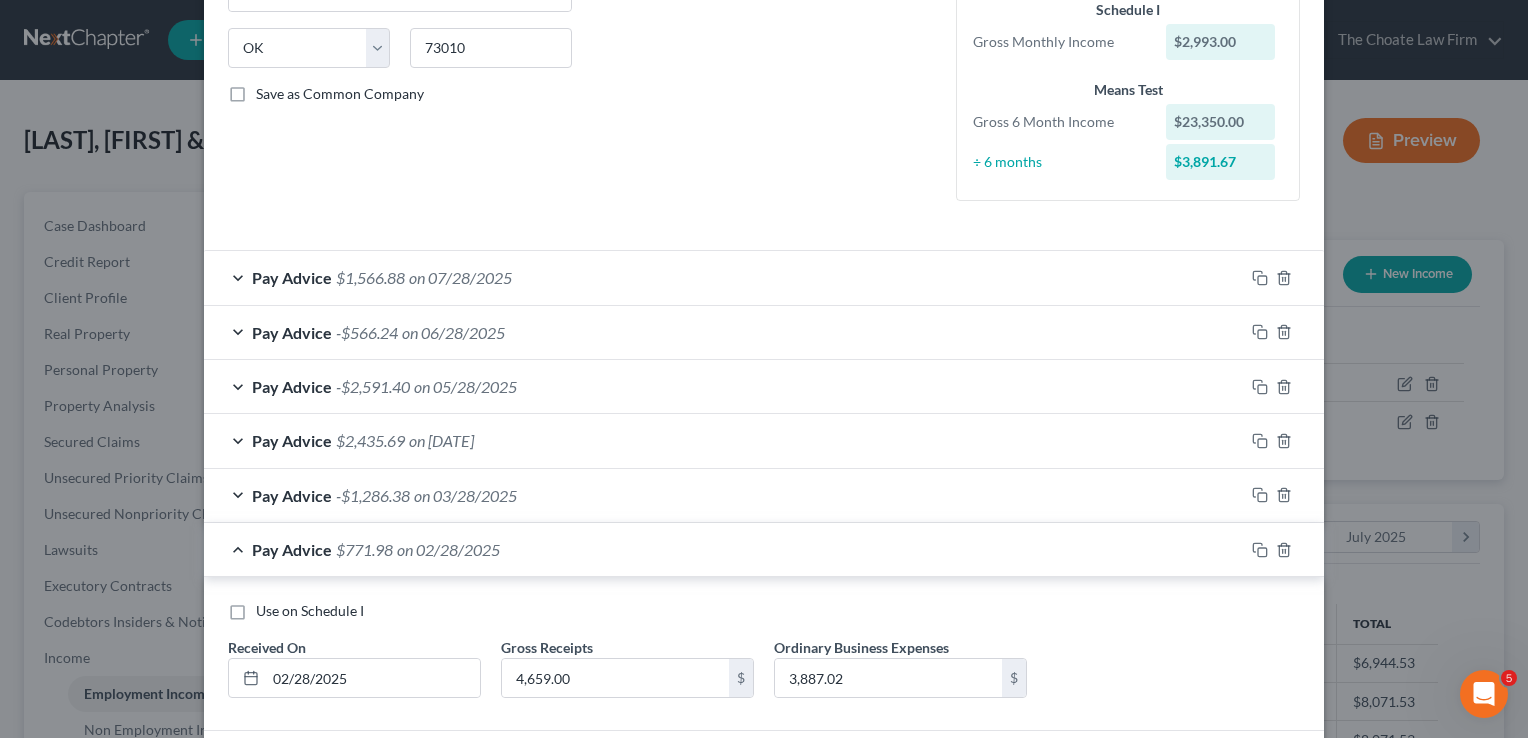 click on "Use on Schedule I" at bounding box center (310, 611) 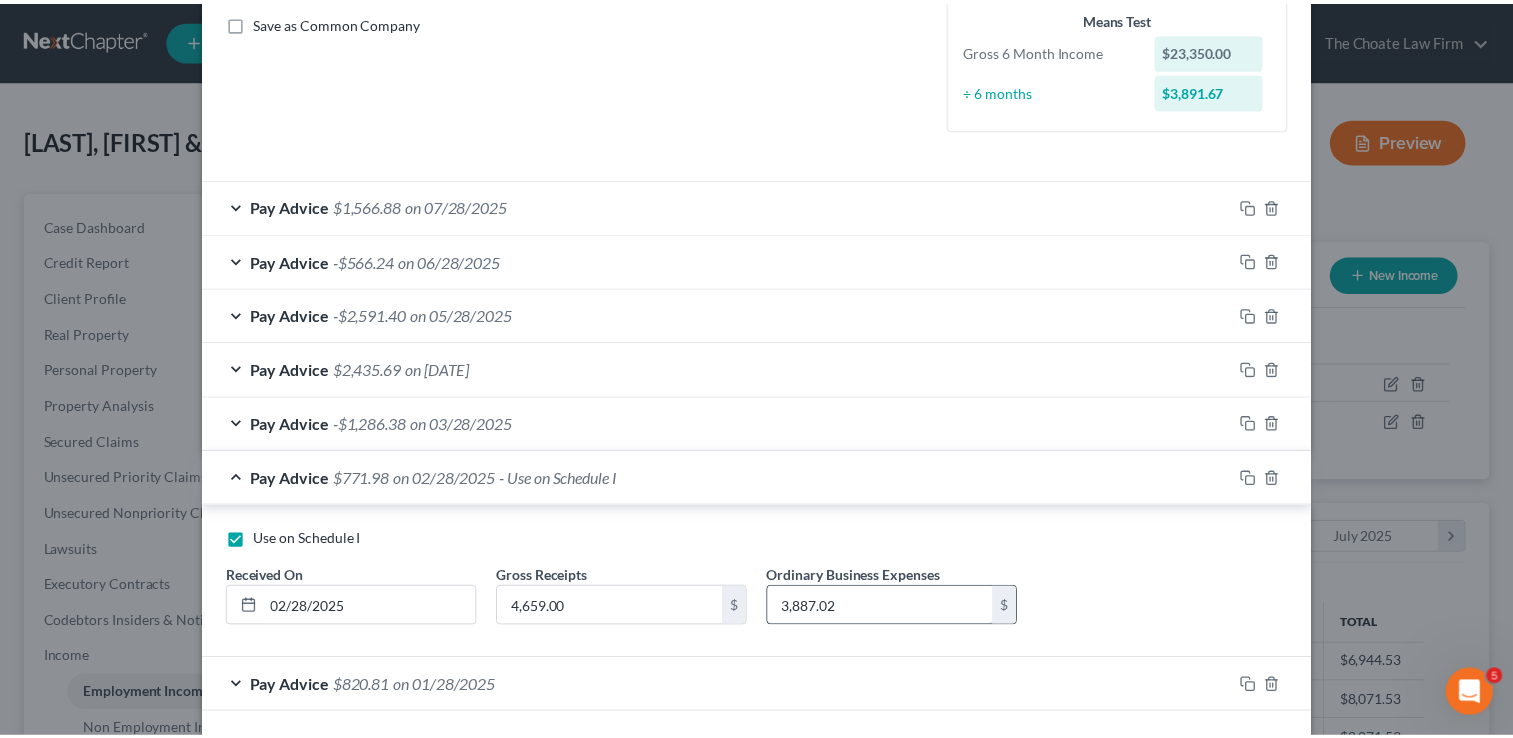 scroll, scrollTop: 538, scrollLeft: 0, axis: vertical 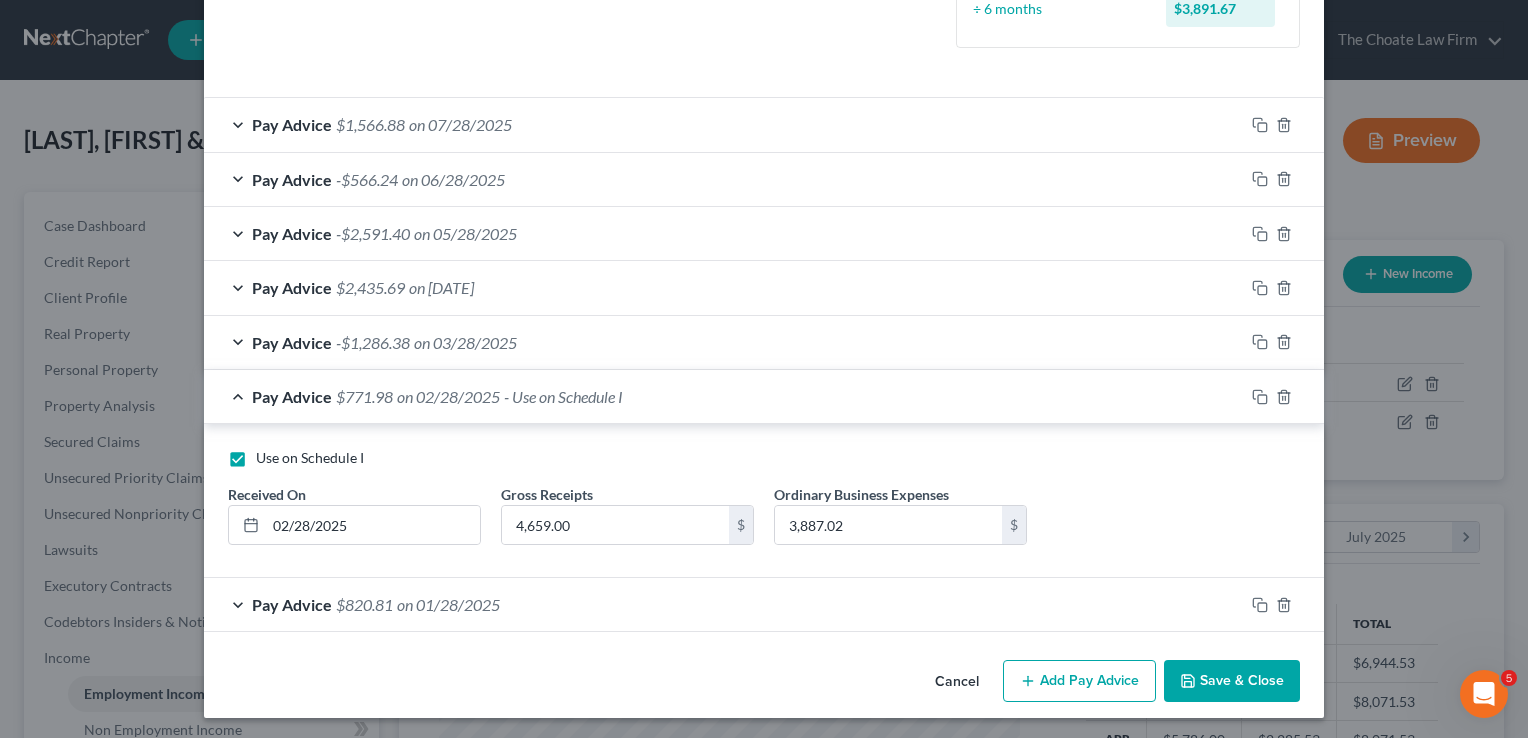click on "Save & Close" at bounding box center [1232, 681] 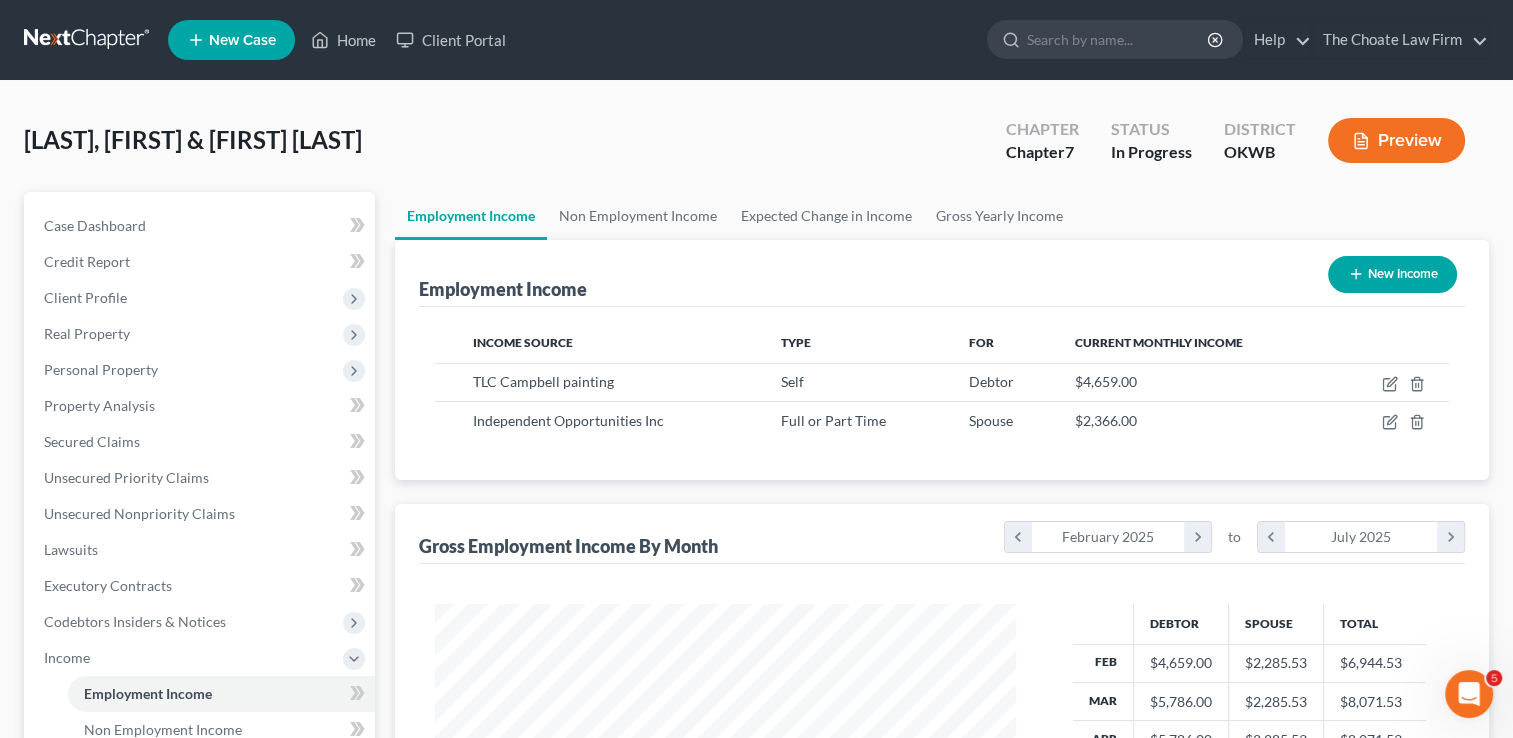 scroll, scrollTop: 356, scrollLeft: 615, axis: both 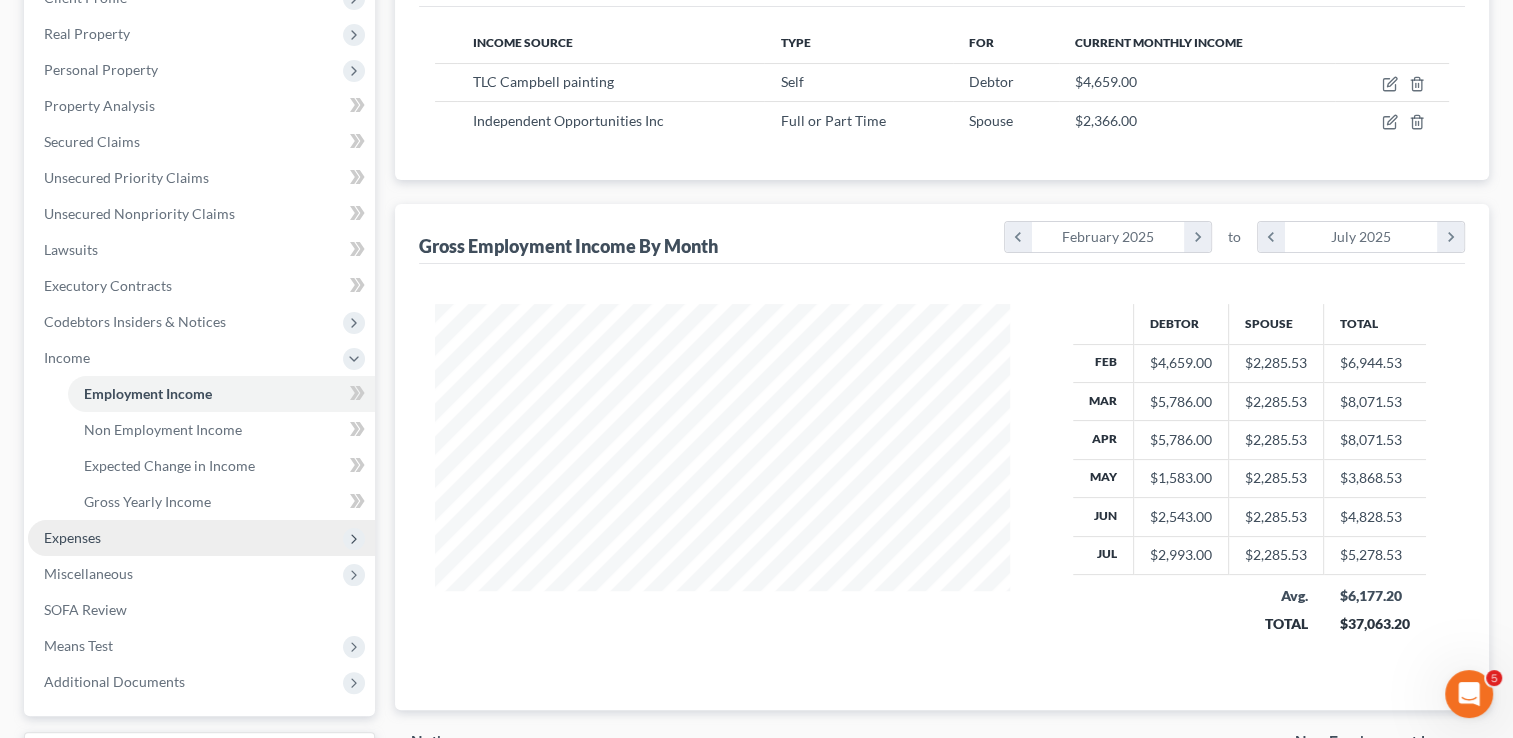 click on "Expenses" at bounding box center [72, 537] 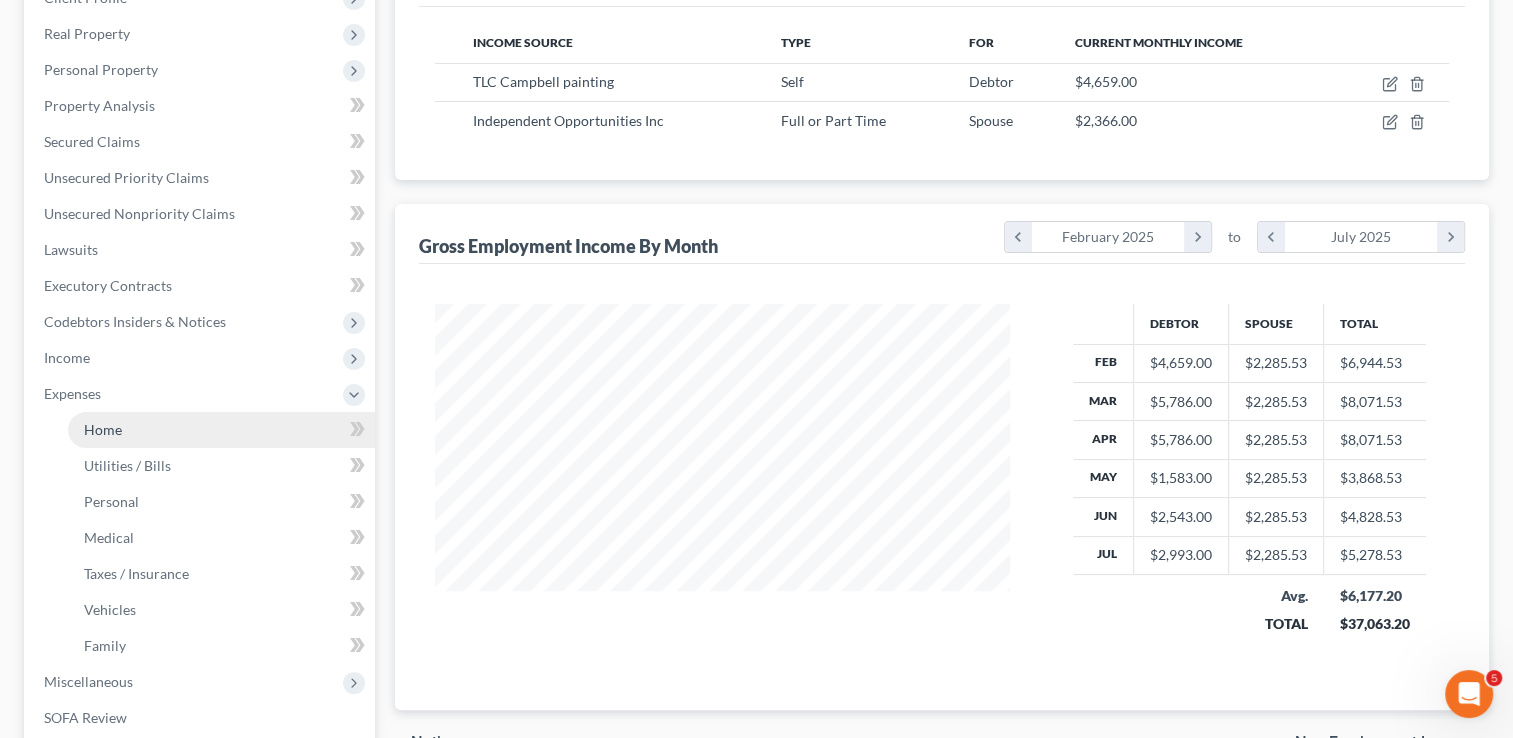 click on "Home" at bounding box center [221, 430] 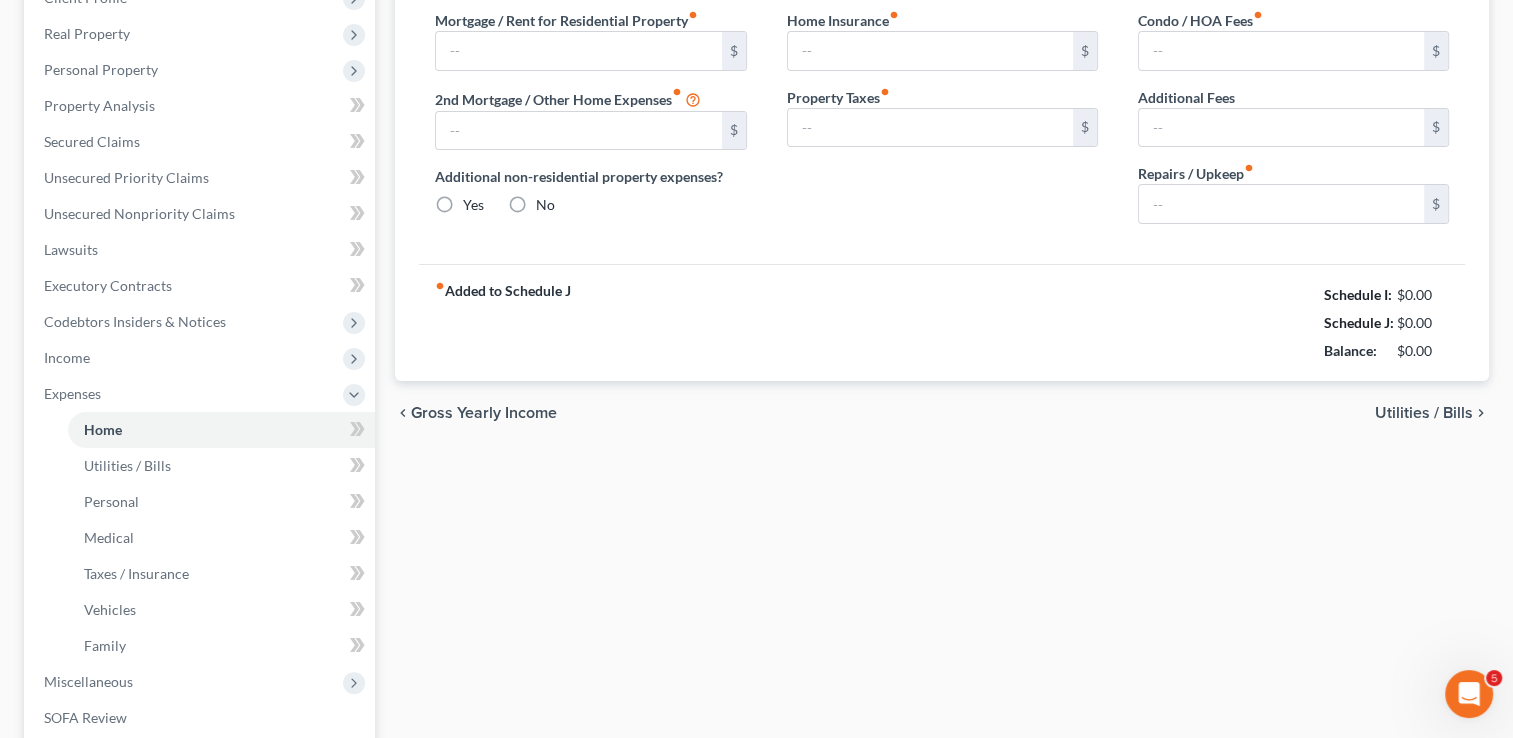 type on "0.00" 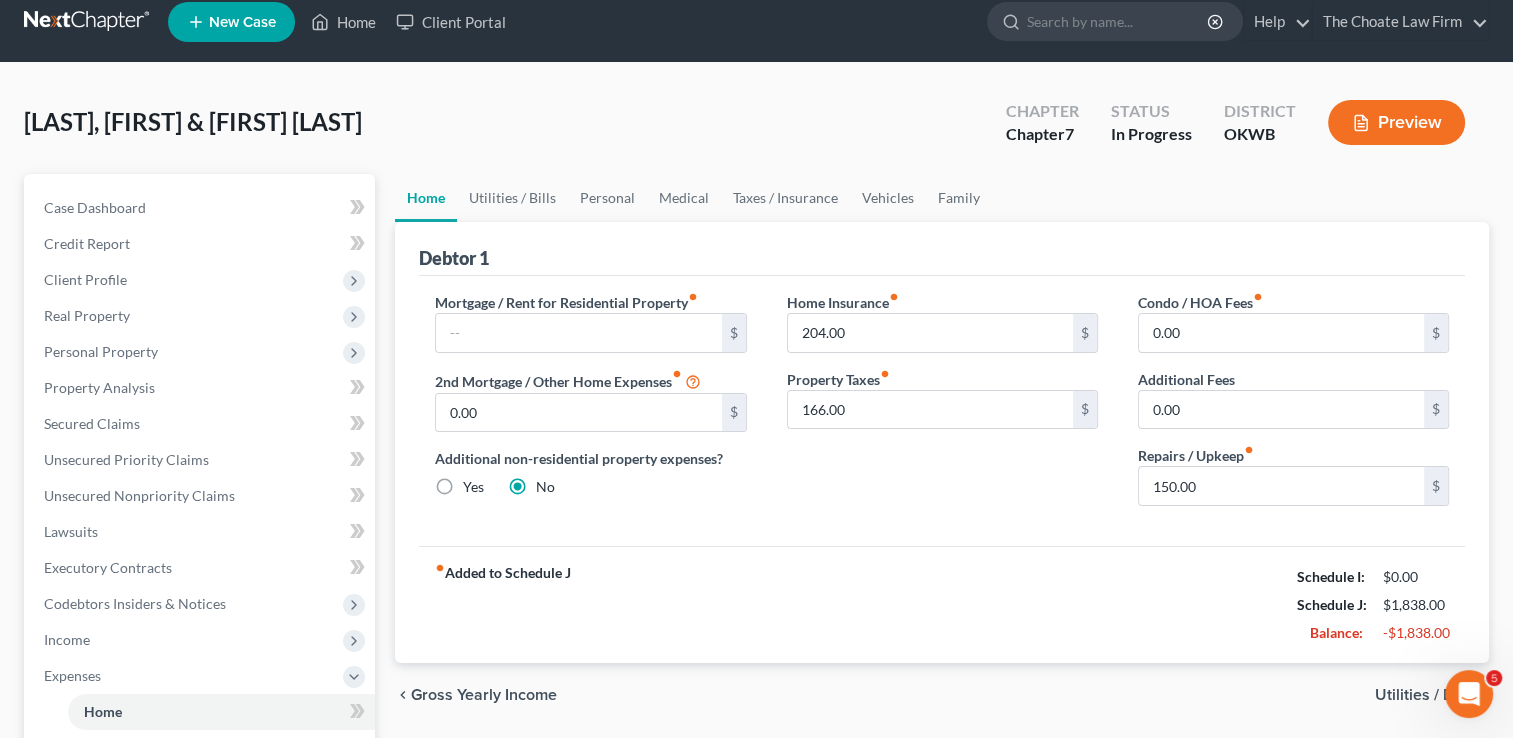 scroll, scrollTop: 0, scrollLeft: 0, axis: both 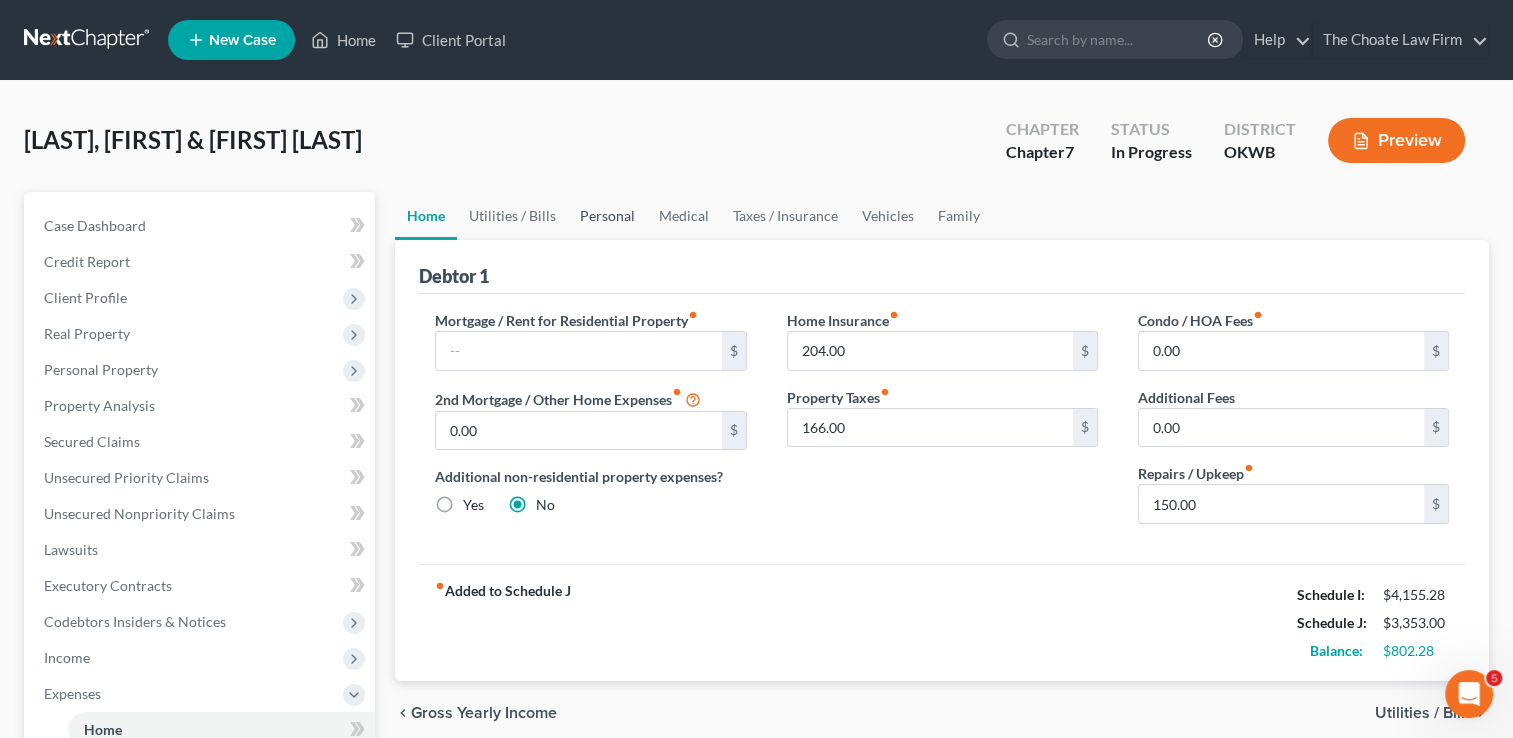 click on "Personal" at bounding box center (607, 216) 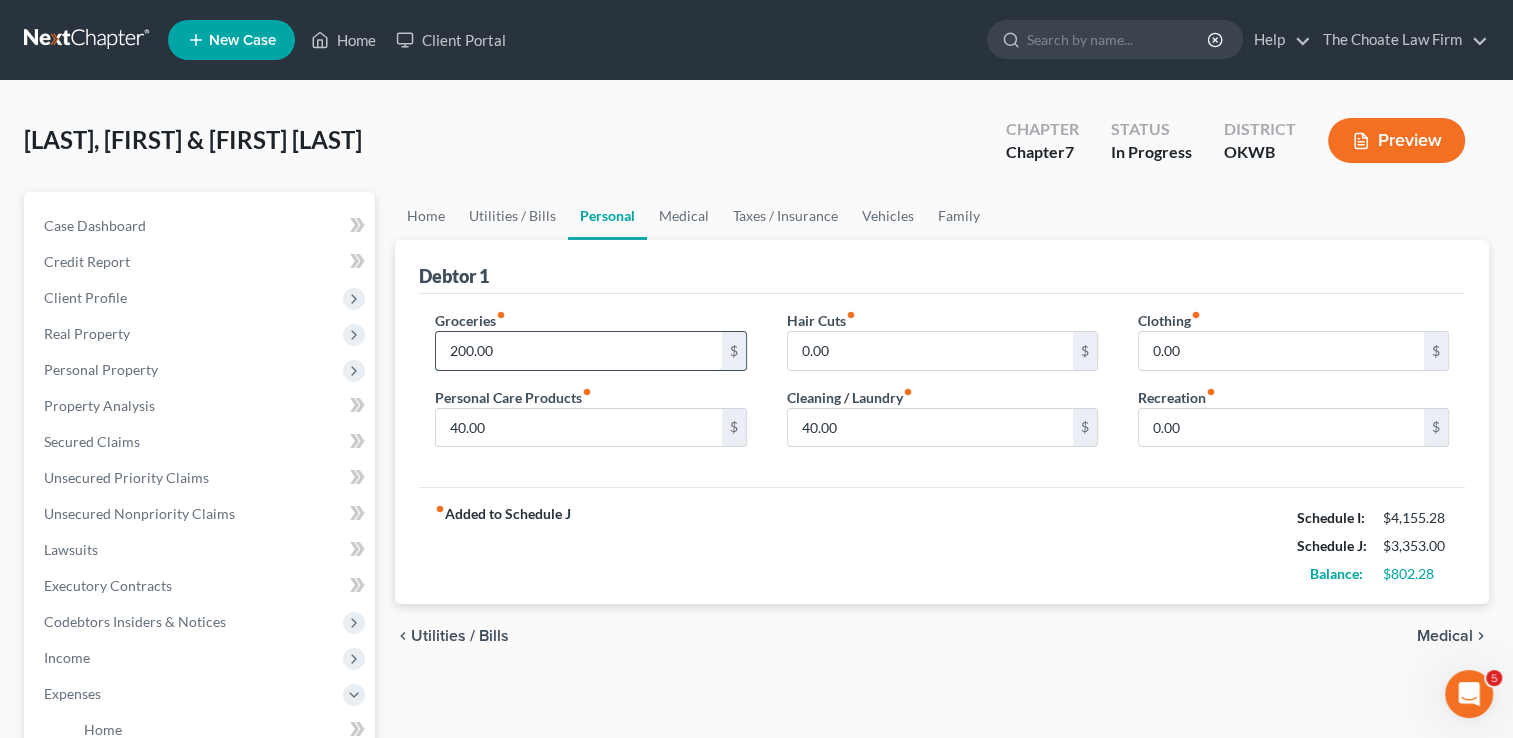 click on "200.00" at bounding box center (578, 351) 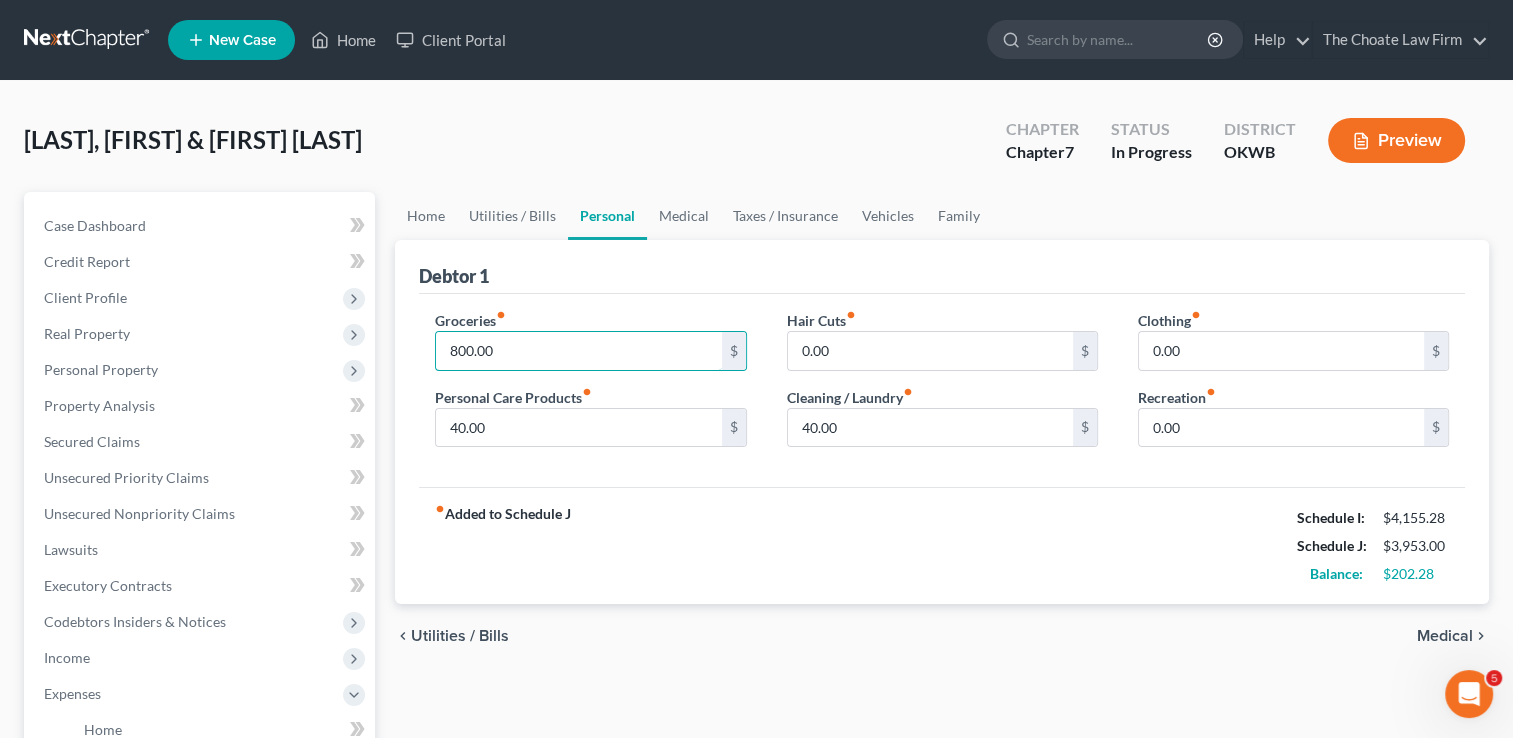type on "800.00" 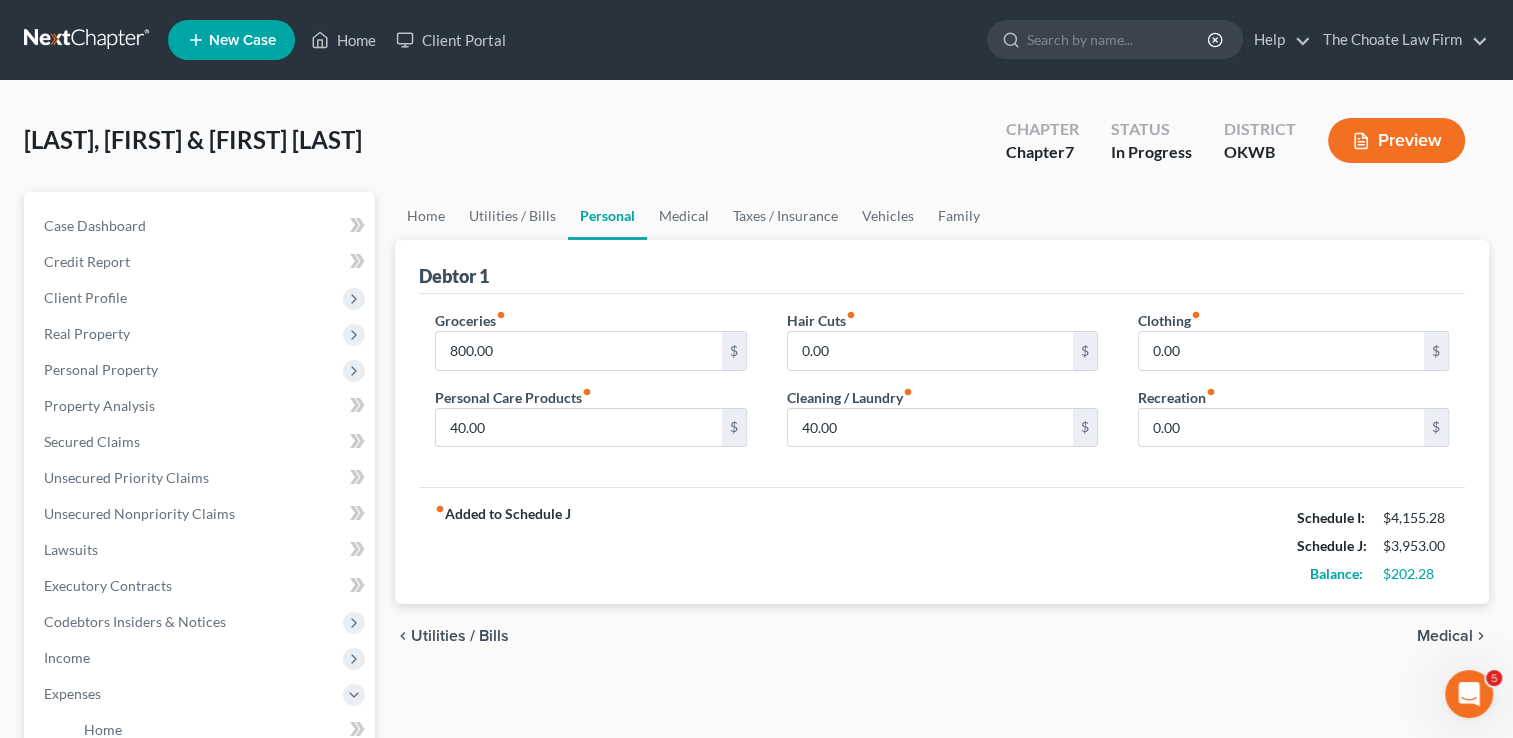 click on "fiber_manual_record  Added to Schedule J Schedule I: $4,155.28 Schedule J: $3,953.00 Balance: $202.28" at bounding box center (942, 545) 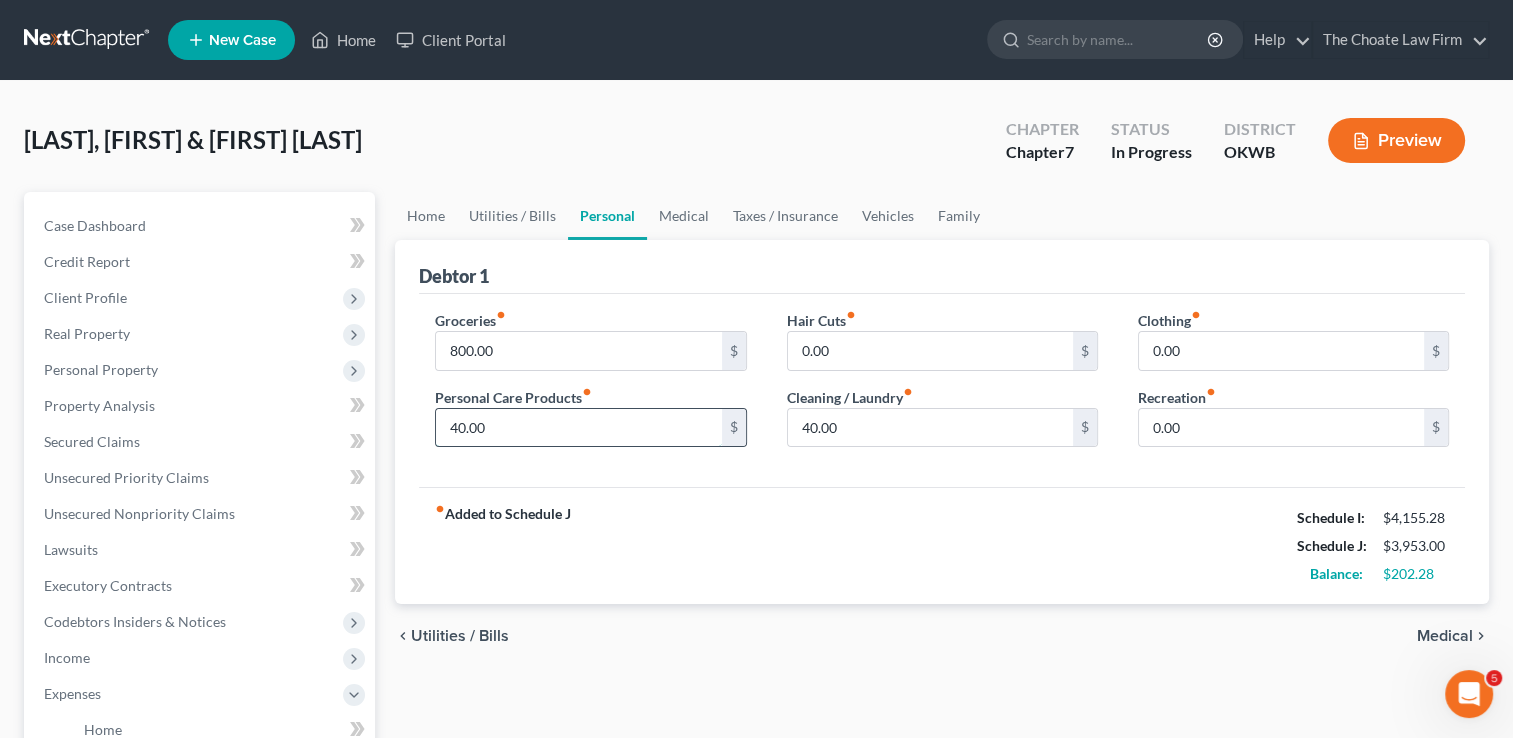 click on "40.00" at bounding box center (578, 428) 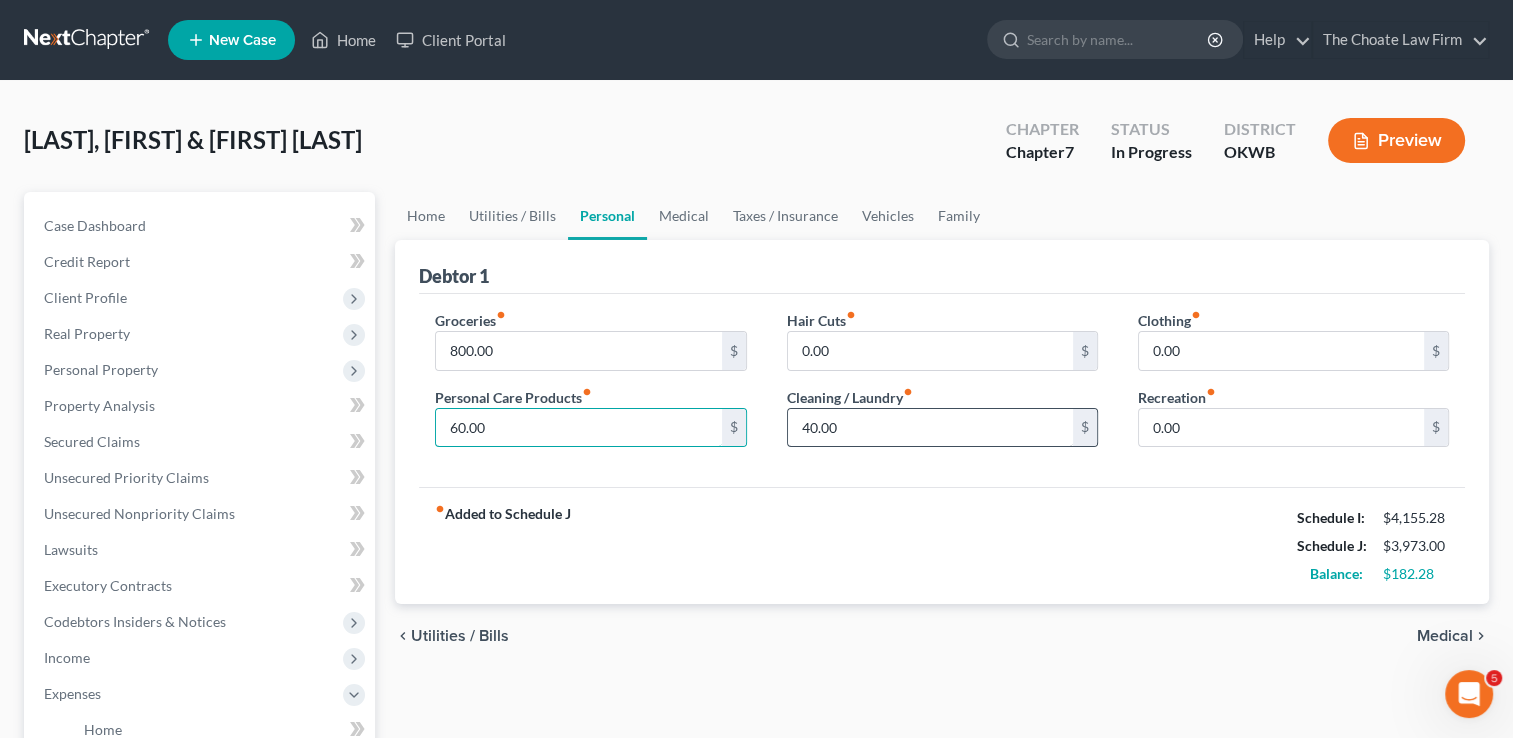 type on "60.00" 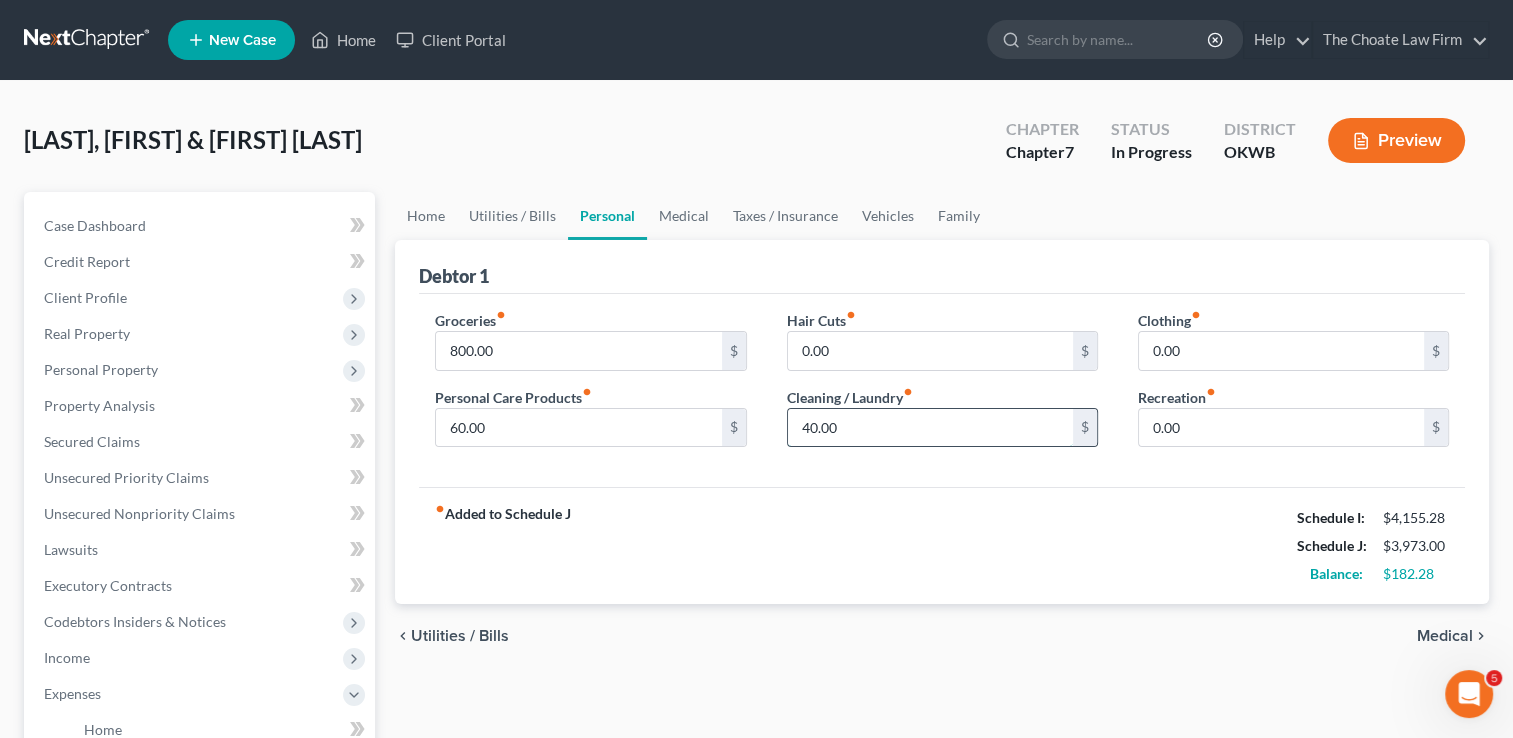 click on "40.00" at bounding box center (930, 428) 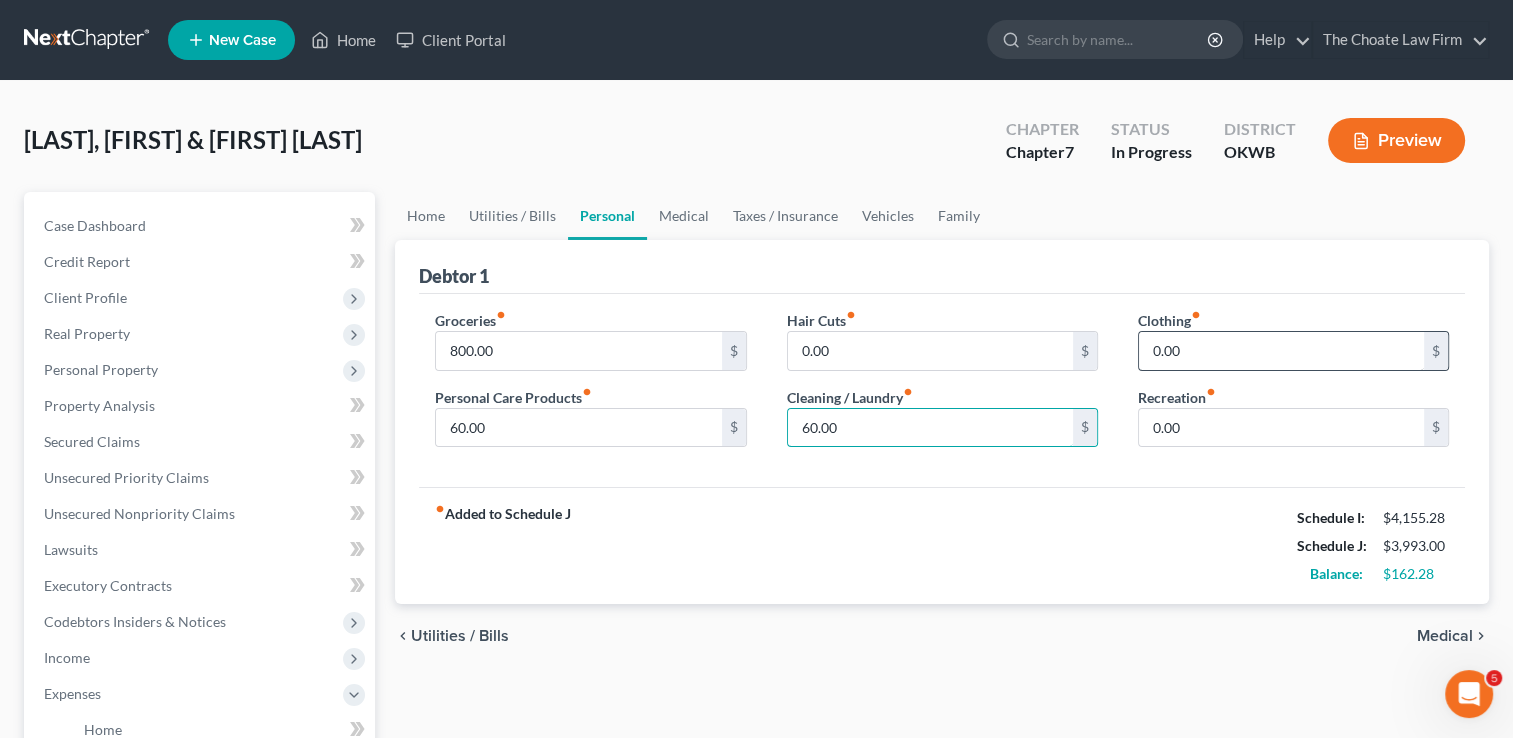 type on "60.00" 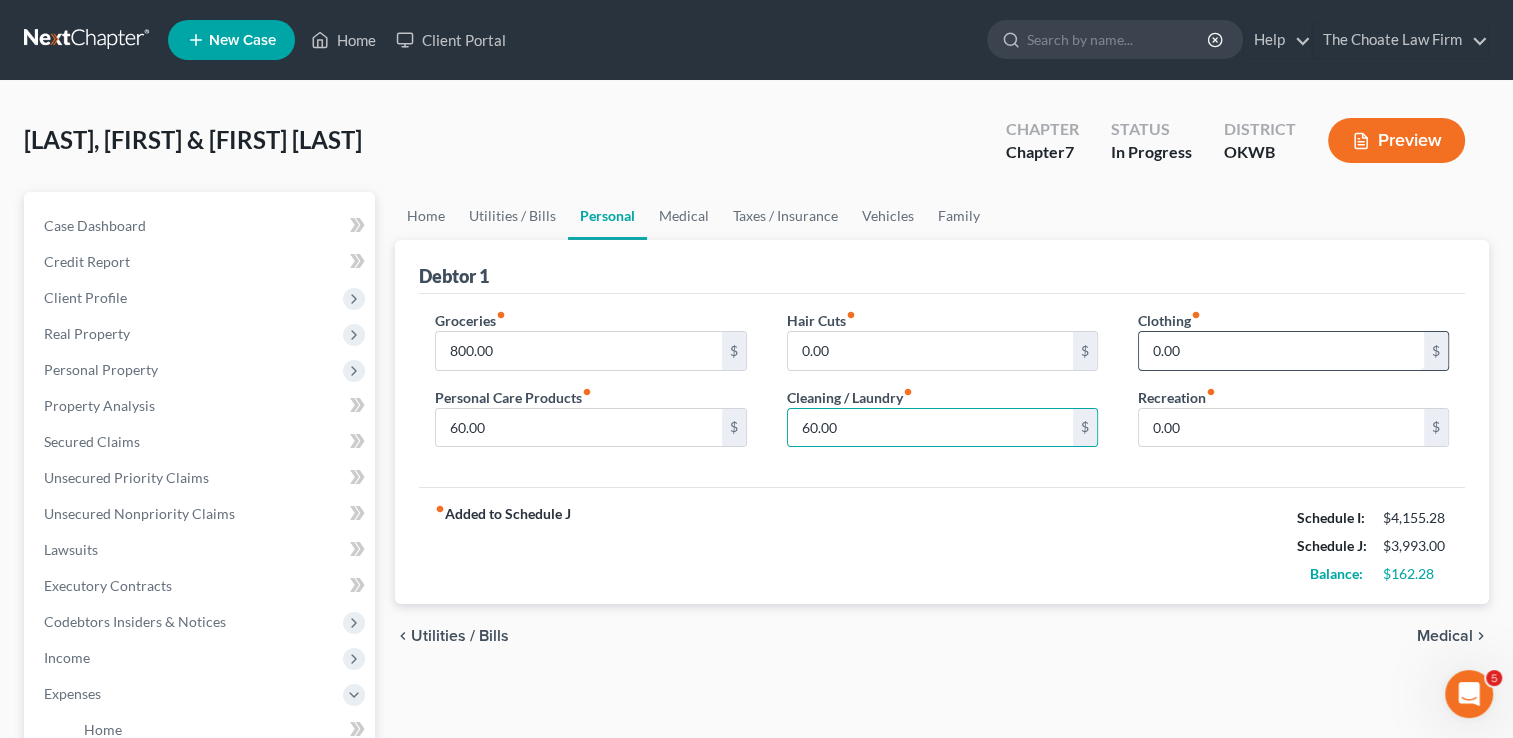 click on "0.00" at bounding box center [1281, 351] 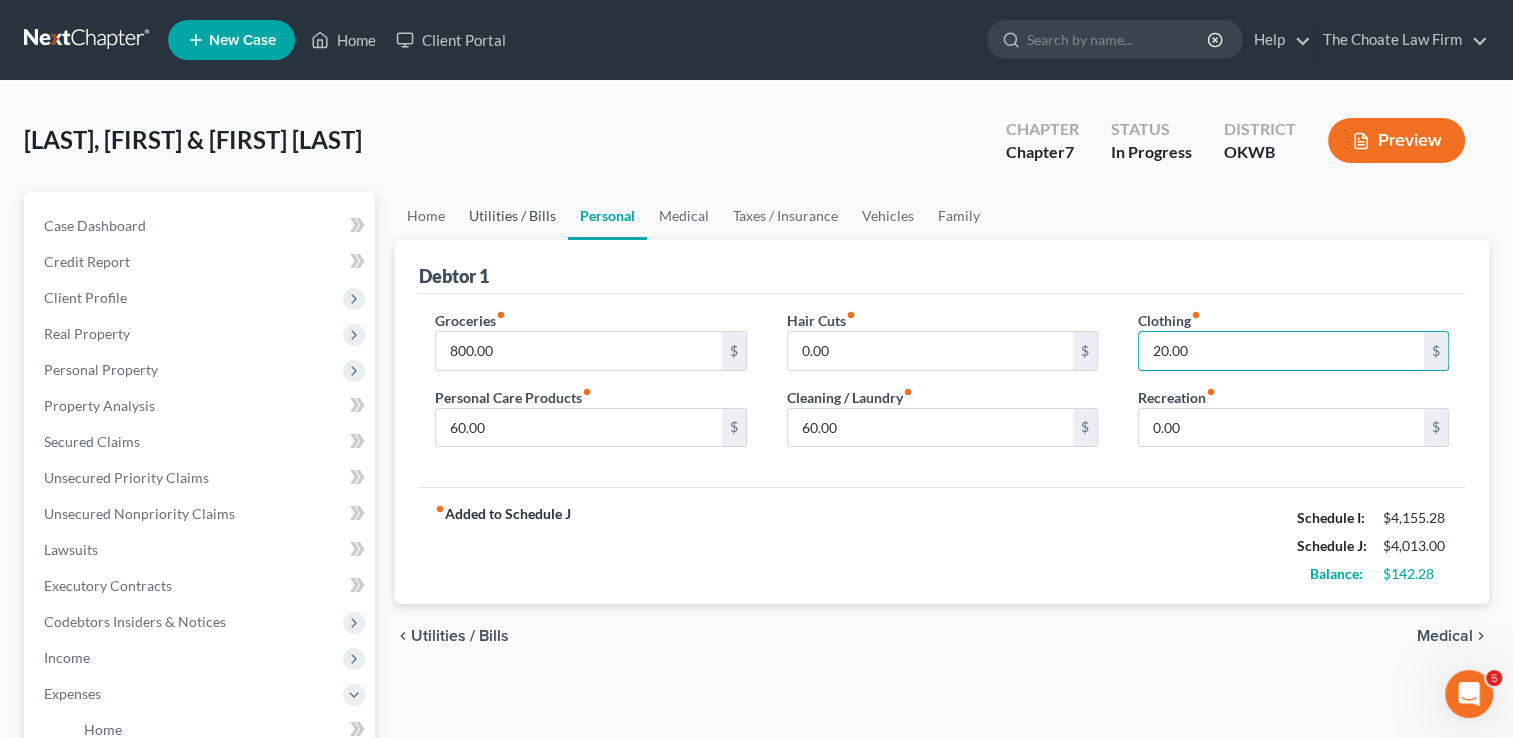 type on "20.00" 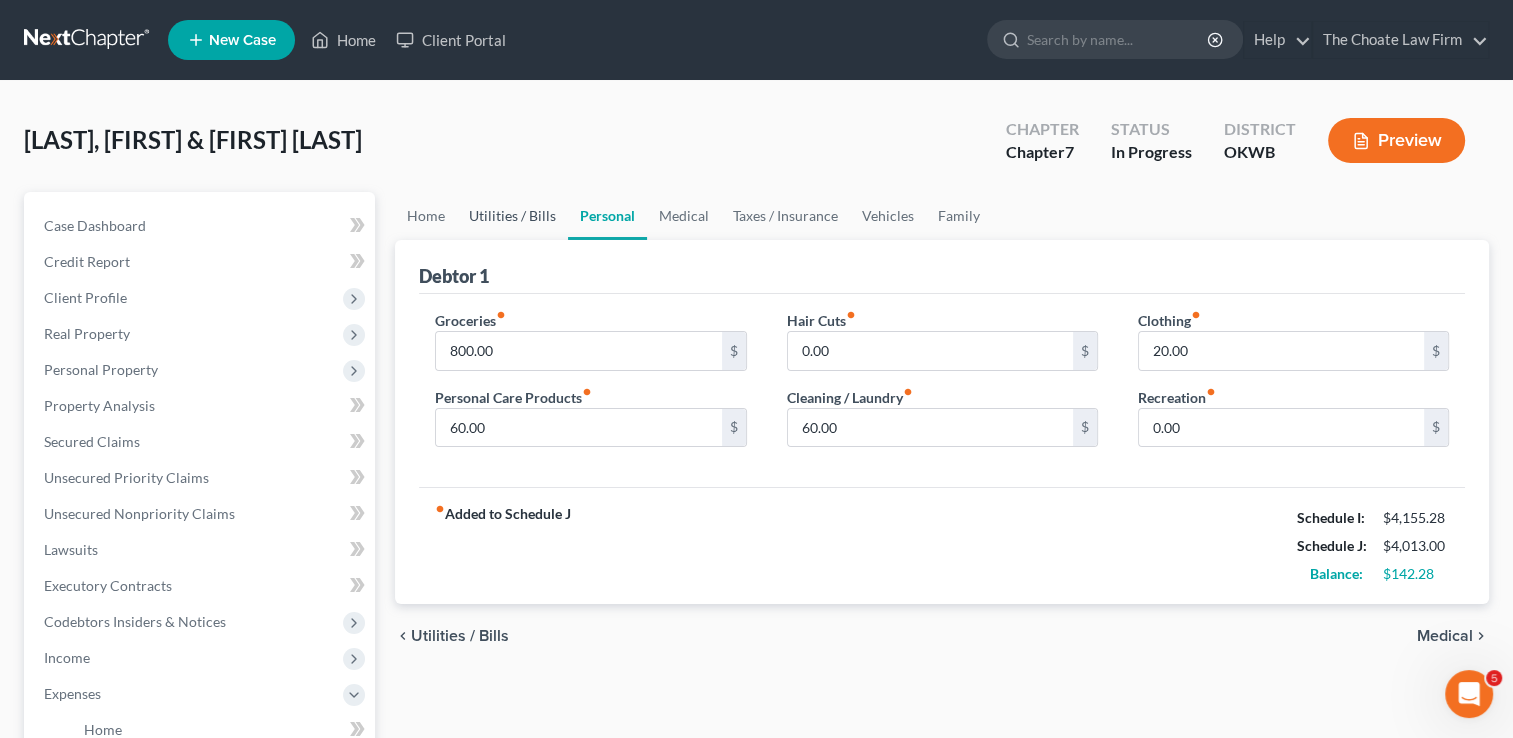 click on "Utilities / Bills" at bounding box center [512, 216] 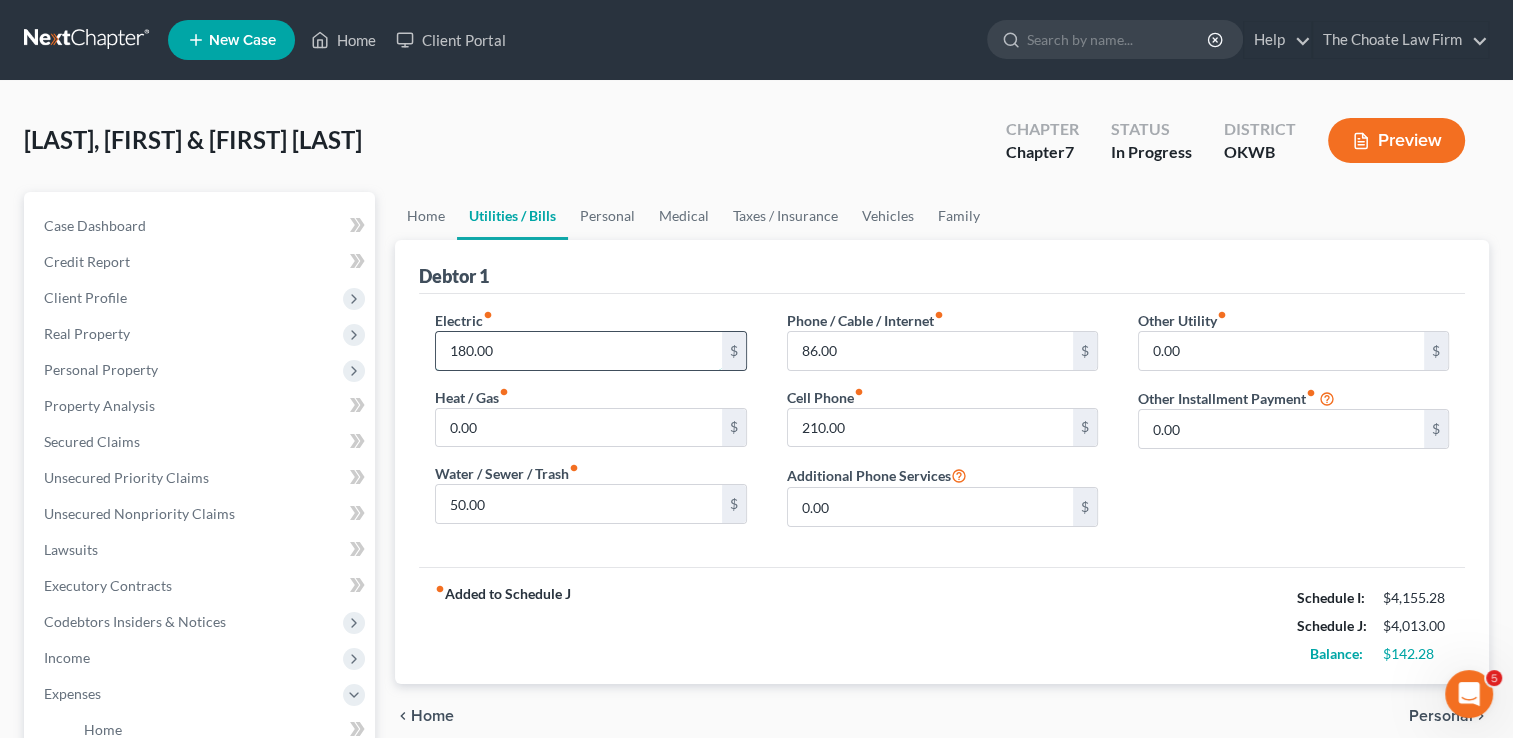 click on "180.00" at bounding box center (578, 351) 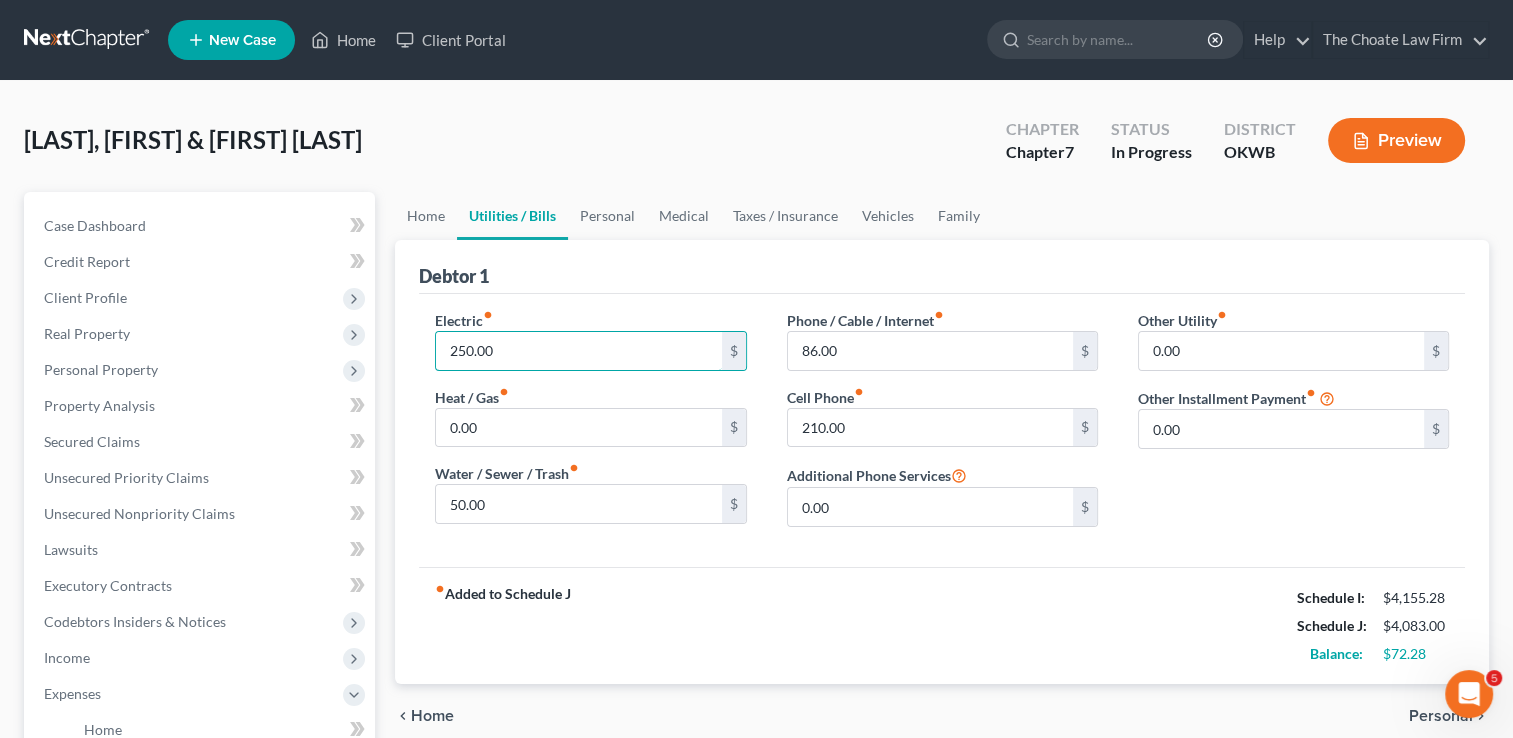 type on "250.00" 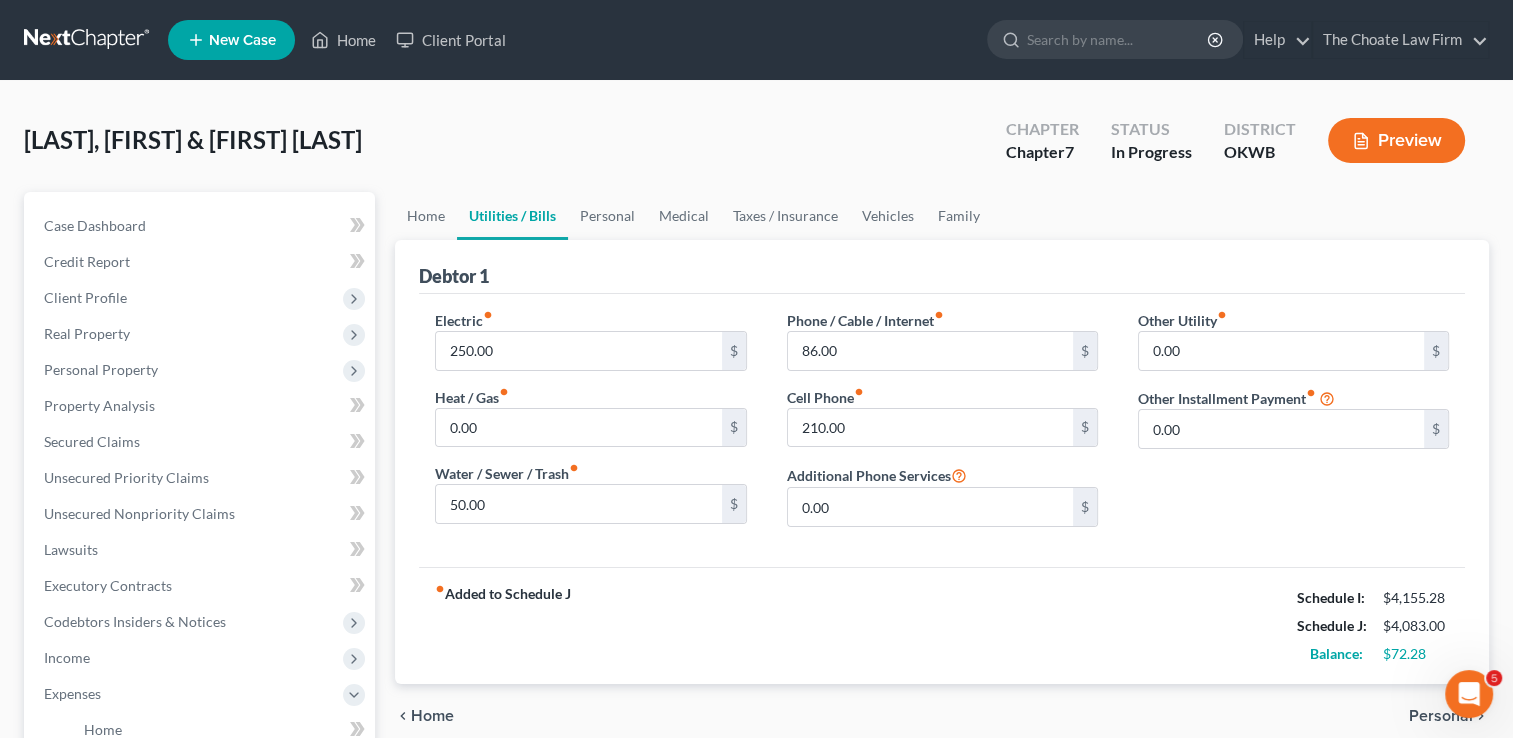click on "fiber_manual_record  Added to Schedule J Schedule I: $4,155.28 Schedule J: $4,083.00 Balance: $72.28" at bounding box center [942, 625] 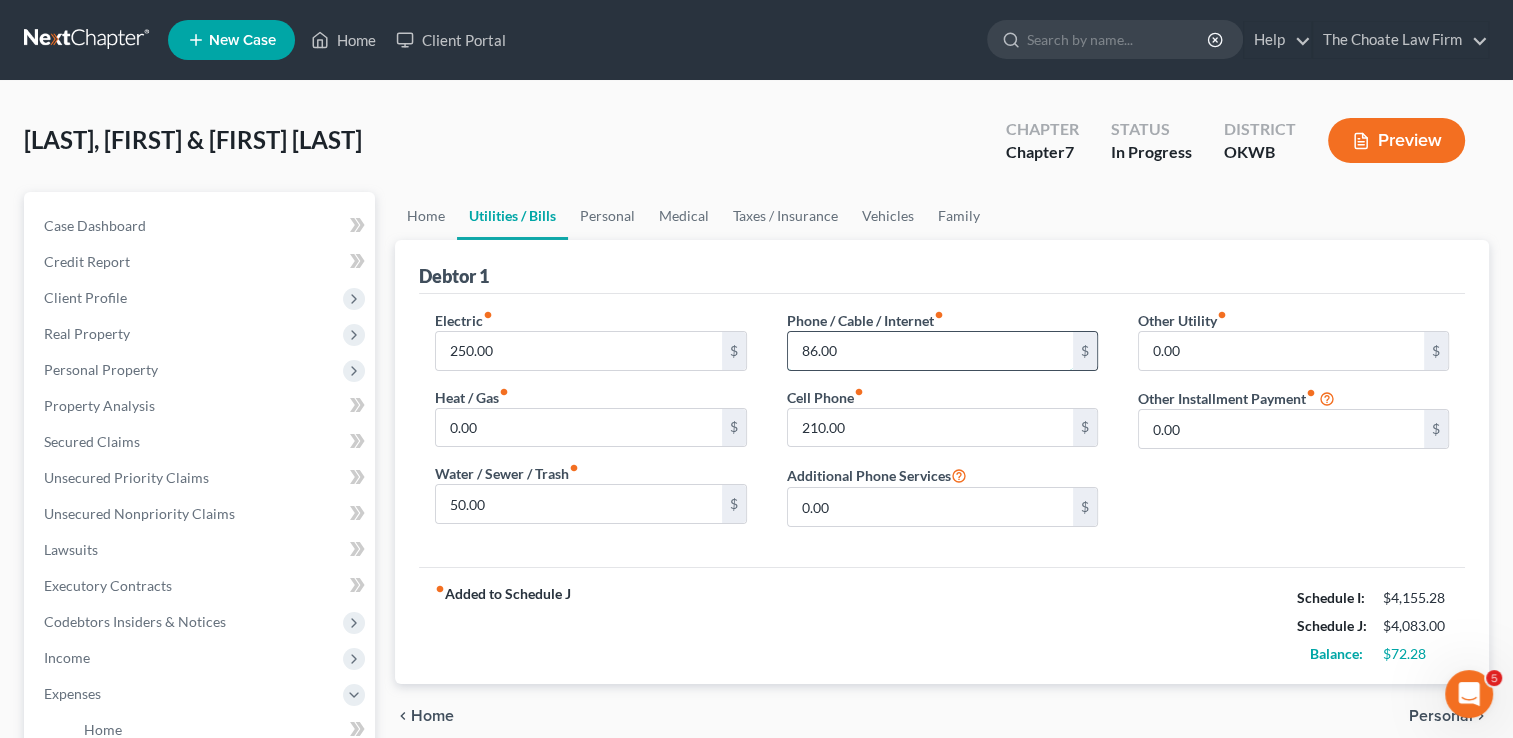 click on "86.00" at bounding box center (930, 351) 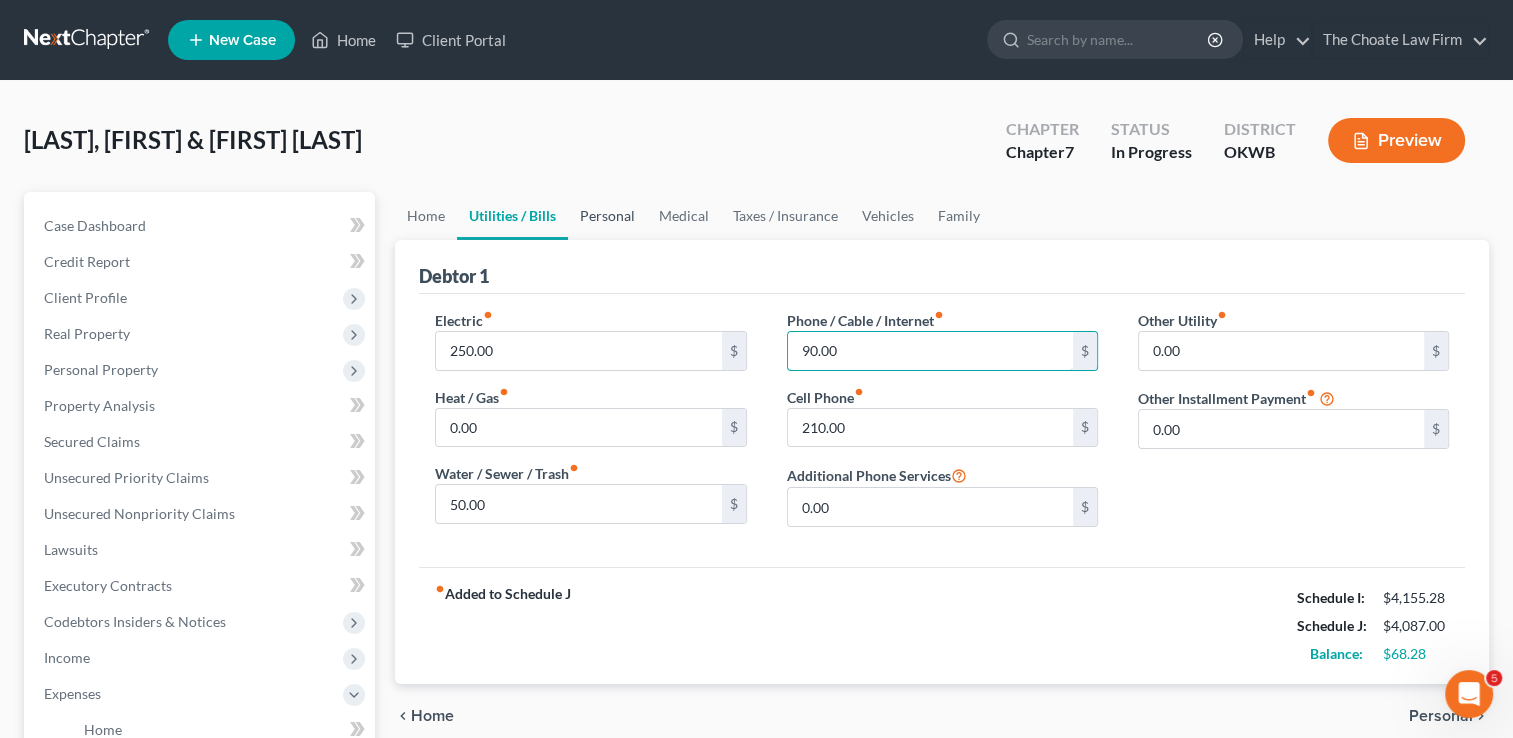 type on "90.00" 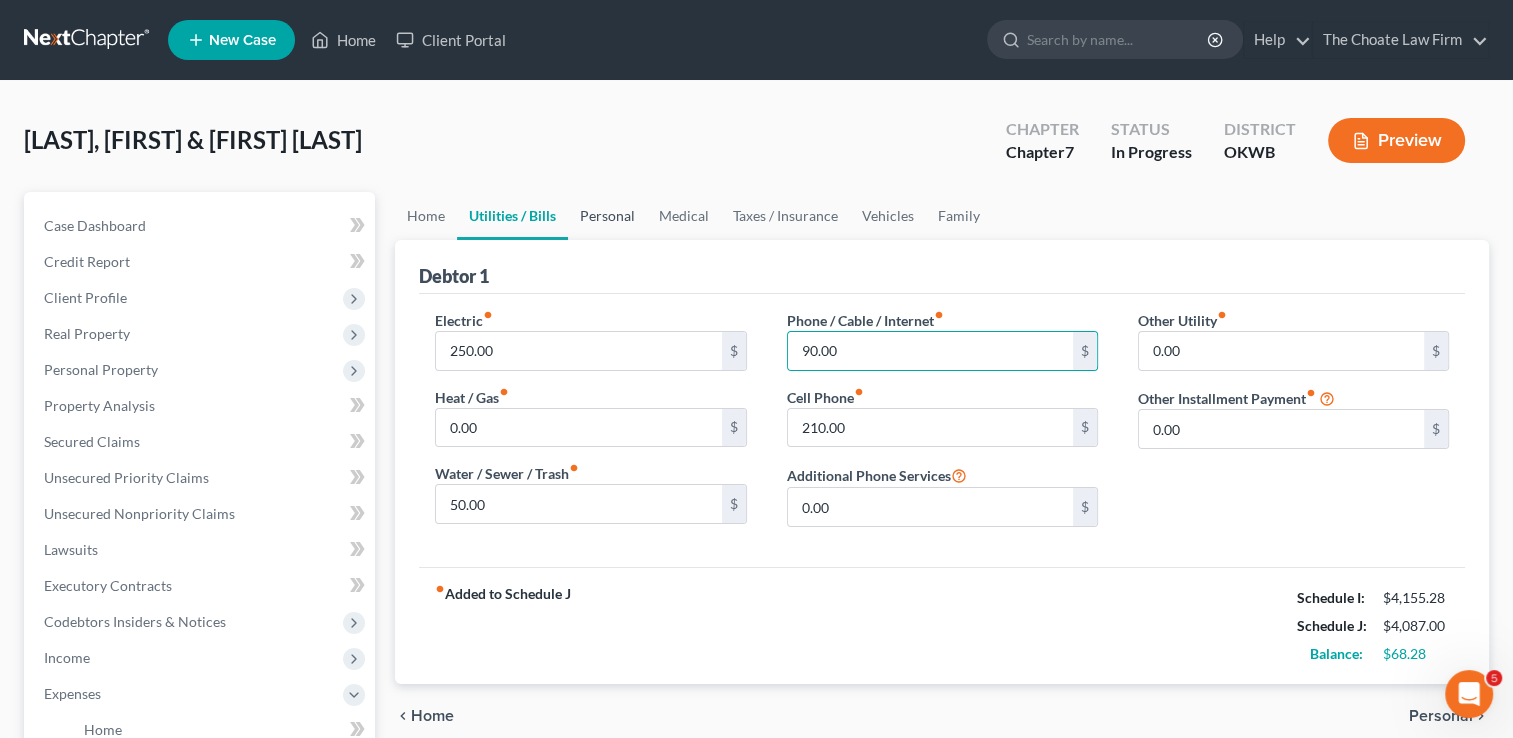 click on "Personal" at bounding box center (607, 216) 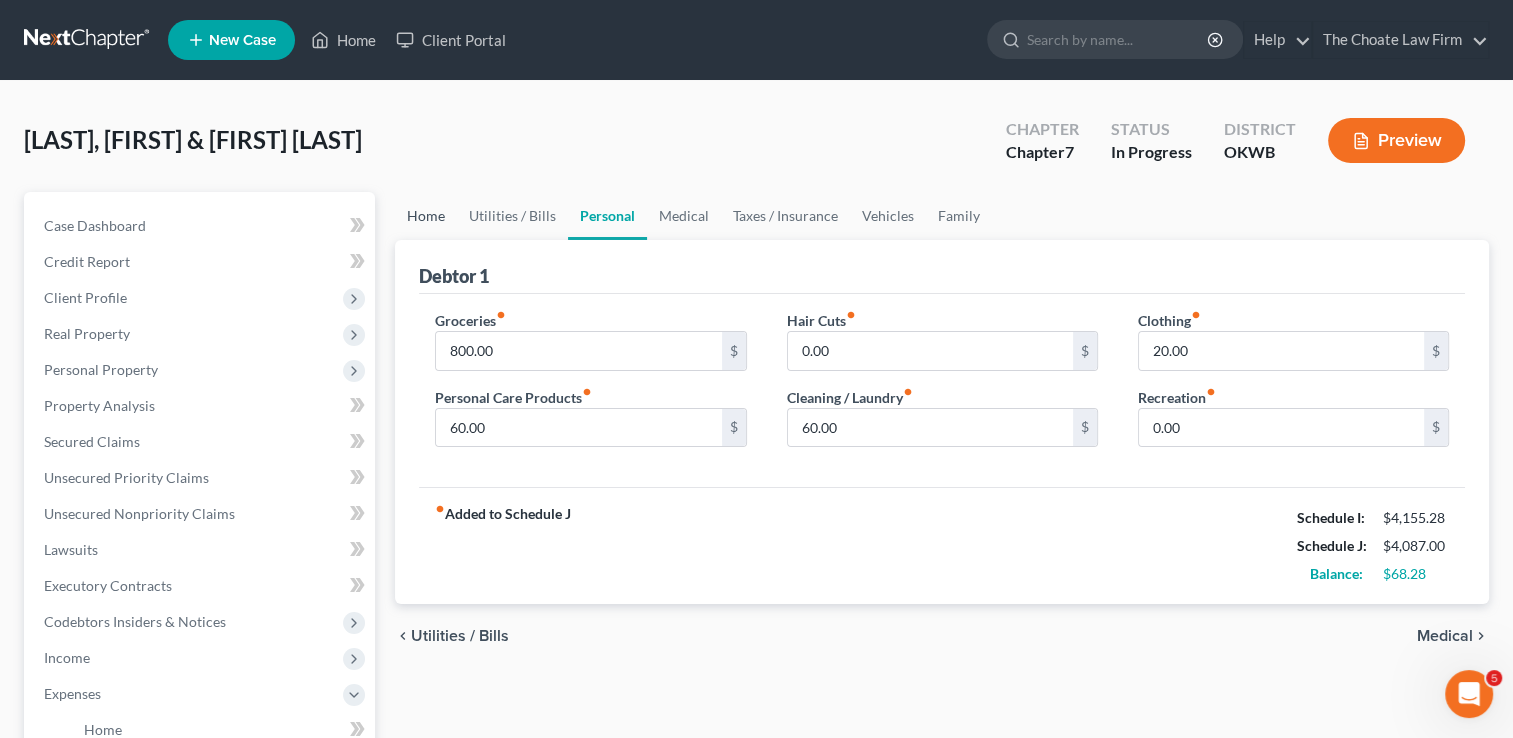 click on "Home" at bounding box center [426, 216] 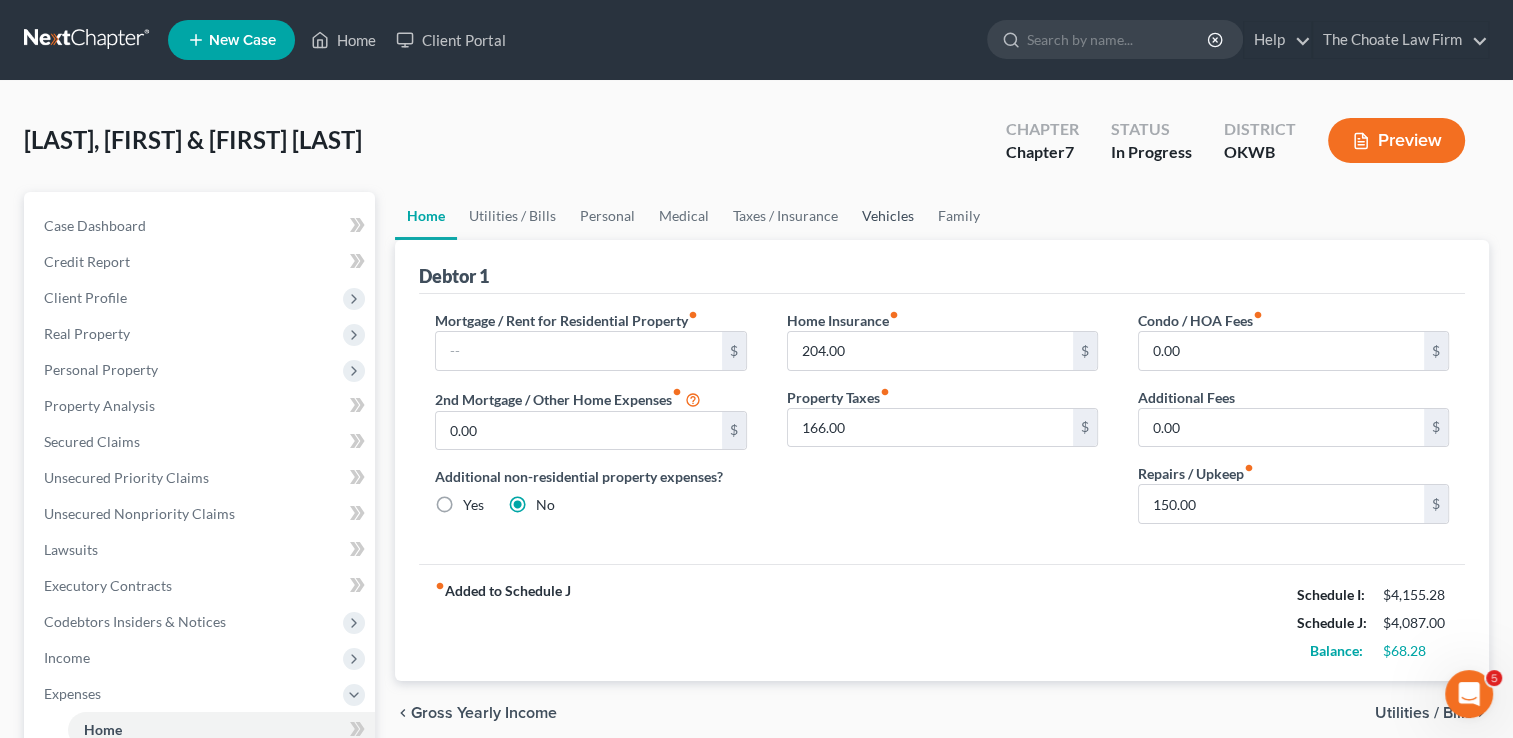 click on "Vehicles" at bounding box center [888, 216] 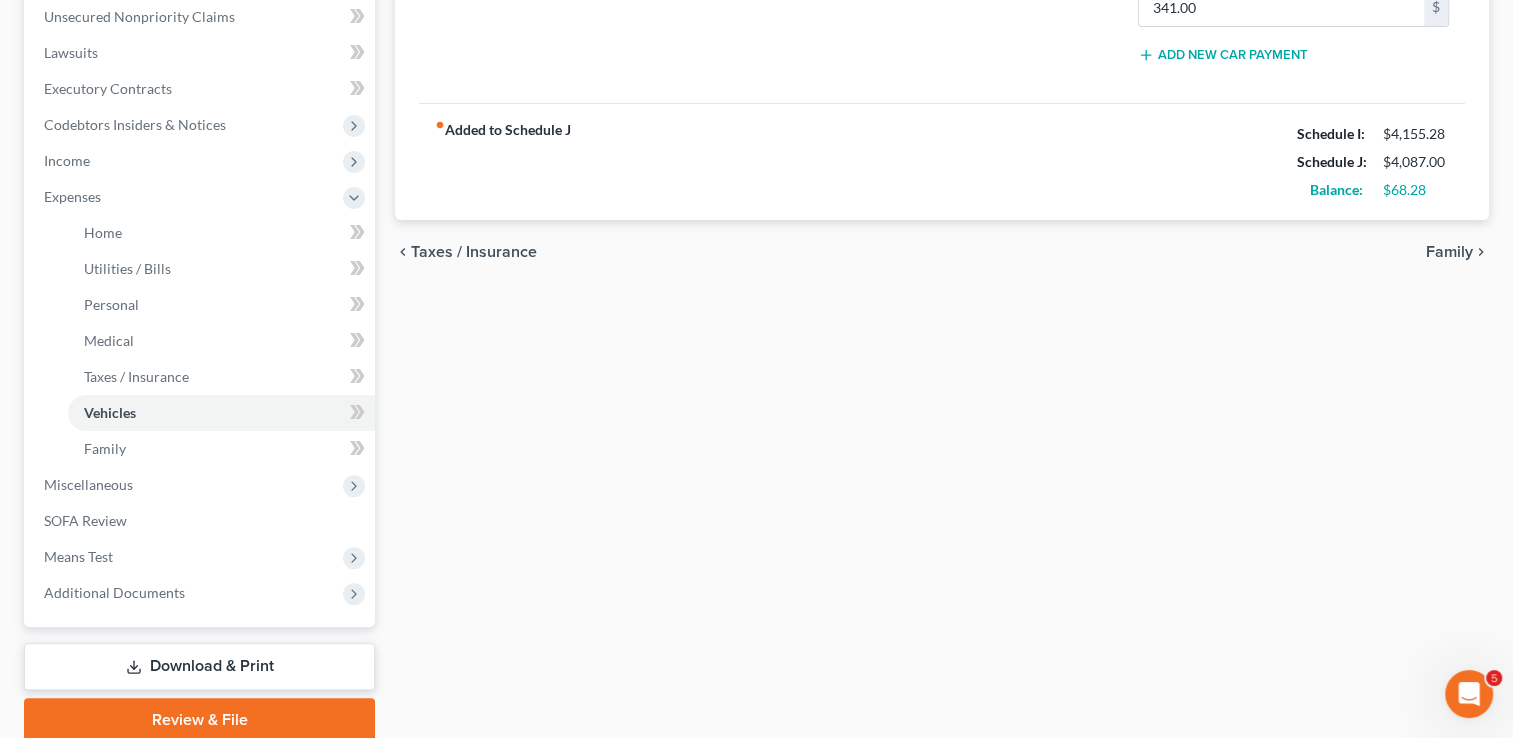 scroll, scrollTop: 500, scrollLeft: 0, axis: vertical 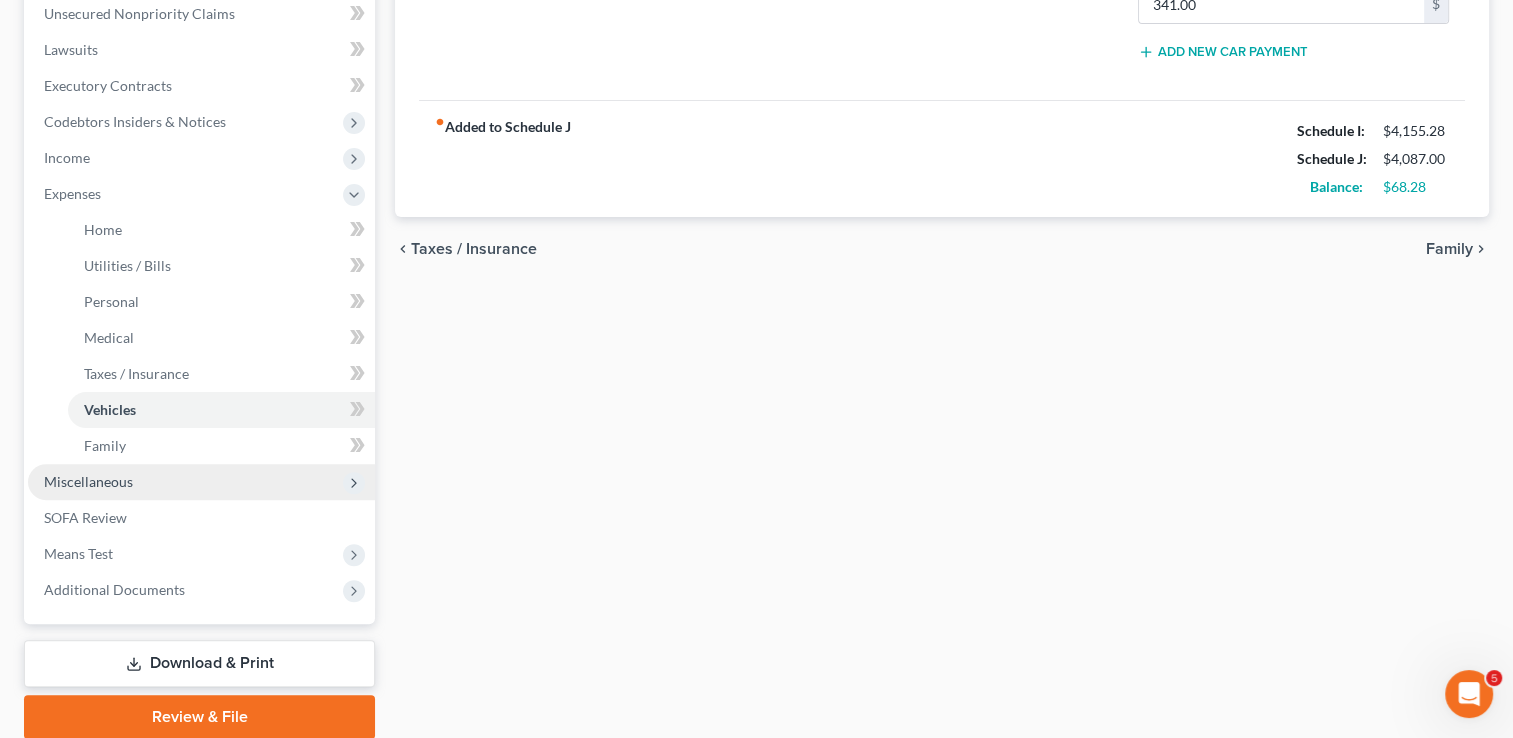 click on "Miscellaneous" at bounding box center [88, 481] 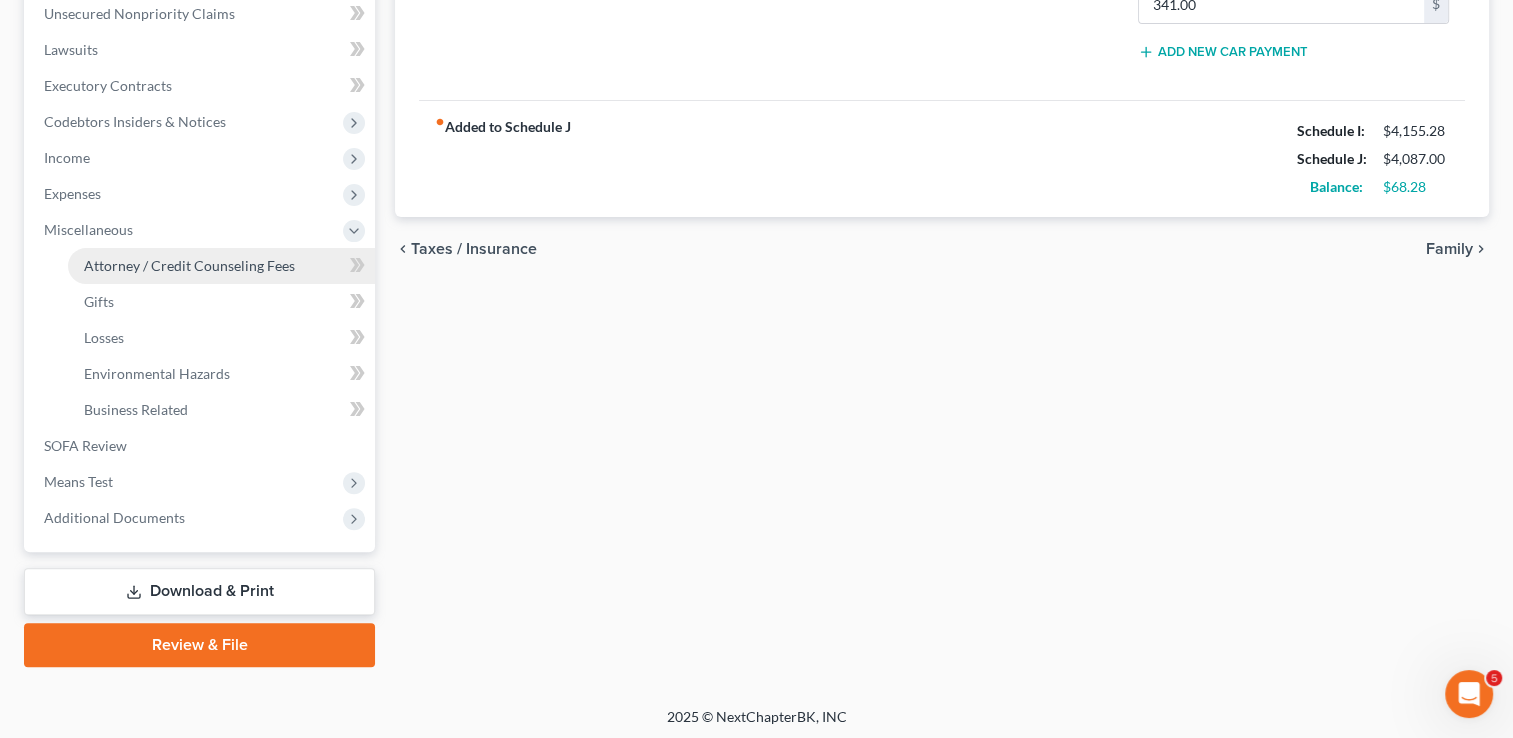 click on "Attorney / Credit Counseling Fees" at bounding box center (189, 265) 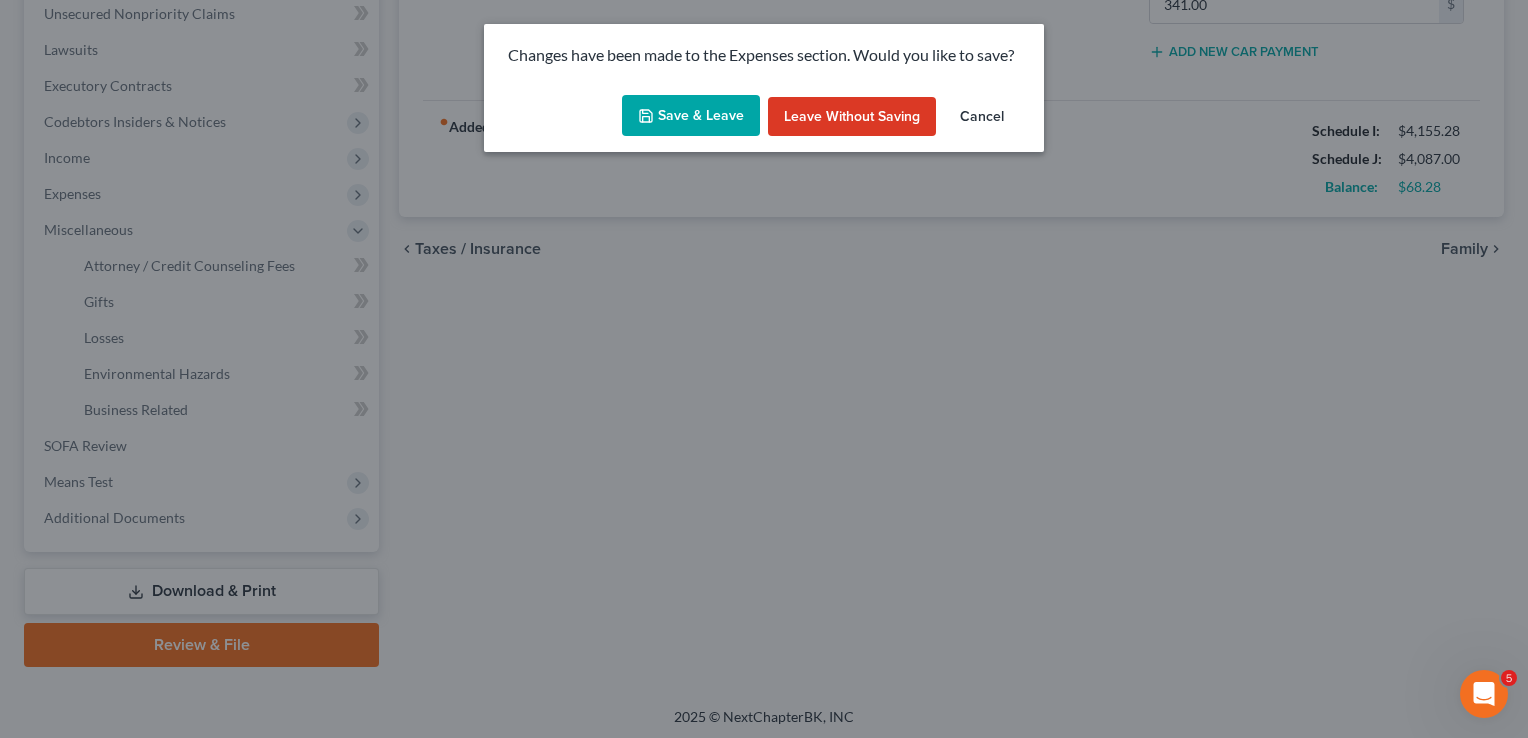 click on "Save & Leave" at bounding box center [691, 116] 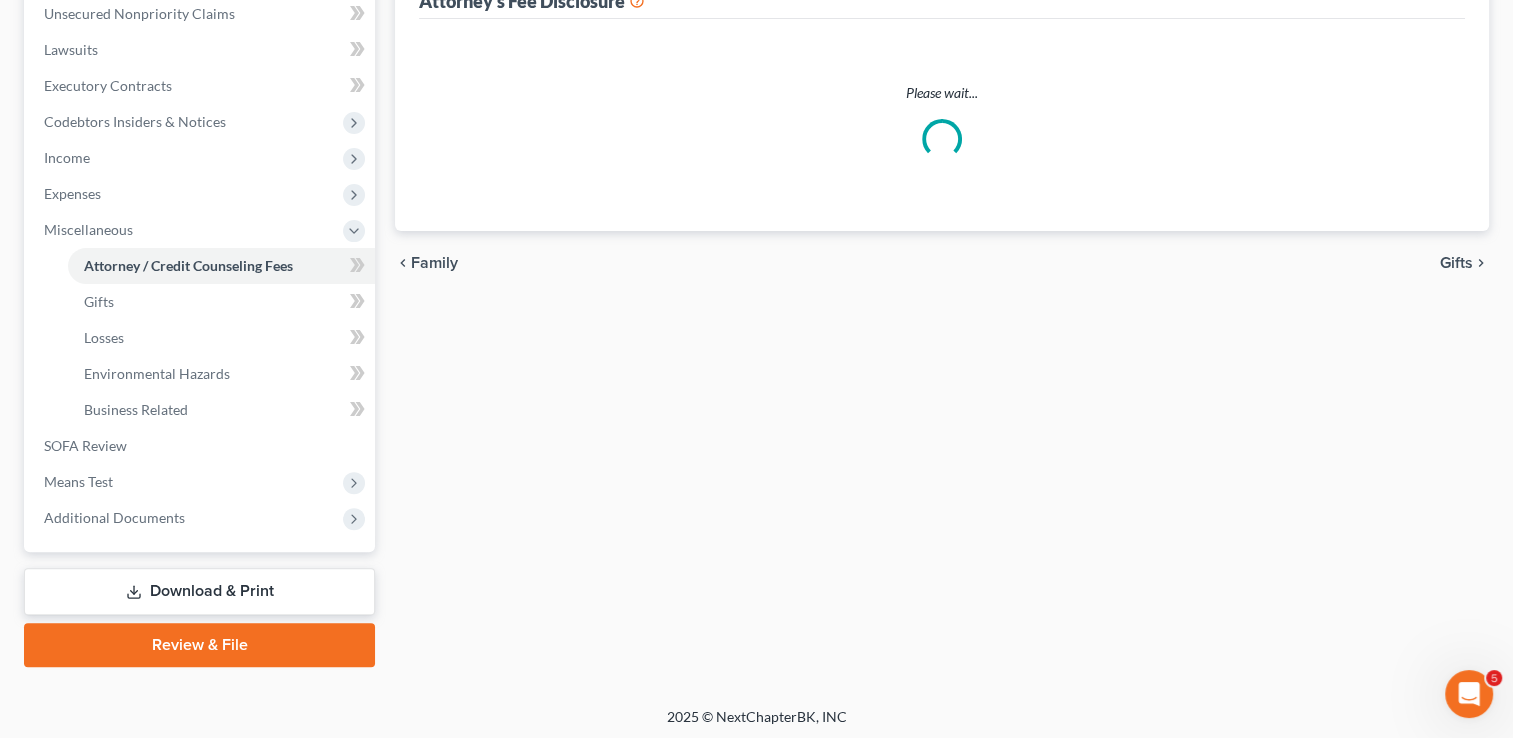 scroll, scrollTop: 199, scrollLeft: 0, axis: vertical 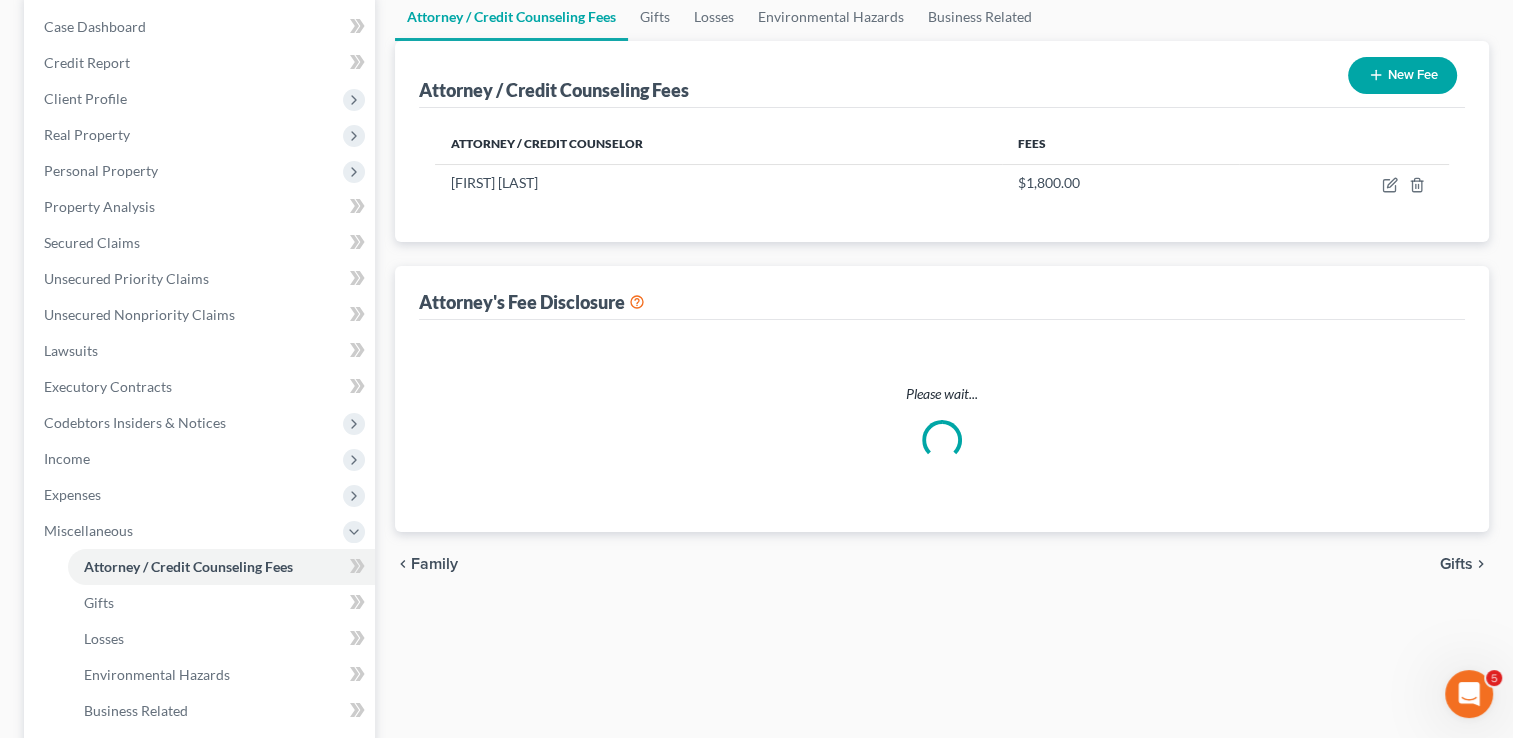 select on "0" 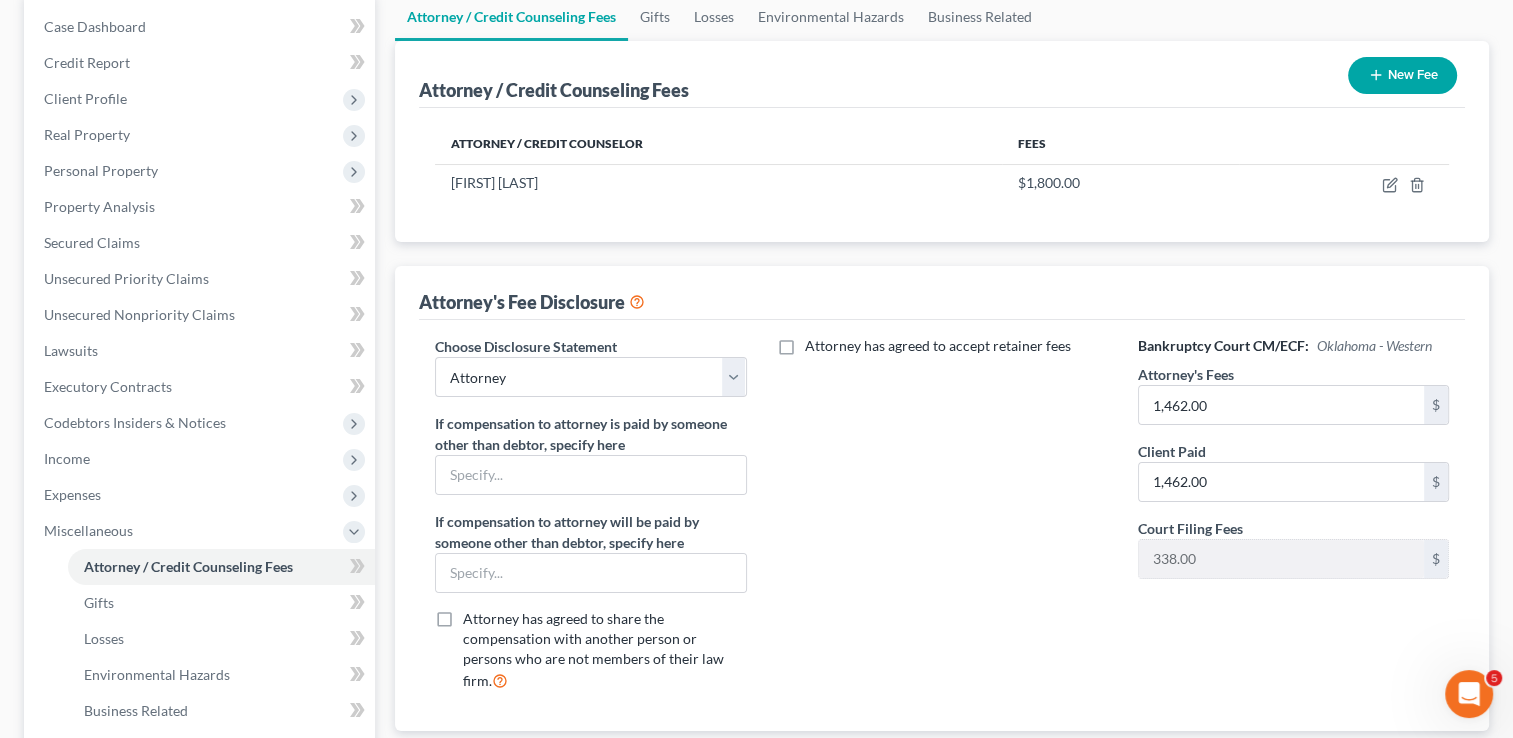 scroll, scrollTop: 0, scrollLeft: 0, axis: both 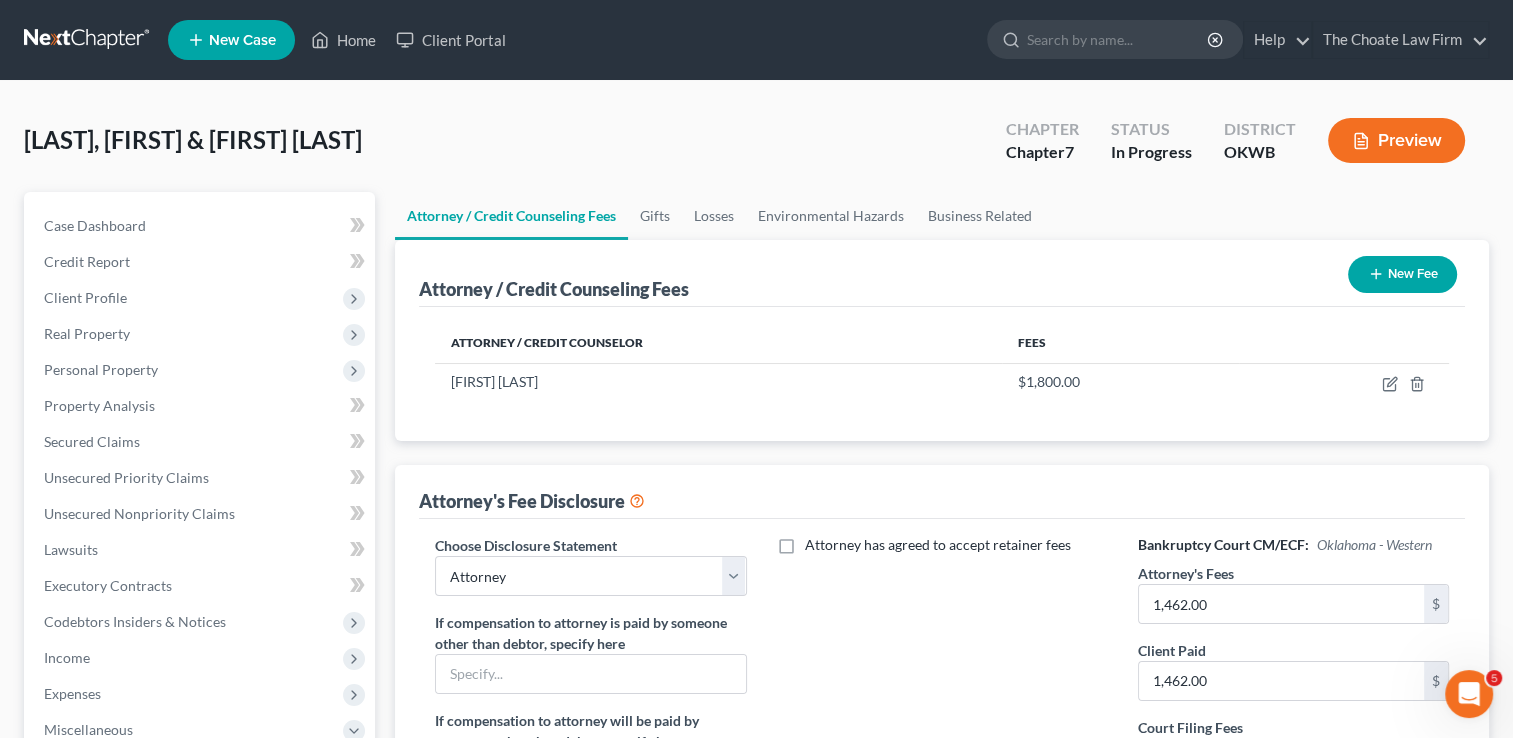 click at bounding box center (88, 40) 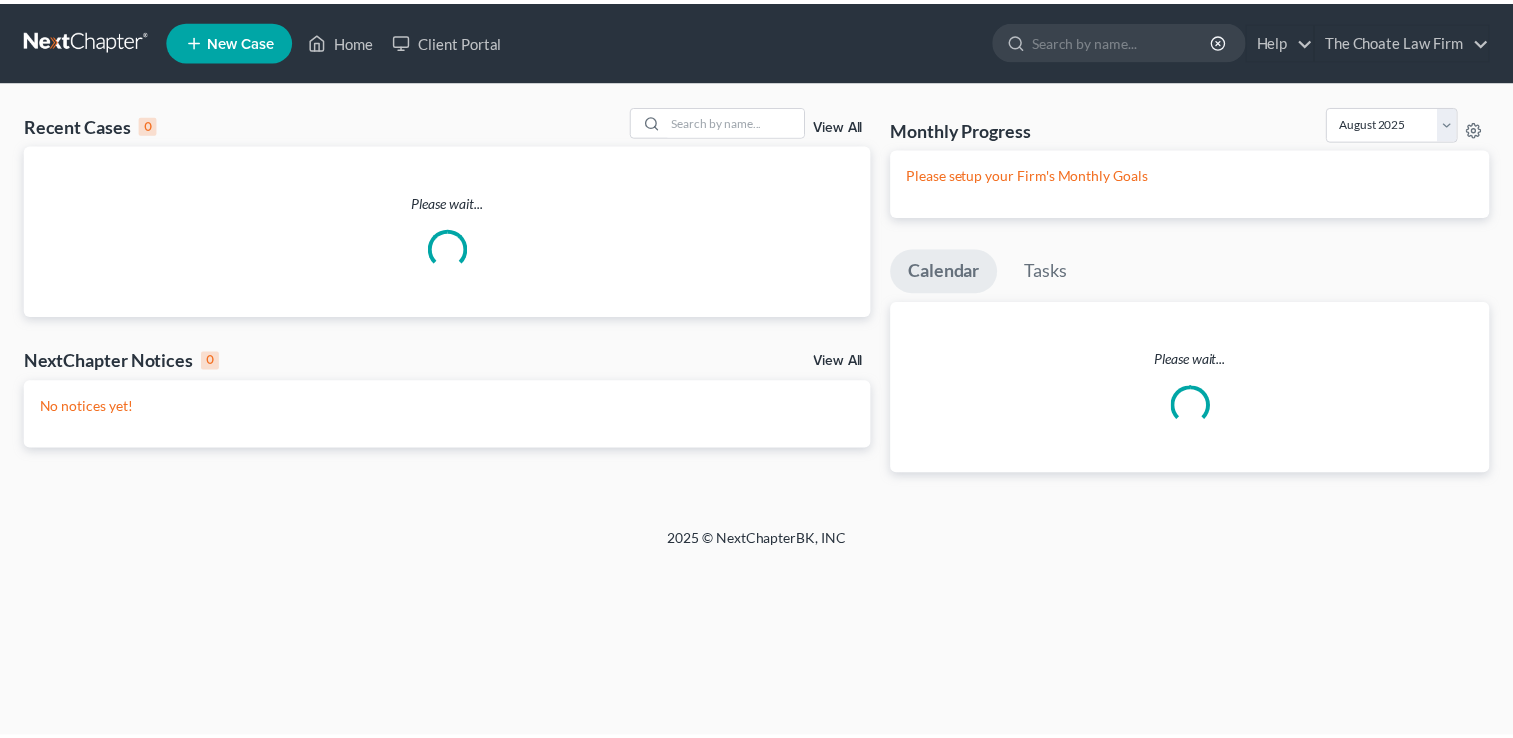 scroll, scrollTop: 0, scrollLeft: 0, axis: both 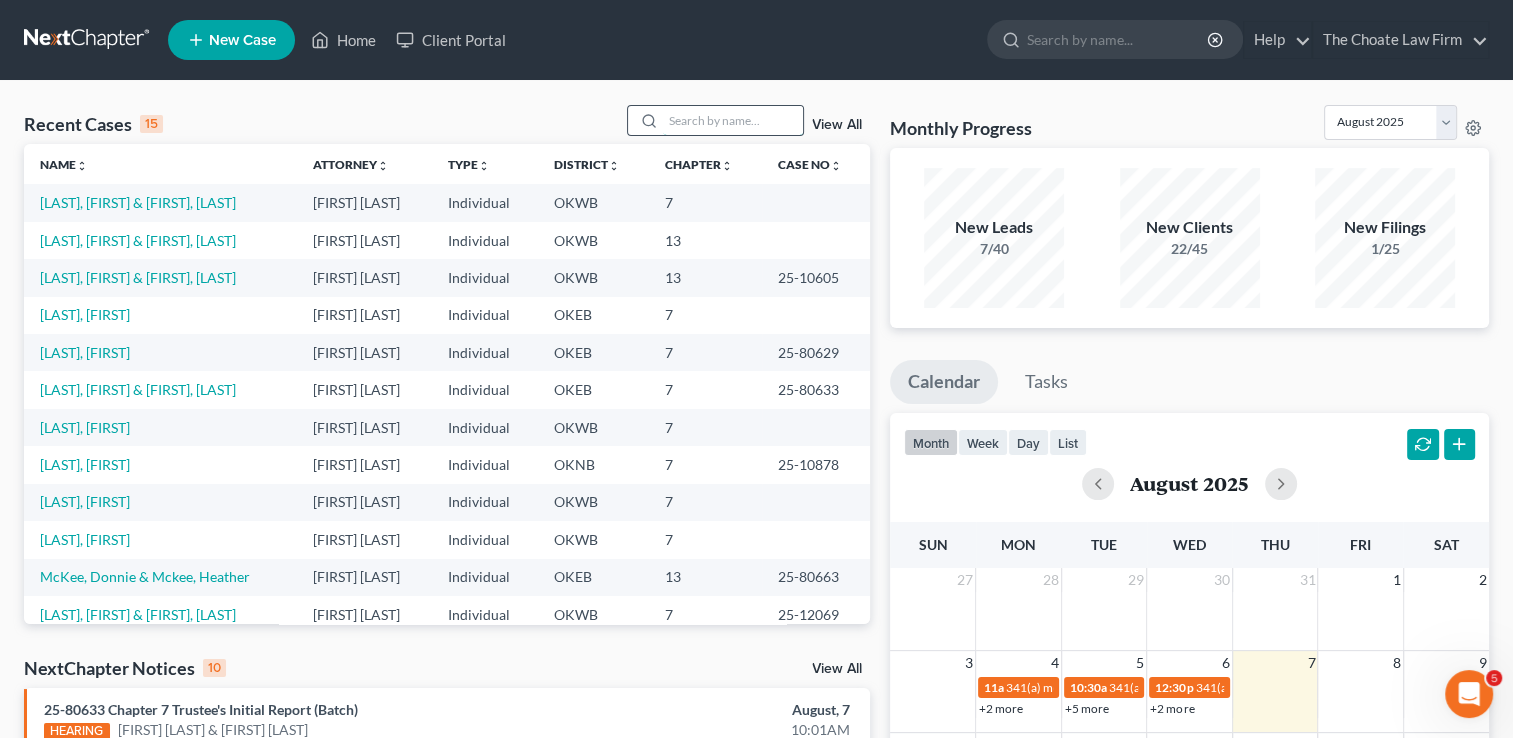 click at bounding box center [733, 120] 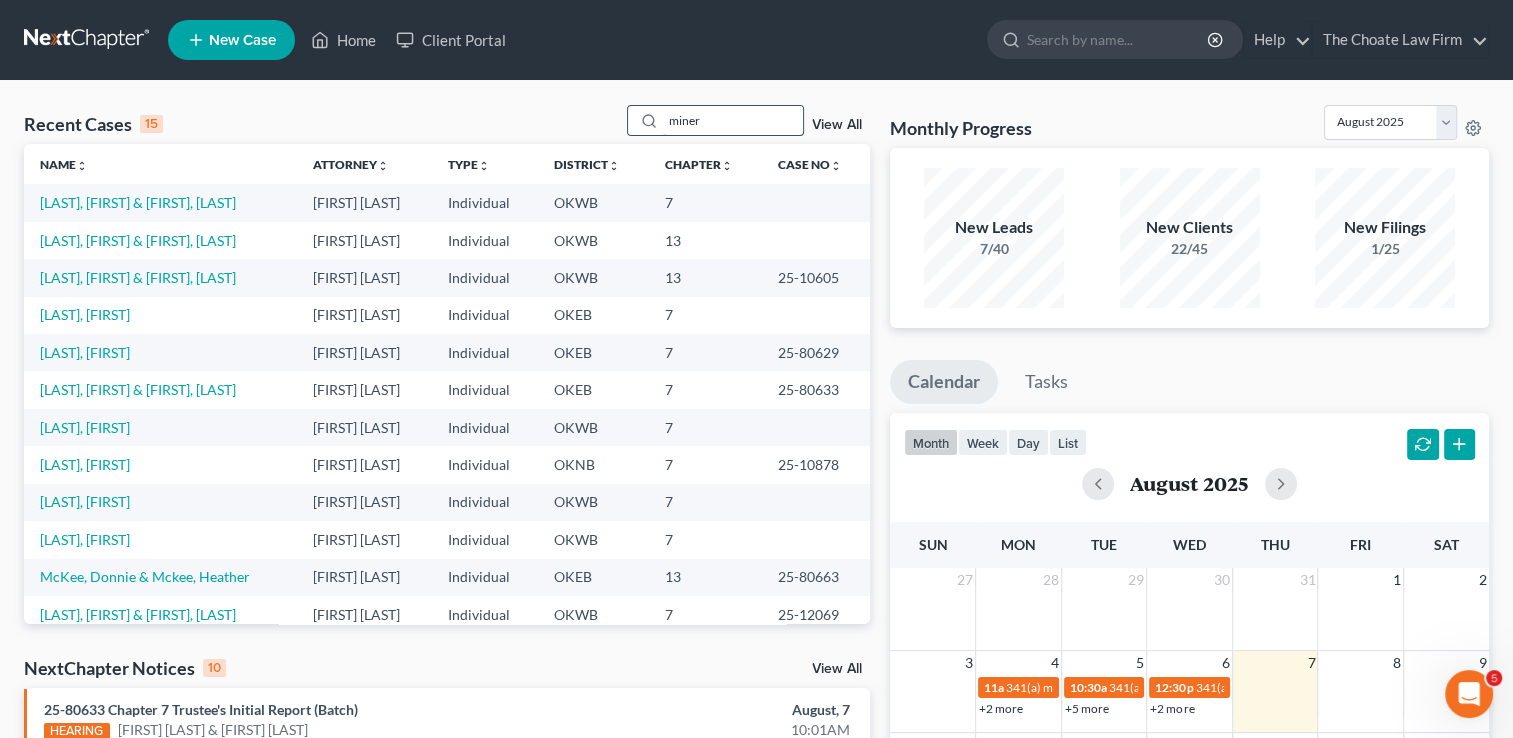 type on "miner" 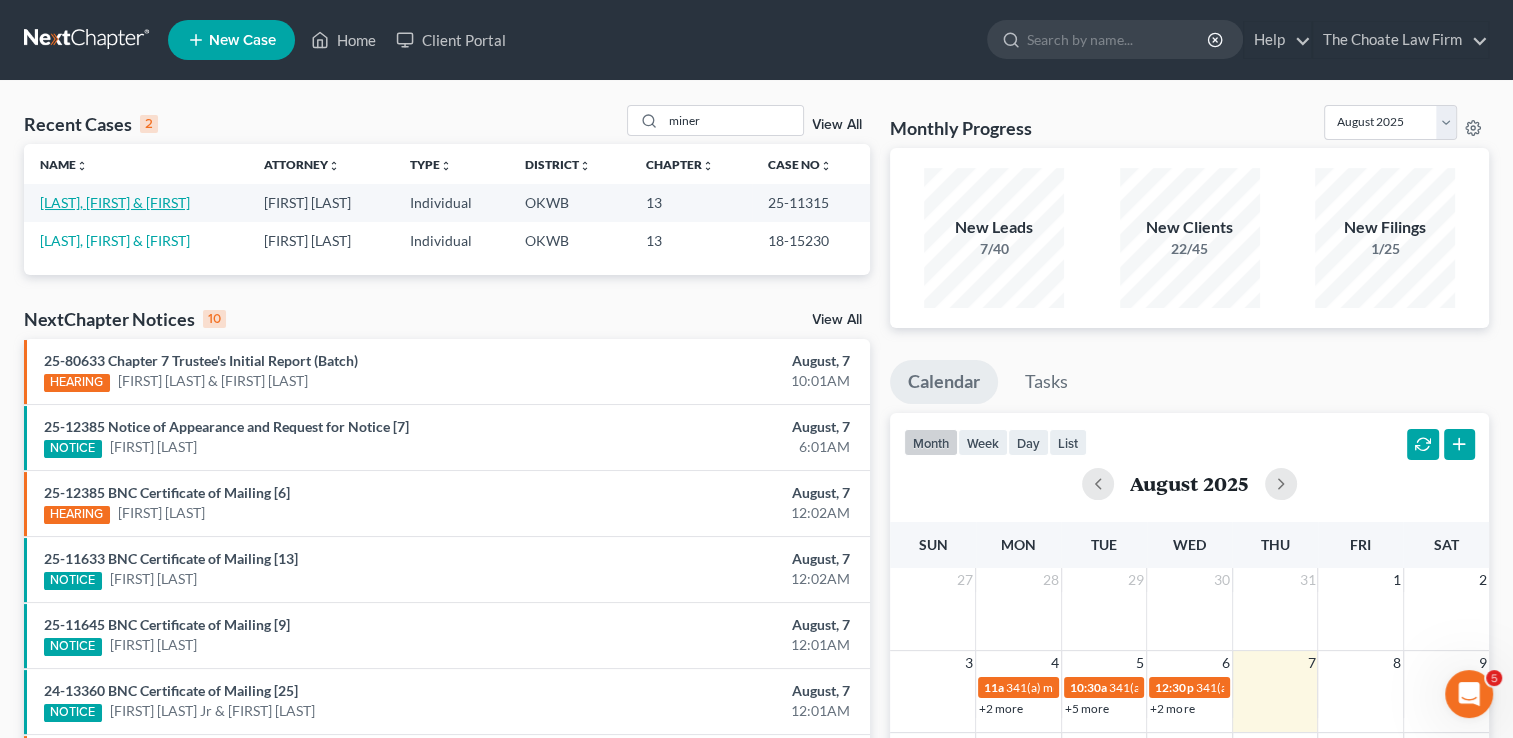 click on "[LAST], [FIRST] & [FIRST]" at bounding box center [115, 202] 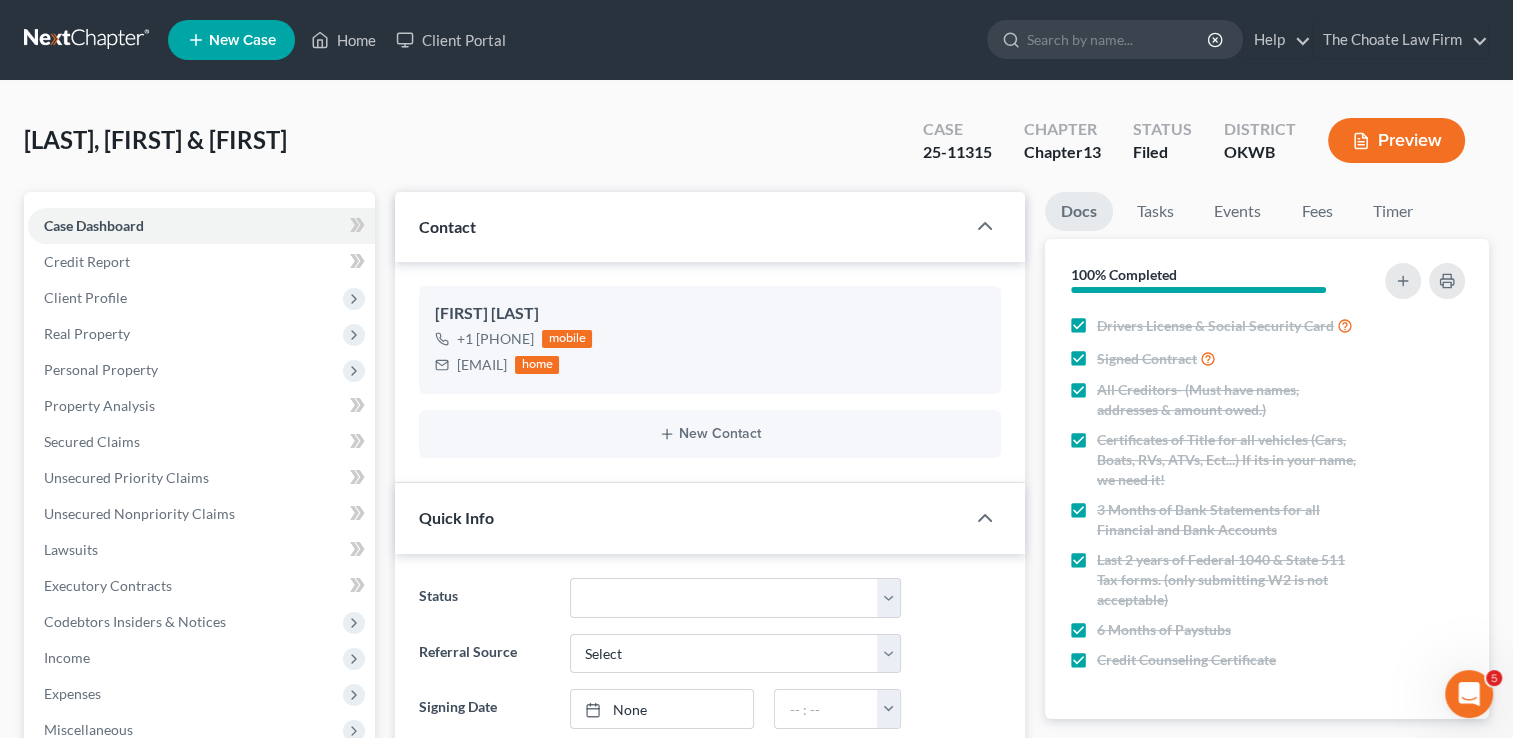 scroll, scrollTop: 400, scrollLeft: 0, axis: vertical 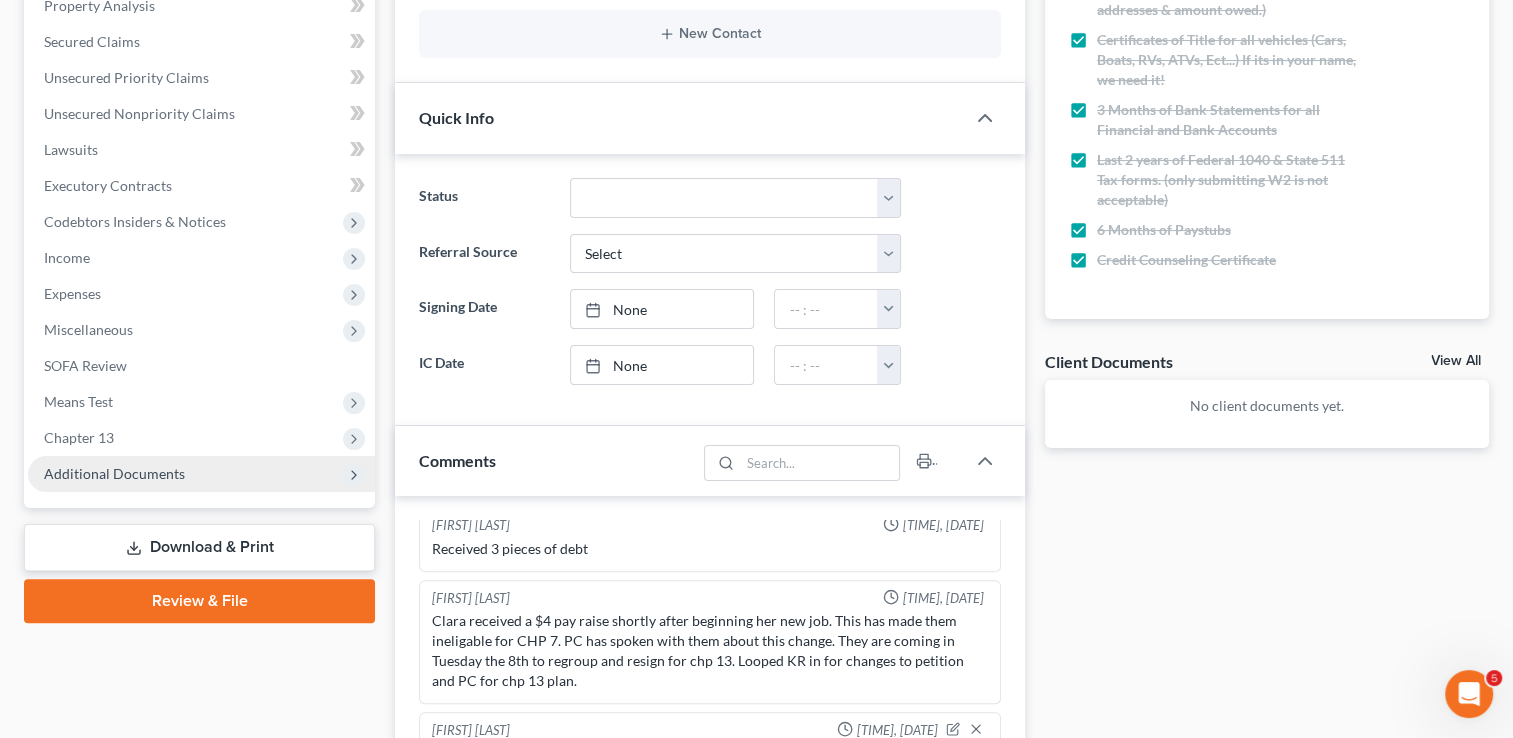 click on "Additional Documents" at bounding box center [114, 473] 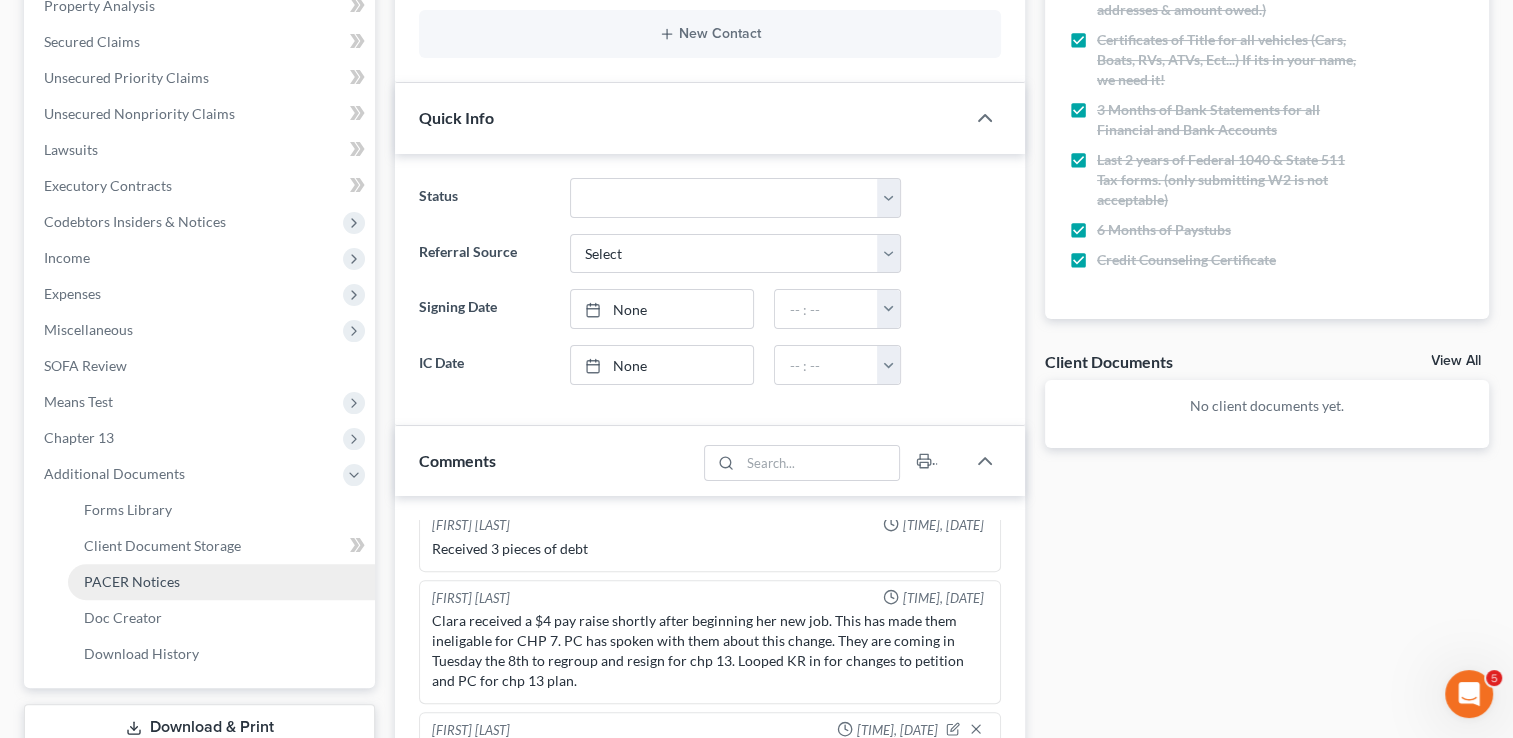click on "PACER Notices" at bounding box center (132, 581) 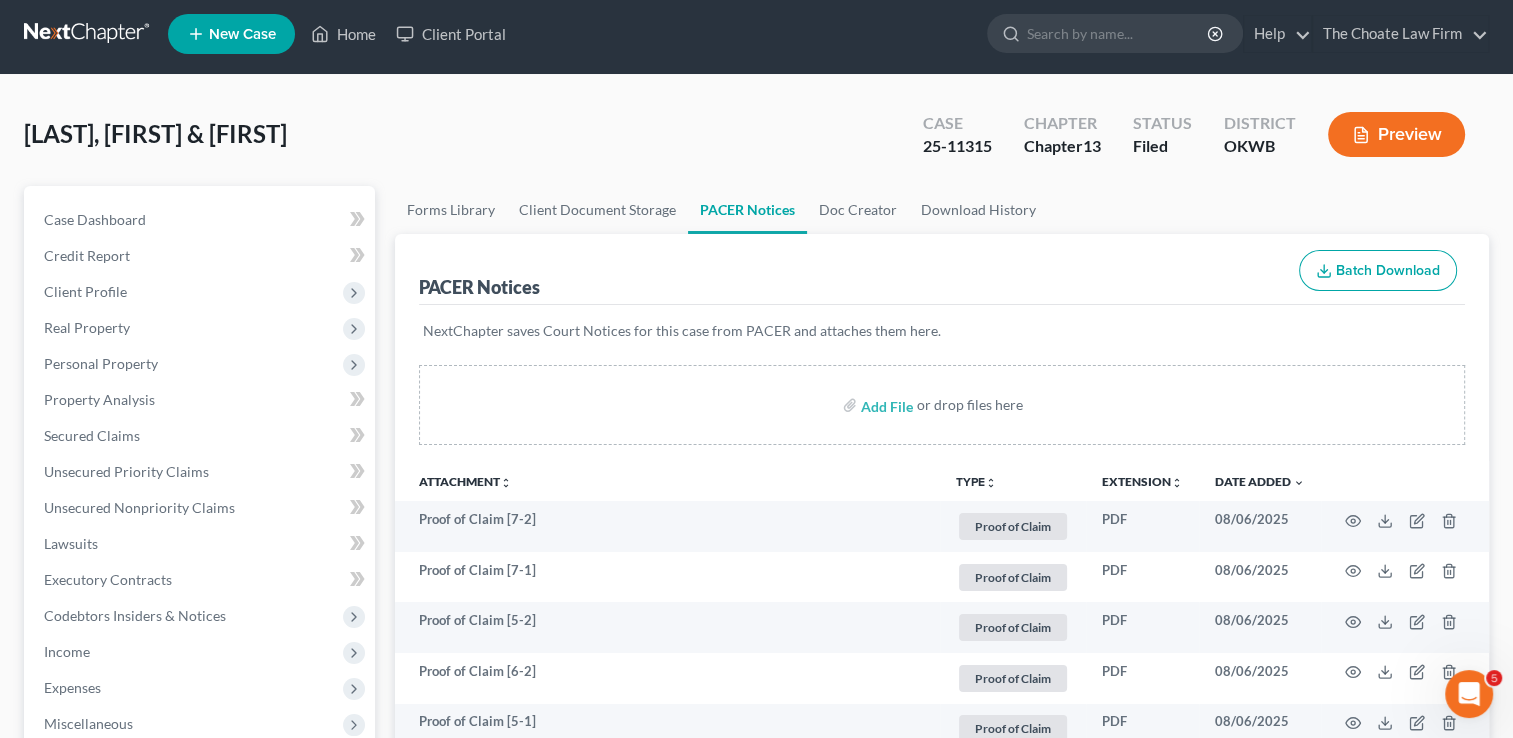 scroll, scrollTop: 0, scrollLeft: 0, axis: both 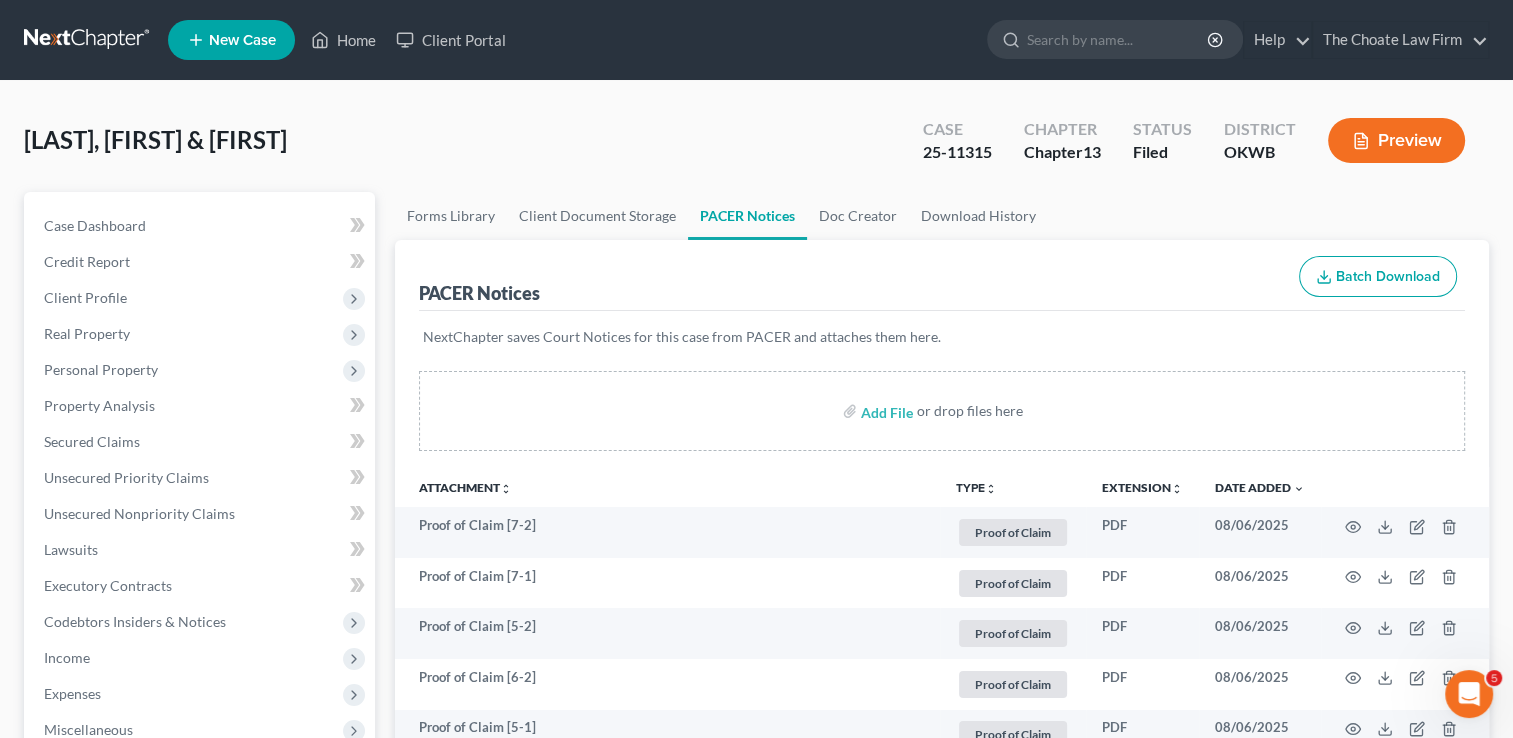 click at bounding box center [88, 40] 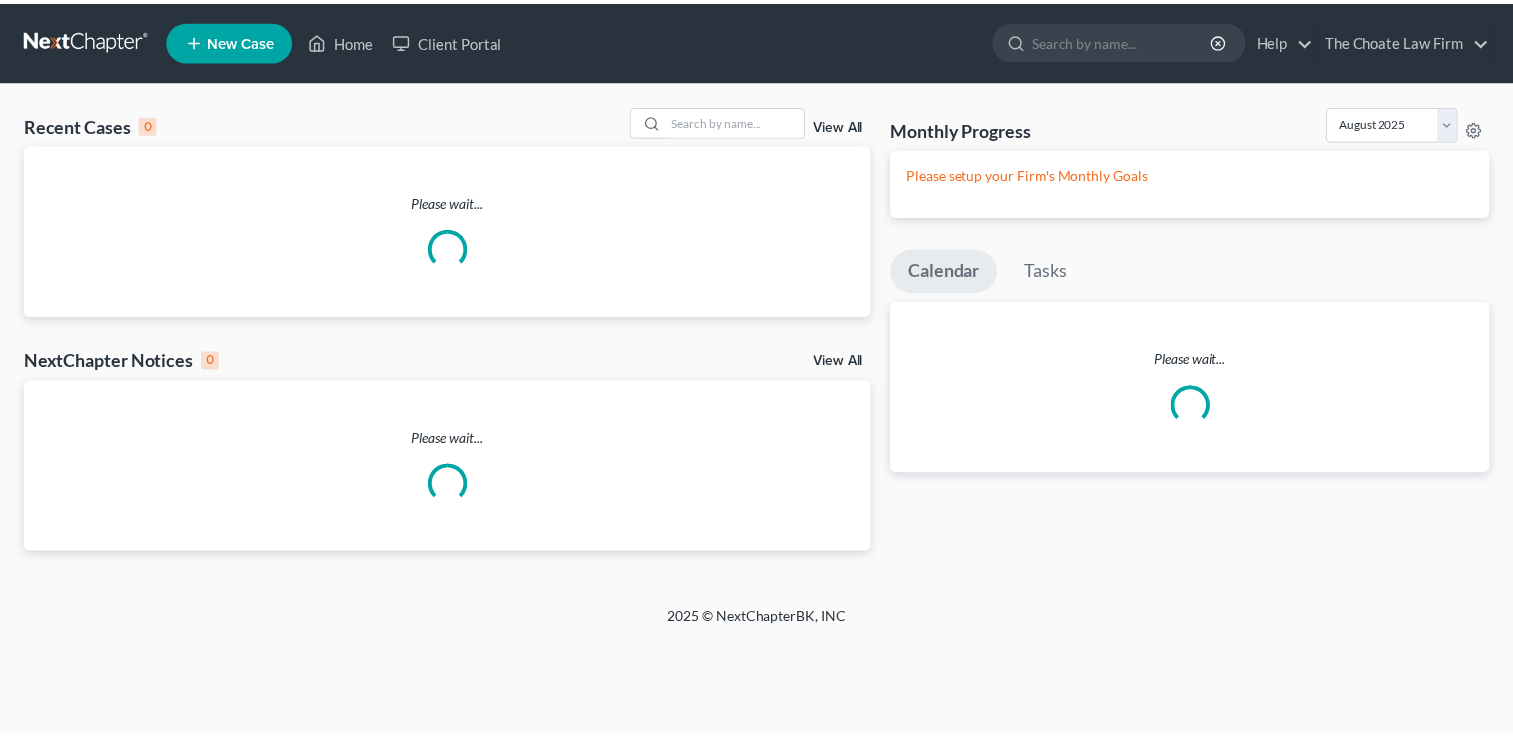 scroll, scrollTop: 0, scrollLeft: 0, axis: both 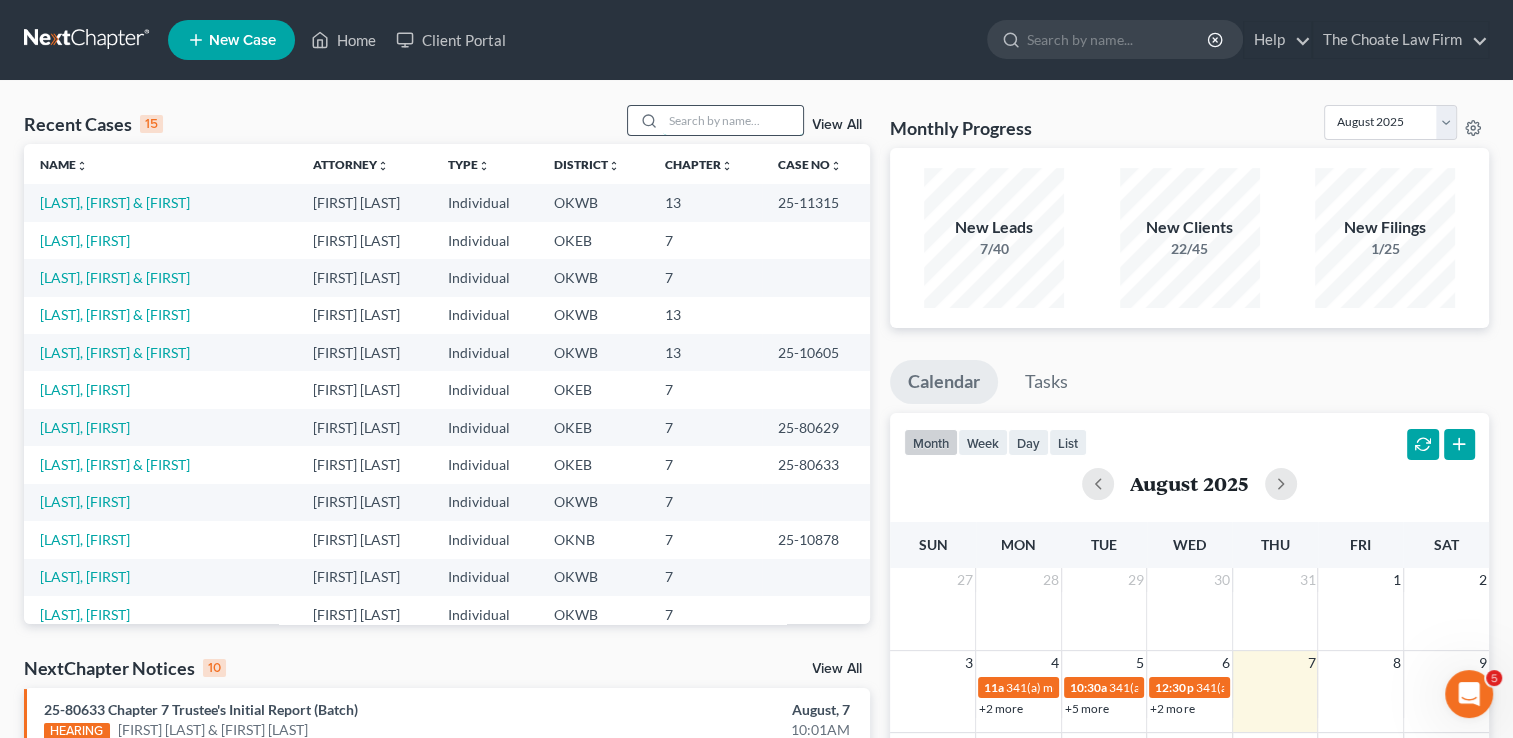 click at bounding box center [733, 120] 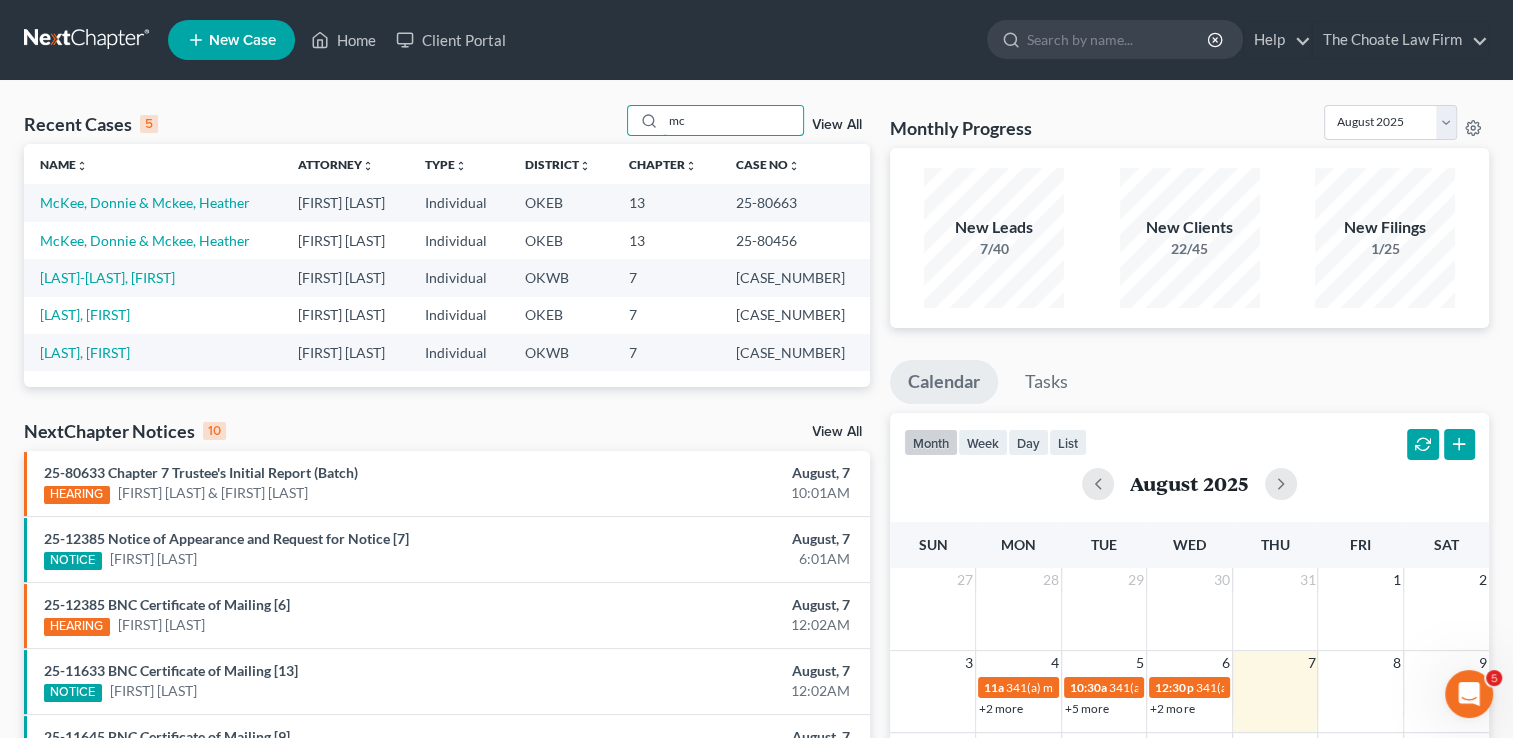 type on "m" 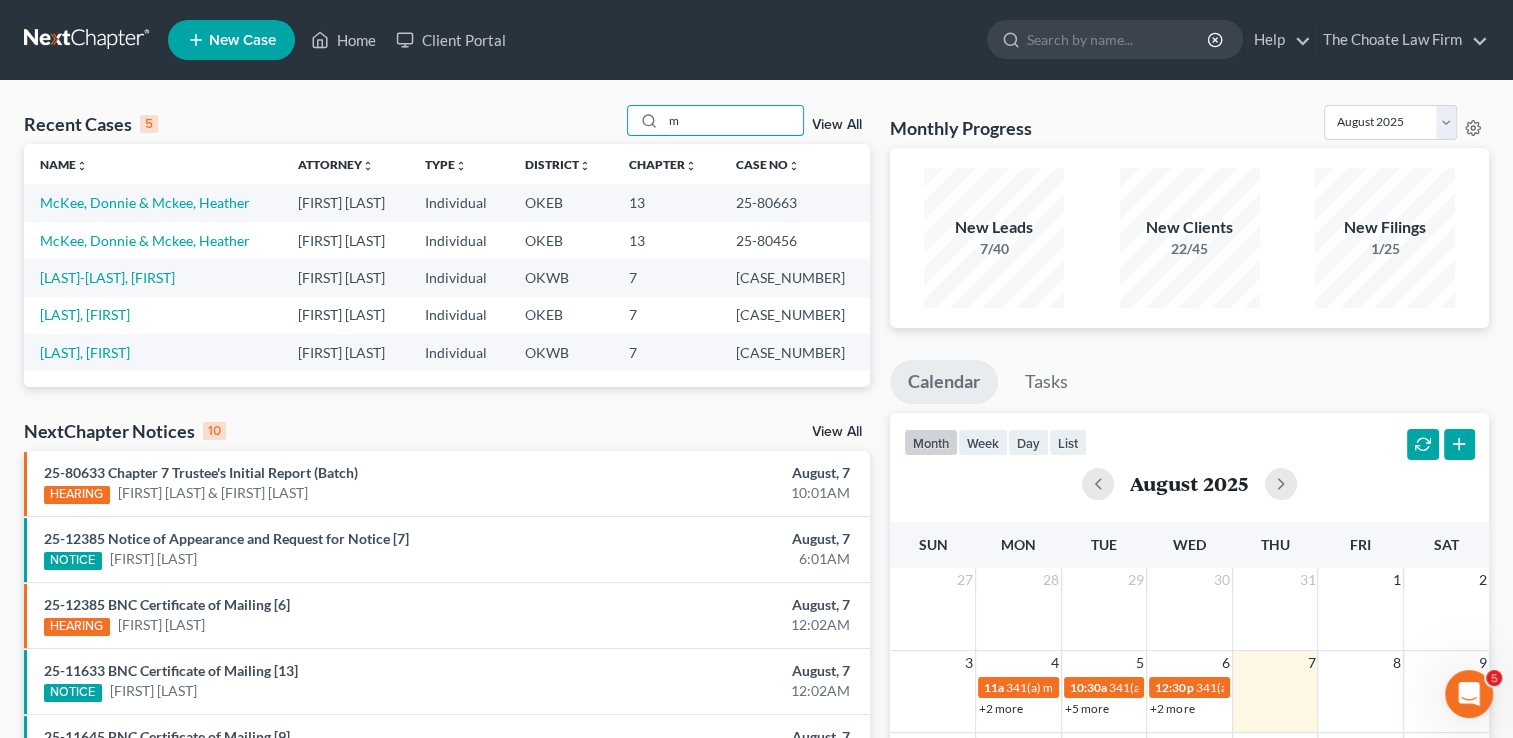 type 